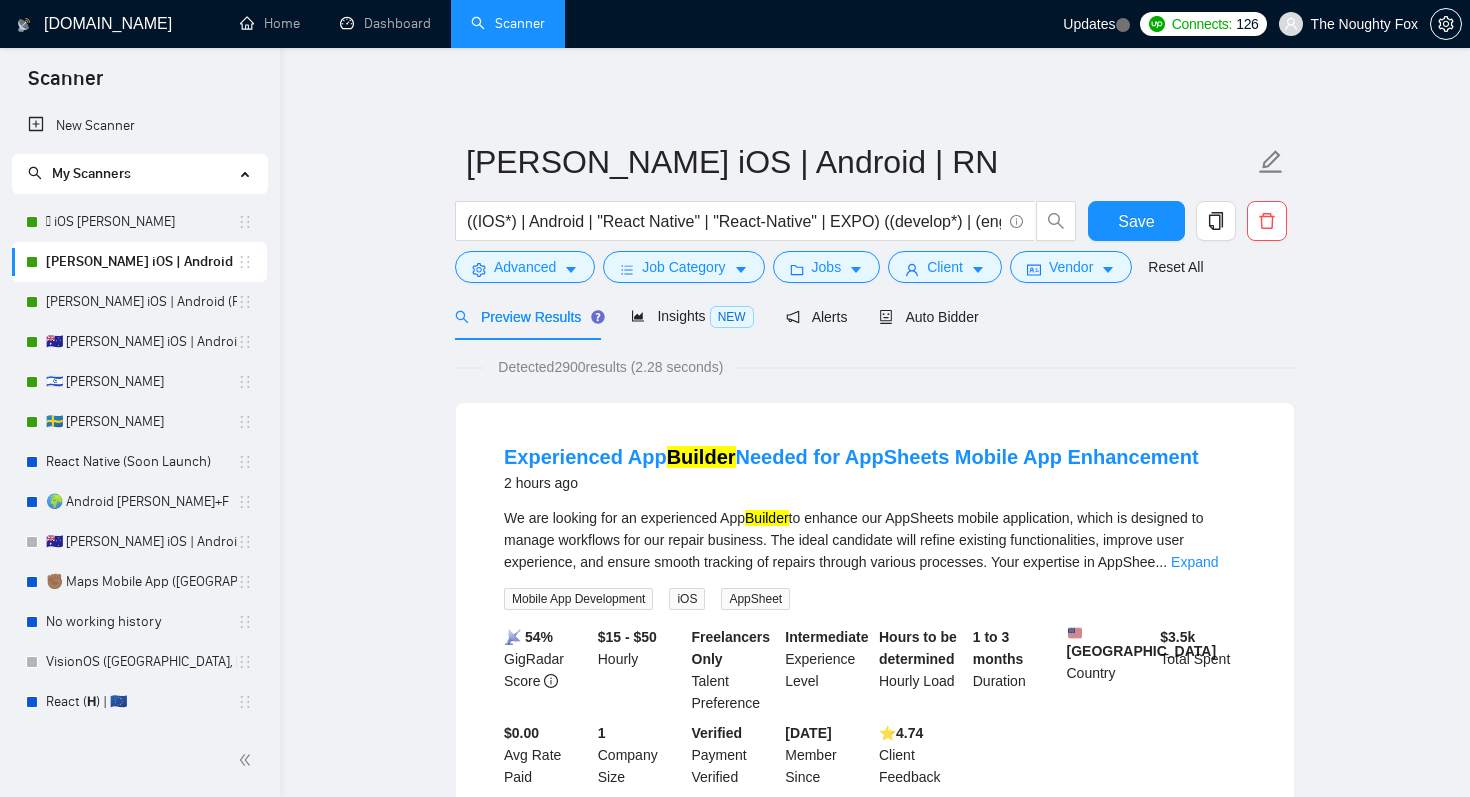 scroll, scrollTop: 0, scrollLeft: 0, axis: both 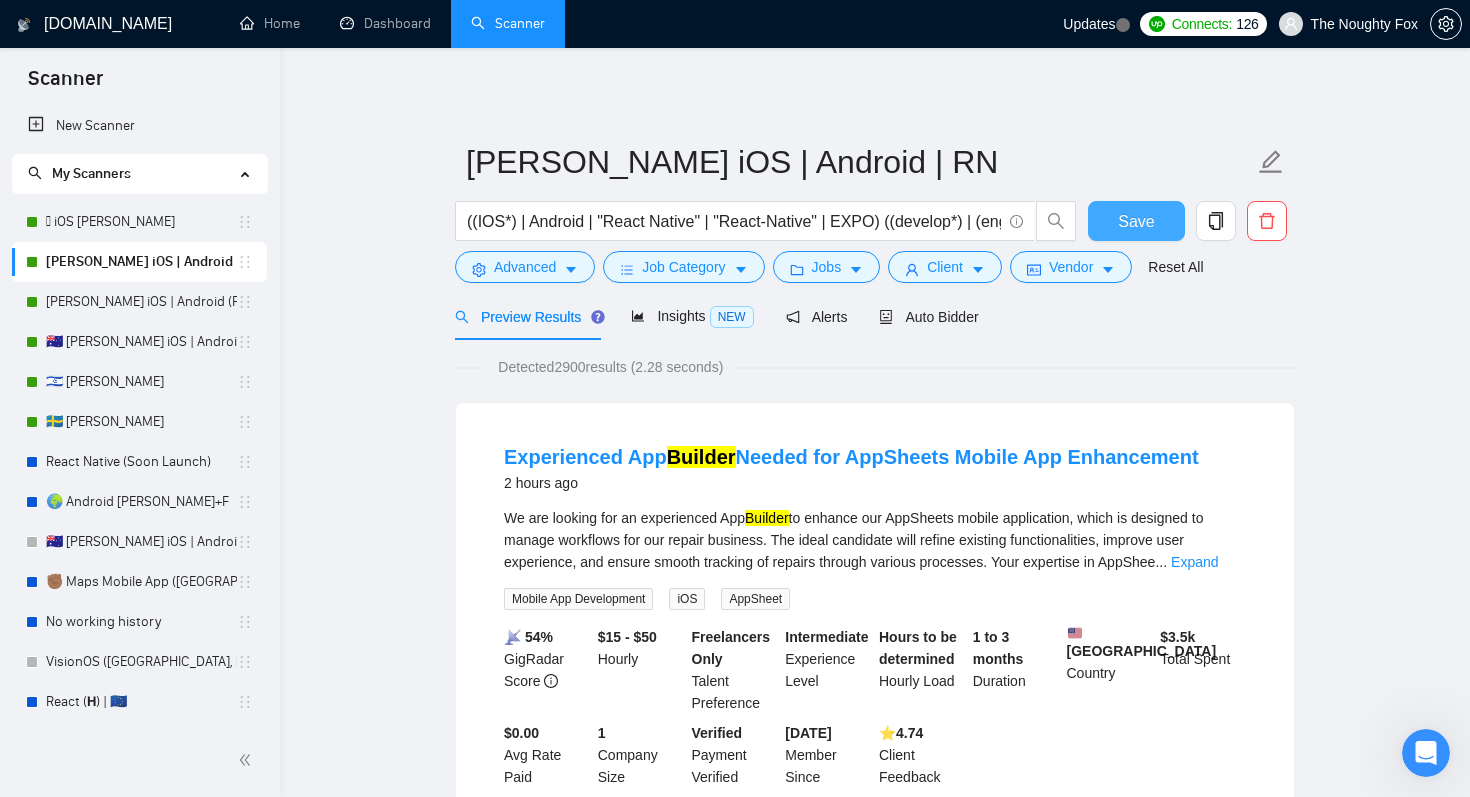 click on "Save" at bounding box center (1136, 221) 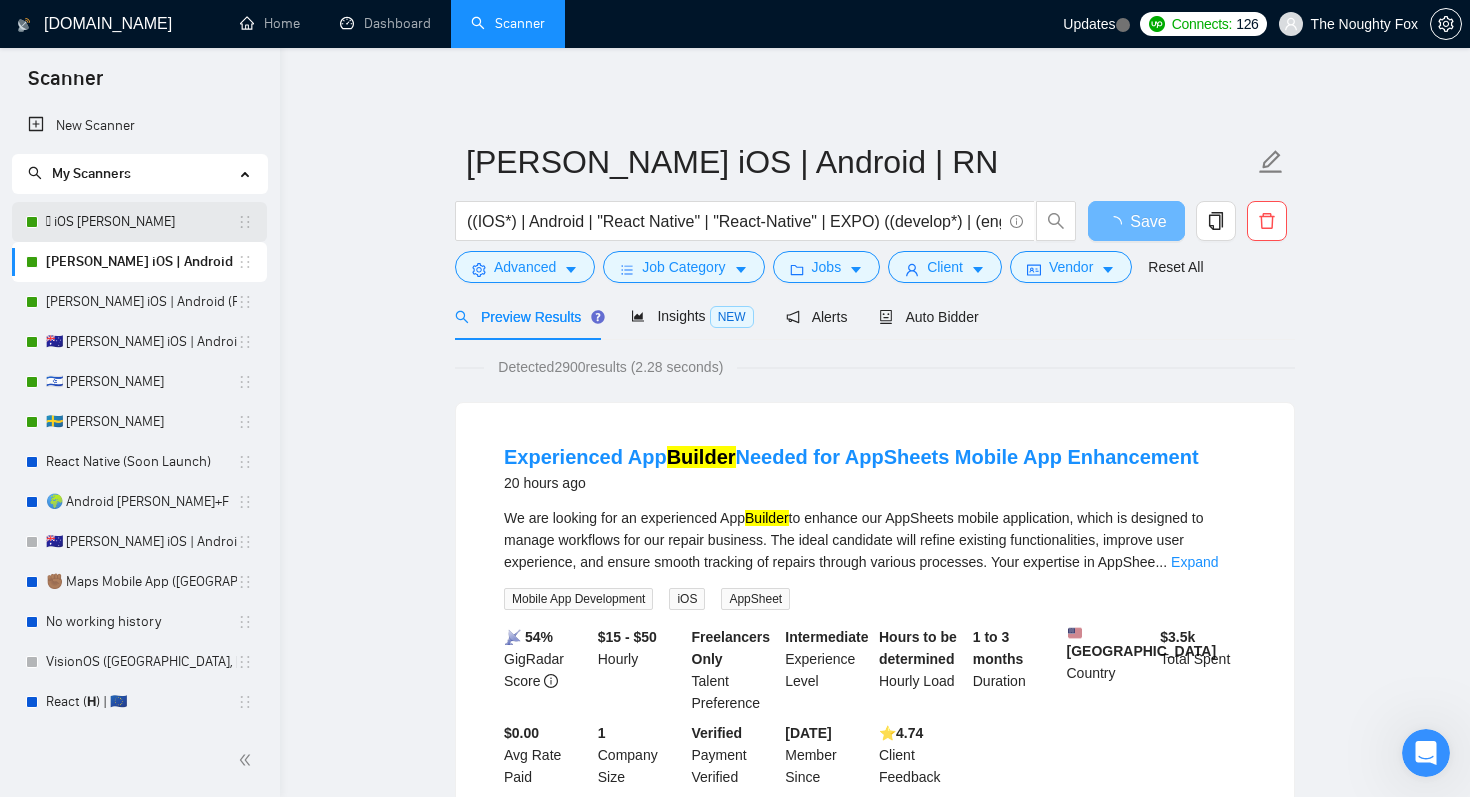 click on " iOS [PERSON_NAME]" at bounding box center (141, 222) 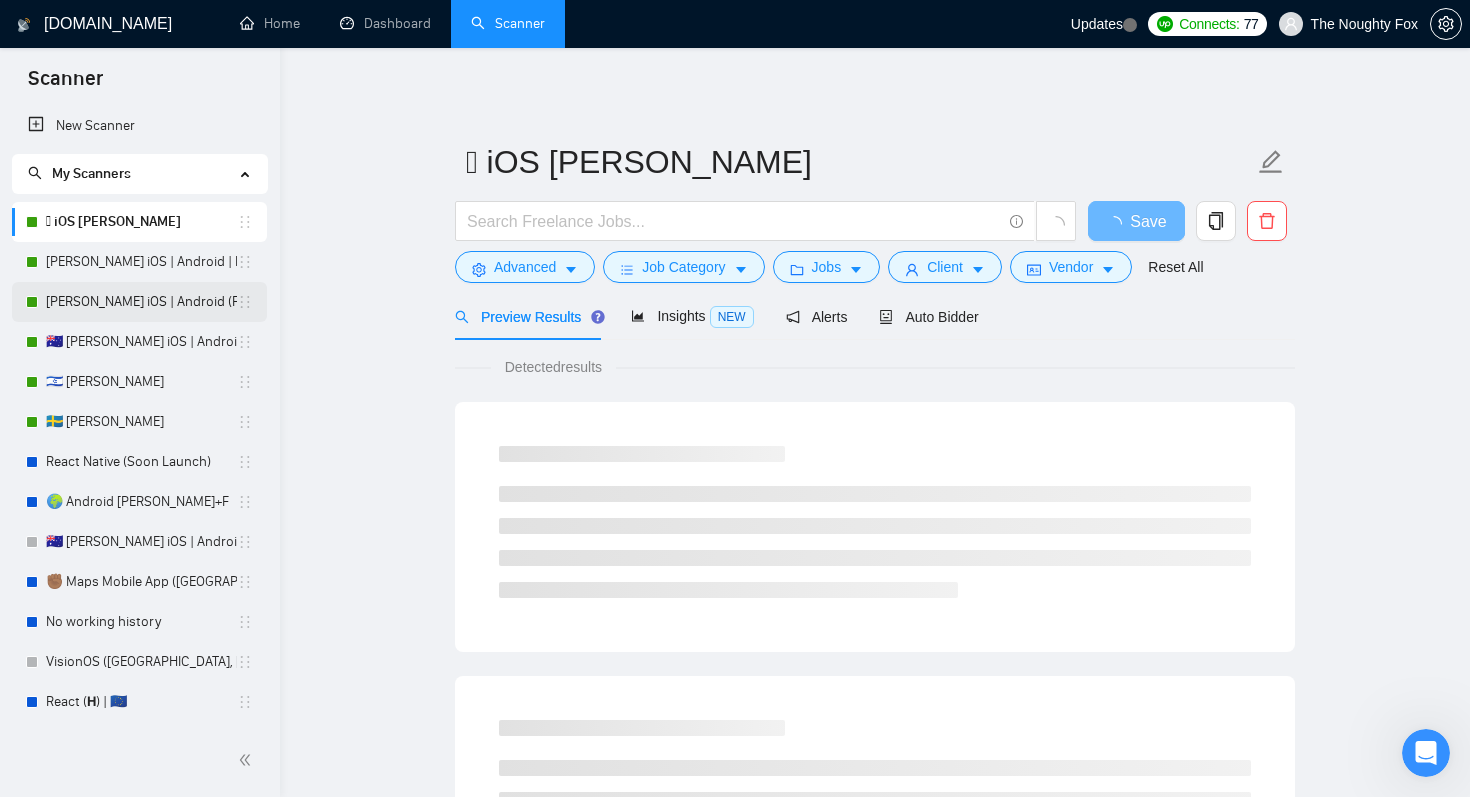 click on "[PERSON_NAME] iOS | Android (Fixed)" at bounding box center [141, 302] 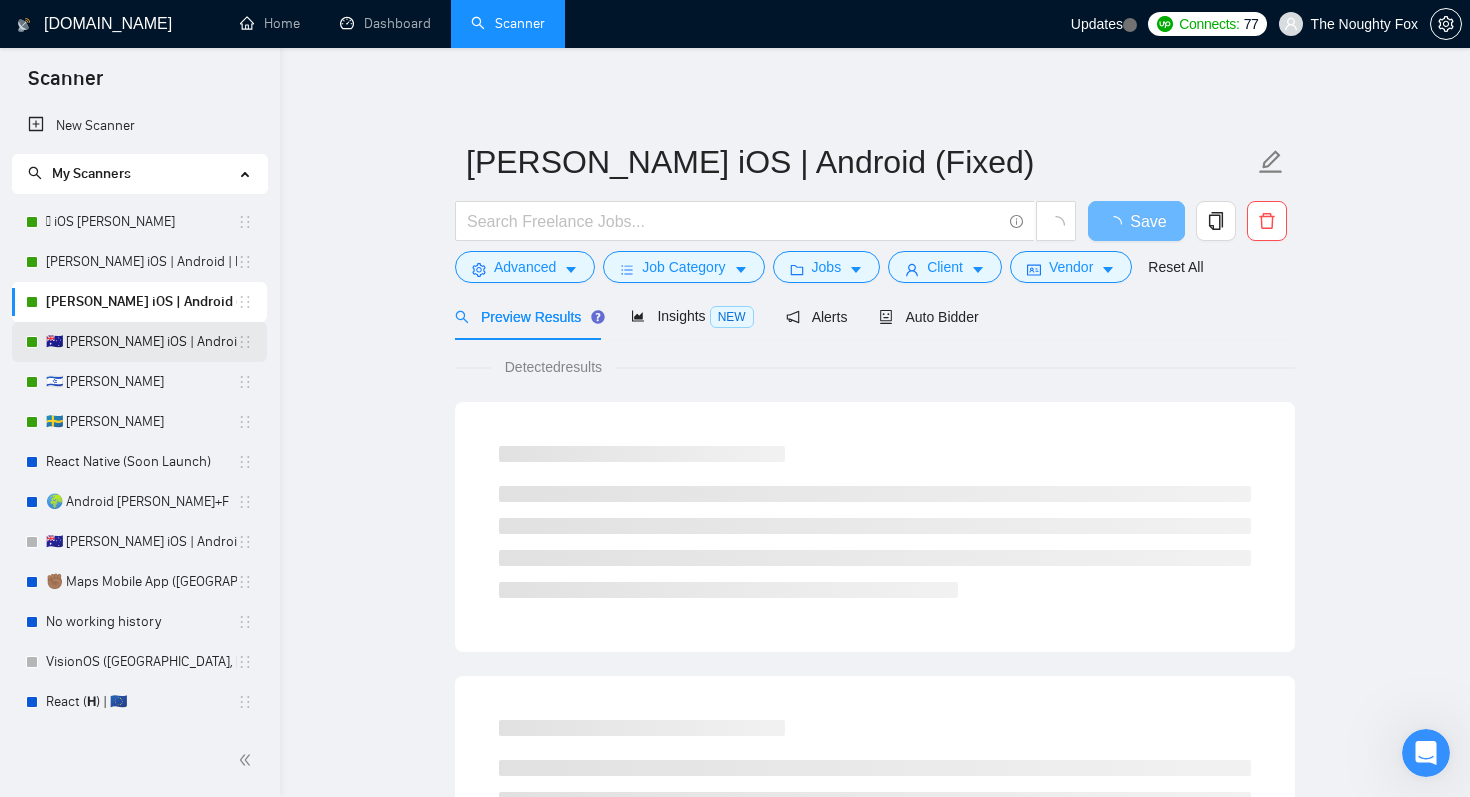 click on "🇦🇺 [PERSON_NAME] iOS | Android | RN" at bounding box center (141, 342) 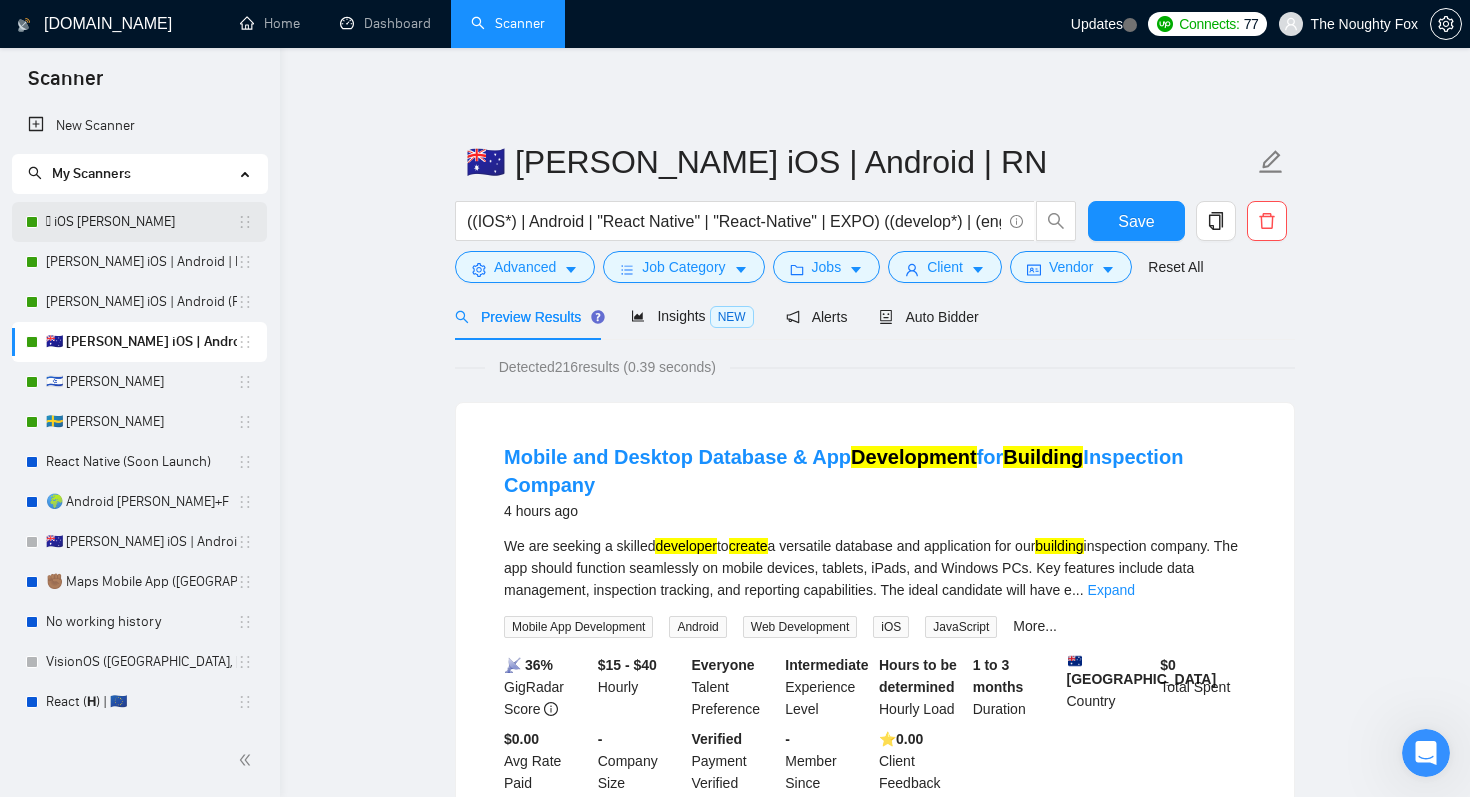 click on " iOS [PERSON_NAME]" at bounding box center (141, 222) 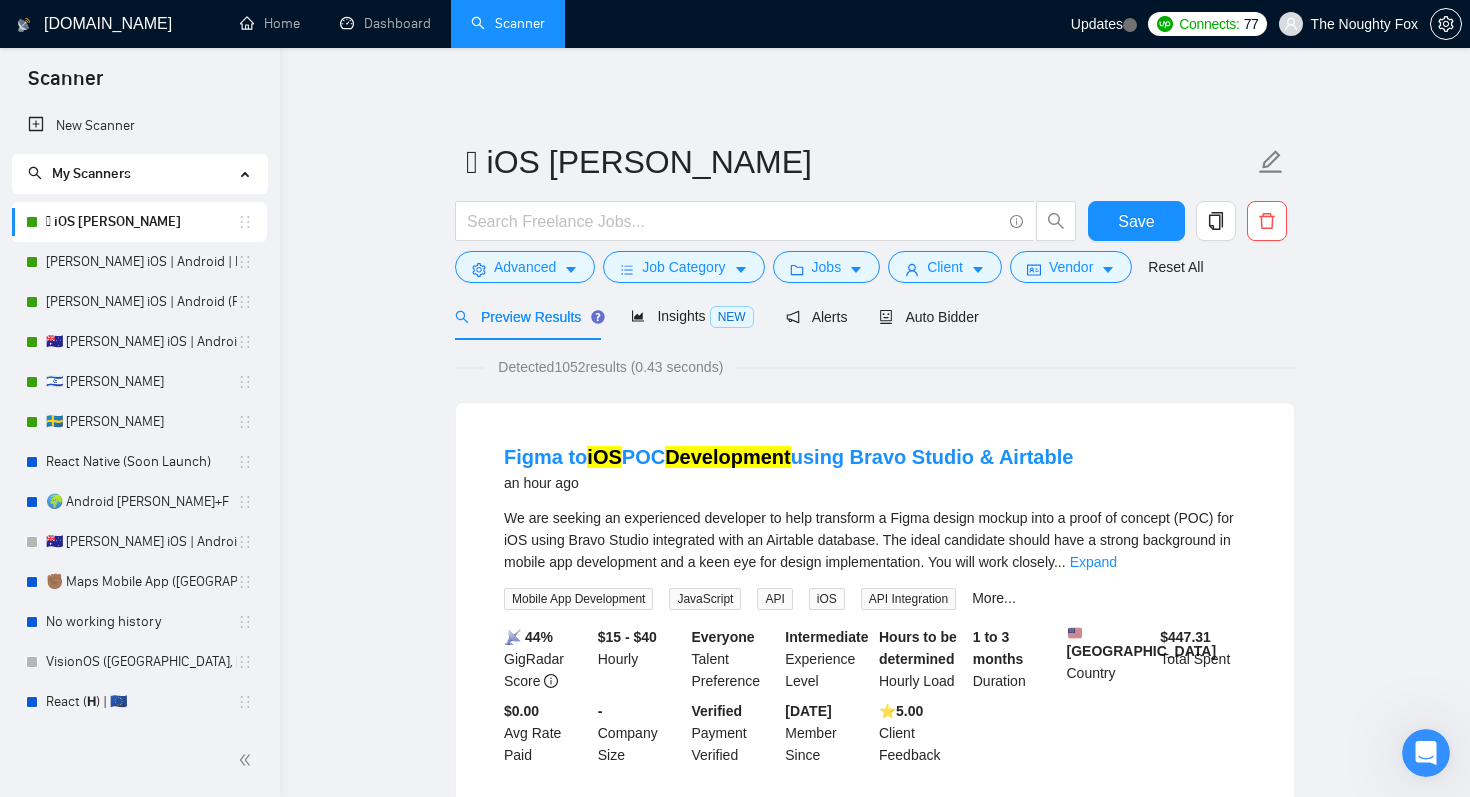 click on " iOS [PERSON_NAME] Save Advanced   Job Category   Jobs   Client   Vendor   Reset All" at bounding box center (875, 211) 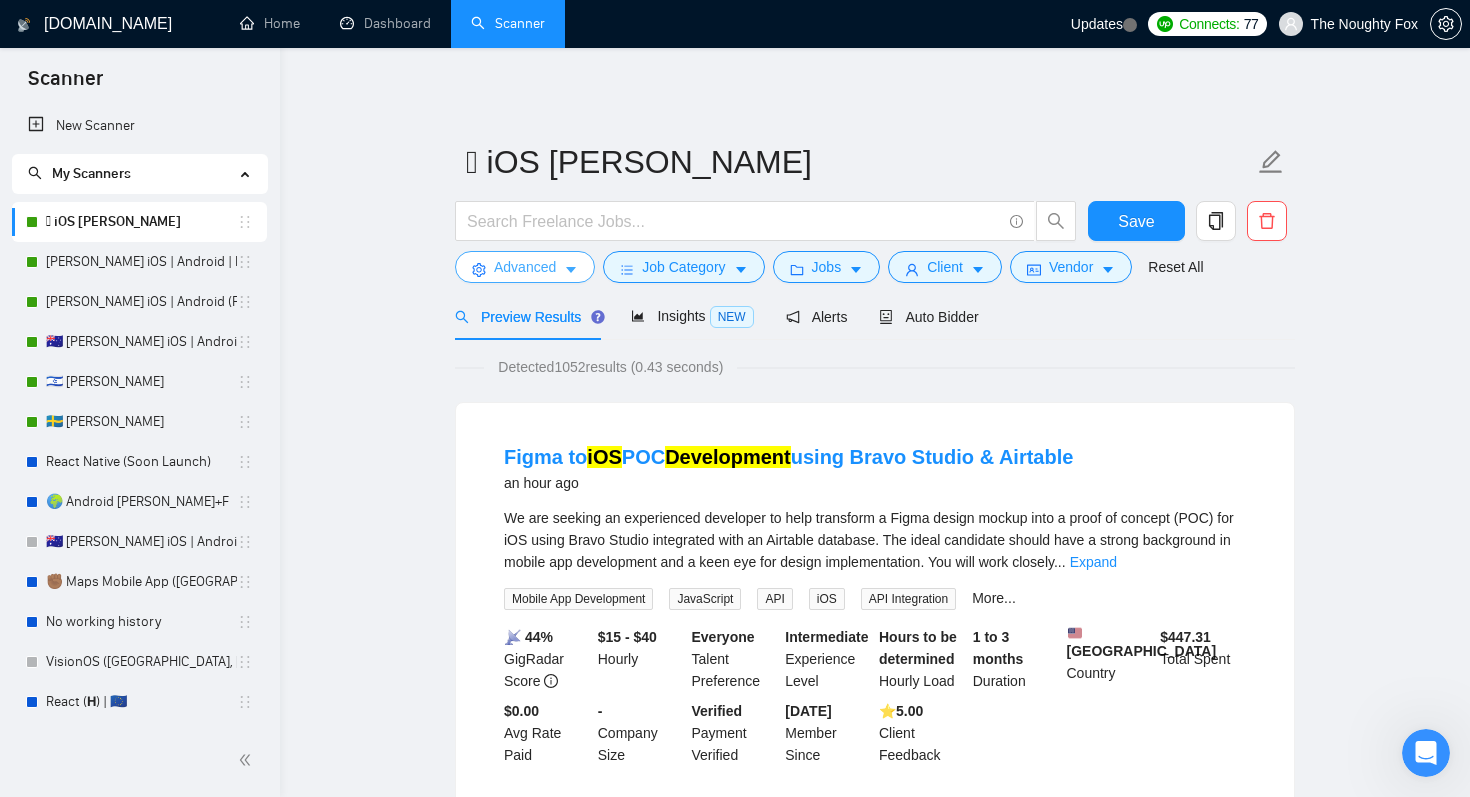 click on "Advanced" at bounding box center (525, 267) 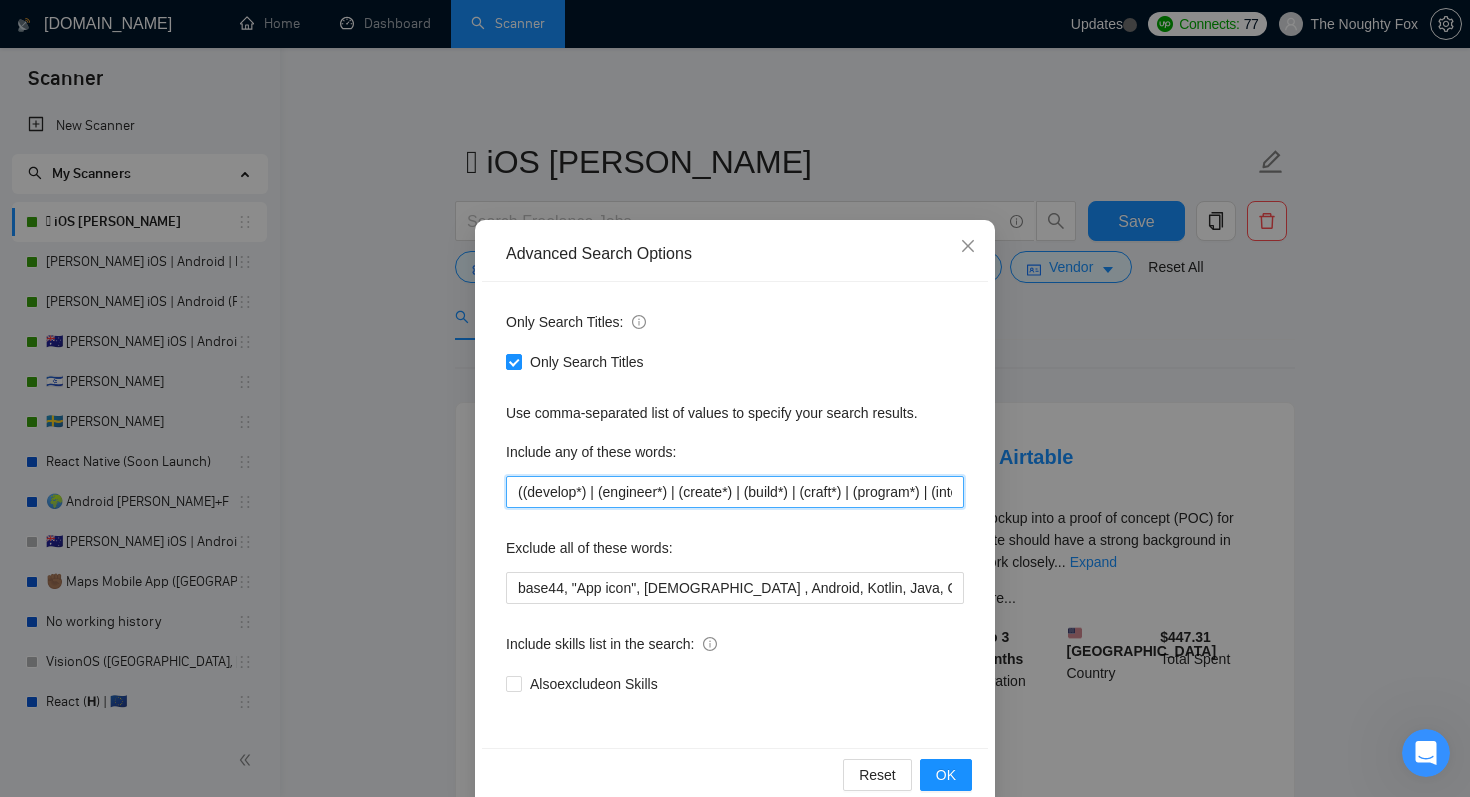 click on "((develop*) | (engineer*) | (create*) | (build*) | (craft*) | (program*) | (integrat*) | (maintain*) | (fix*) | (improv*) | (optimiz*)) ((iOS  | (Swift*) | "Objective-C" | Xcode | TestFlight | "Apple Pay" | UIKit | Combine ))" at bounding box center (735, 492) 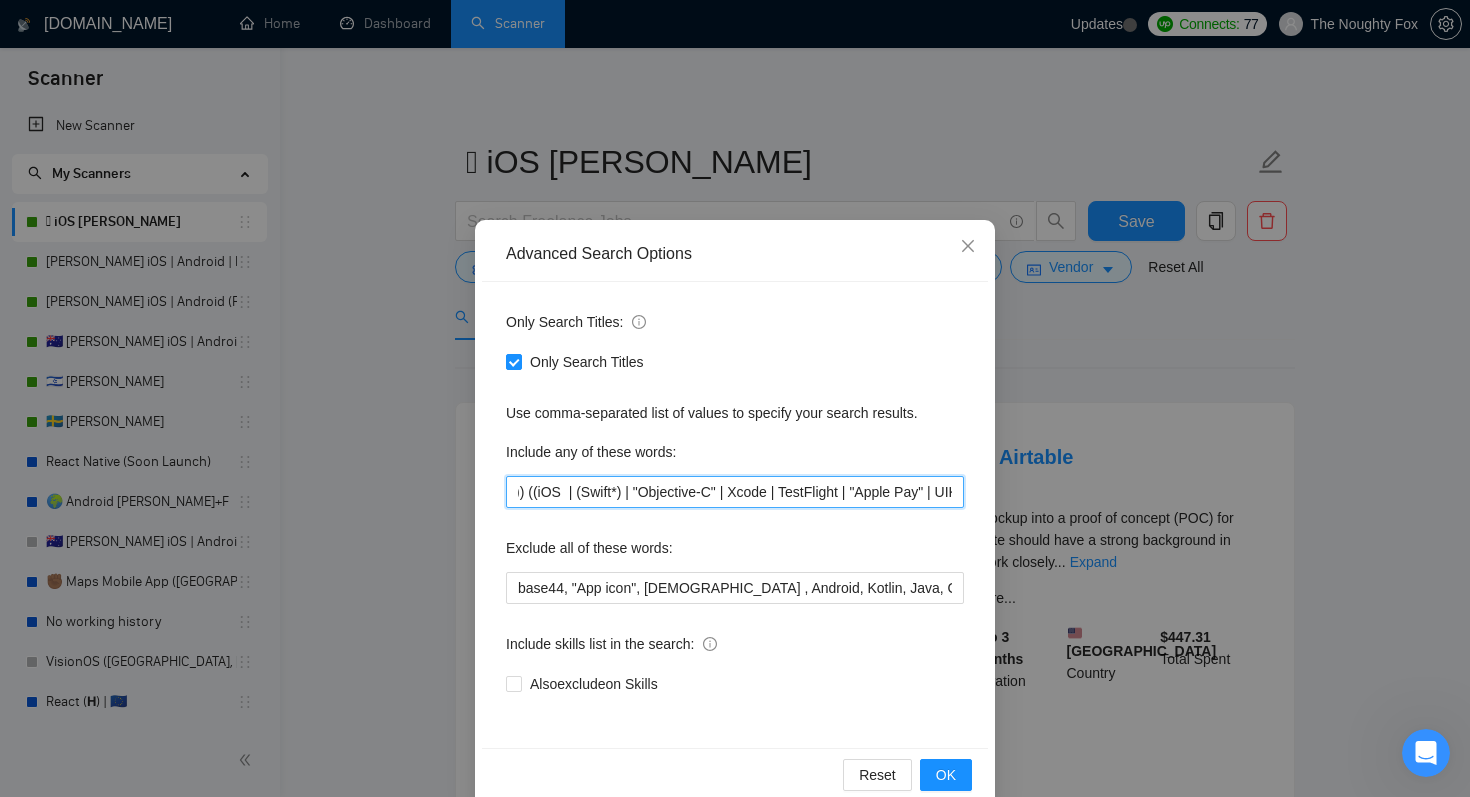 scroll, scrollTop: 0, scrollLeft: 736, axis: horizontal 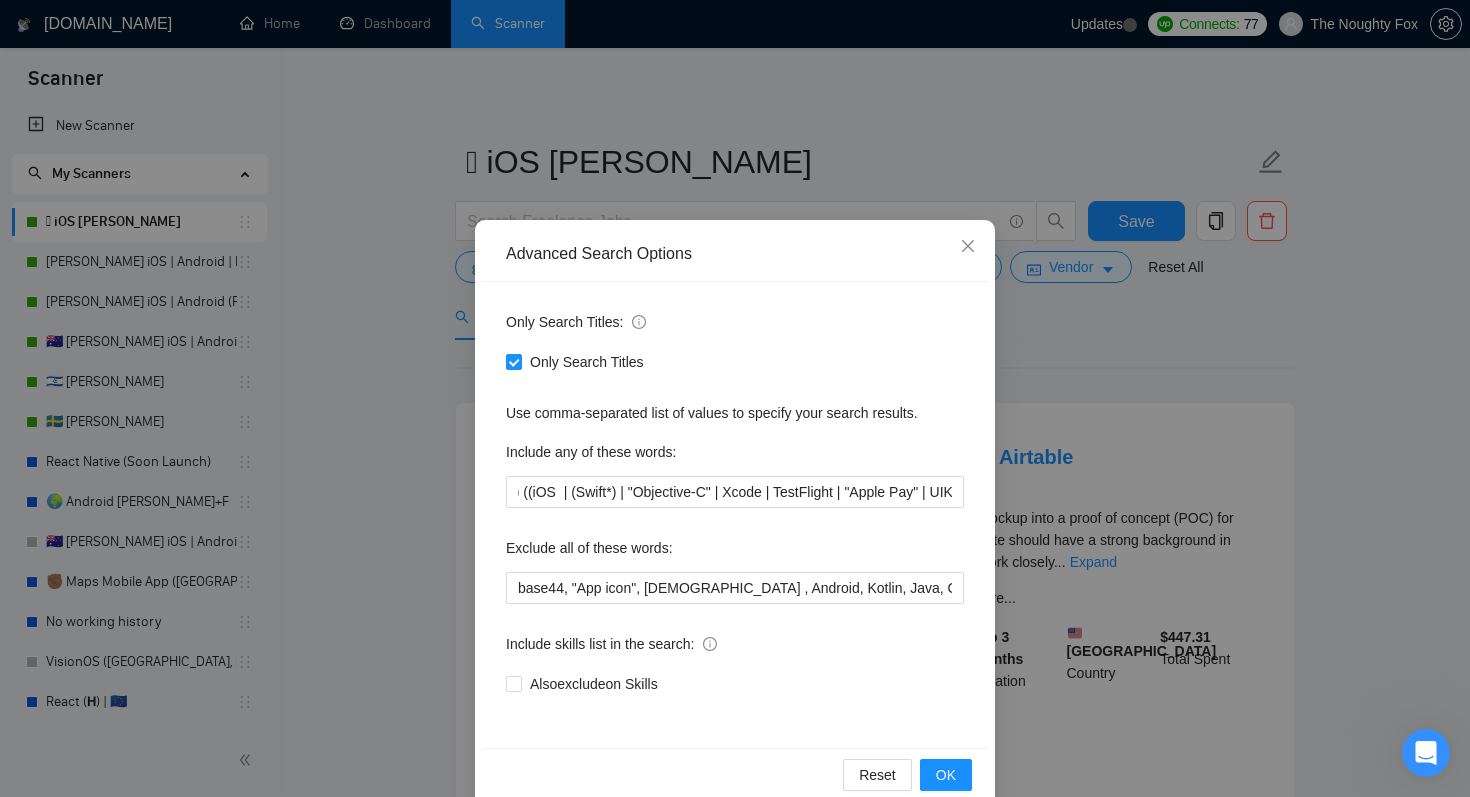 click on "Advanced Search Options Only Search Titles:   Only Search Titles Use comma-separated list of values to specify your search results. Include any of these words: ((develop*) | (engineer*) | (create*) | (build*) | (craft*) | (program*) | (integrat*) | (maintain*) | (fix*) | (improv*) | (optimiz*)) ((iOS  | (Swift*) | "Objective-C" | Xcode | TestFlight | "Apple Pay" | UIKit | Combine )) Exclude all of these words: Include skills list in the search:   Also  exclude  on Skills Reset OK" at bounding box center (735, 398) 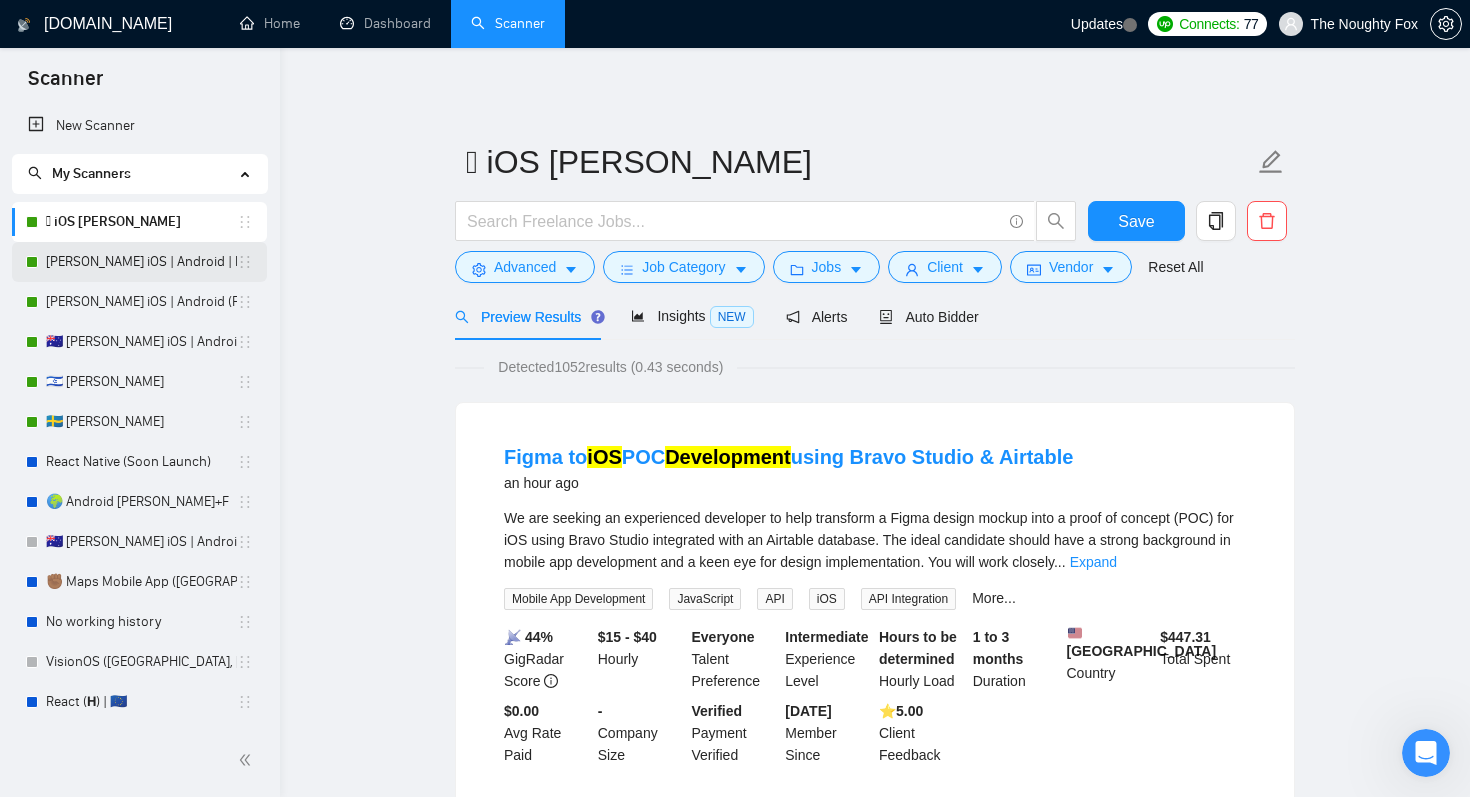 click on "[PERSON_NAME] iOS | Android | RN" at bounding box center [141, 262] 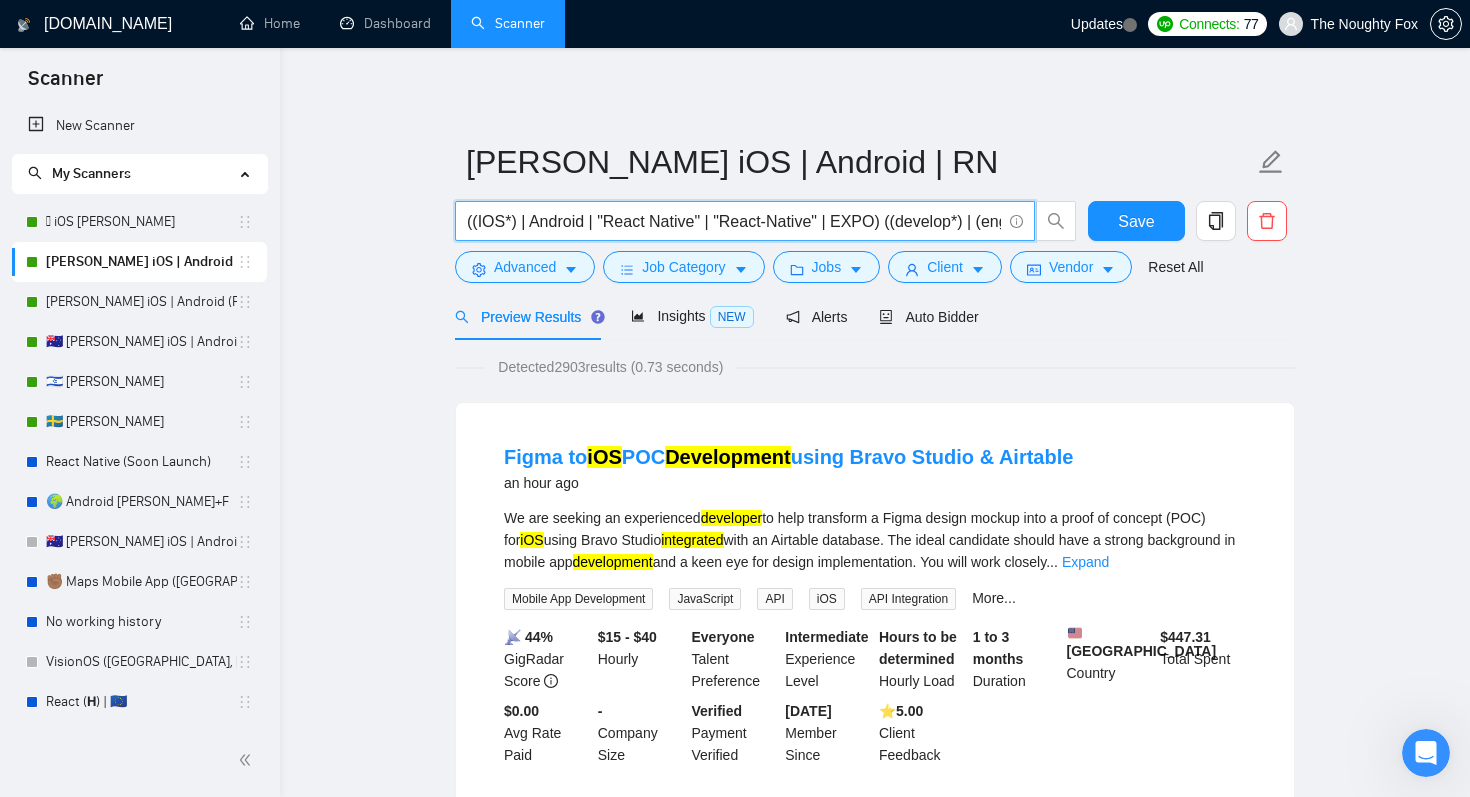 click on "((IOS*) | Android | "React Native" | "React-Native" | EXPO) ((develop*) | (engineer*) | (create*) | (build*) | (craft*) | (program*) | (integrat*))" at bounding box center (734, 221) 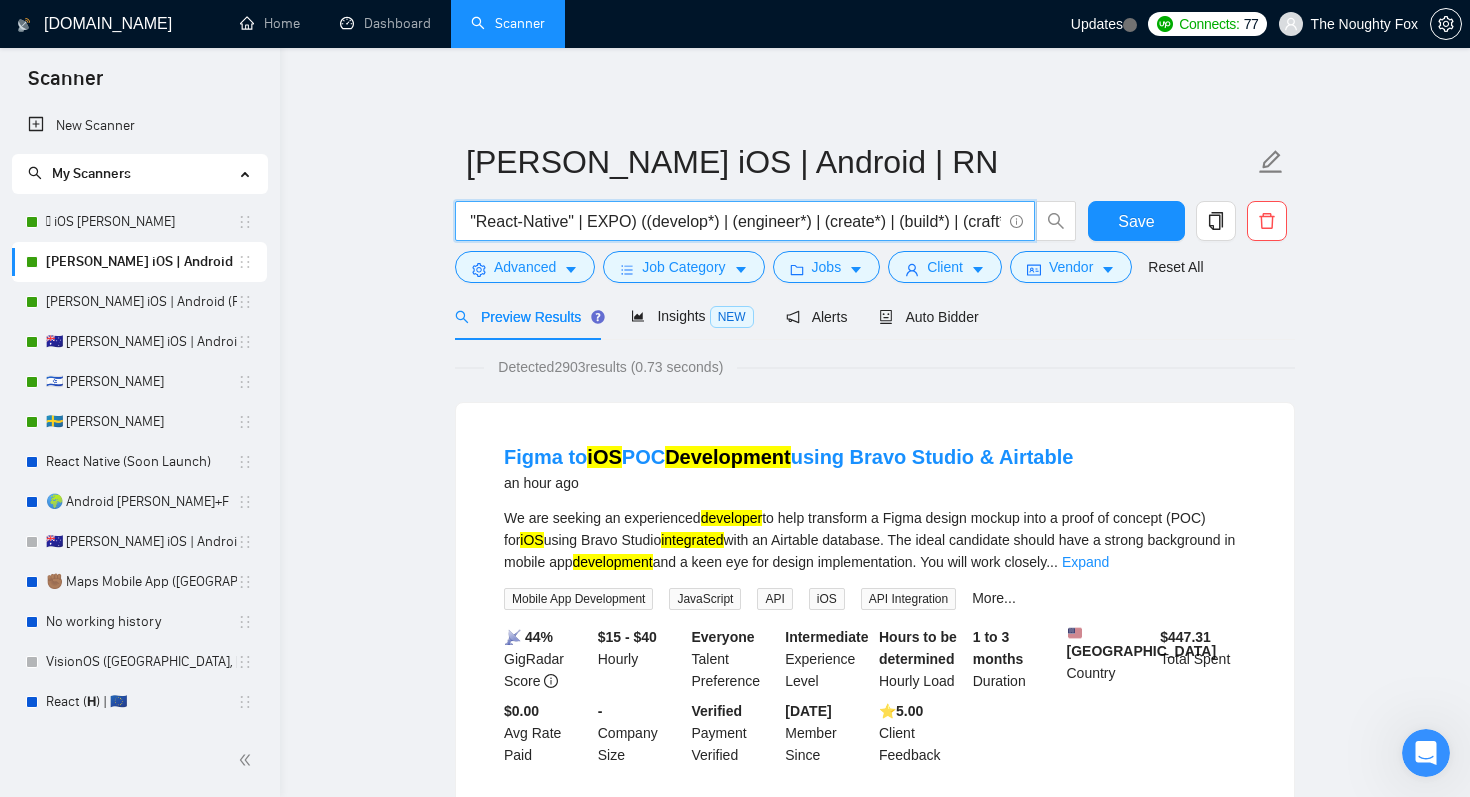 scroll, scrollTop: 0, scrollLeft: 0, axis: both 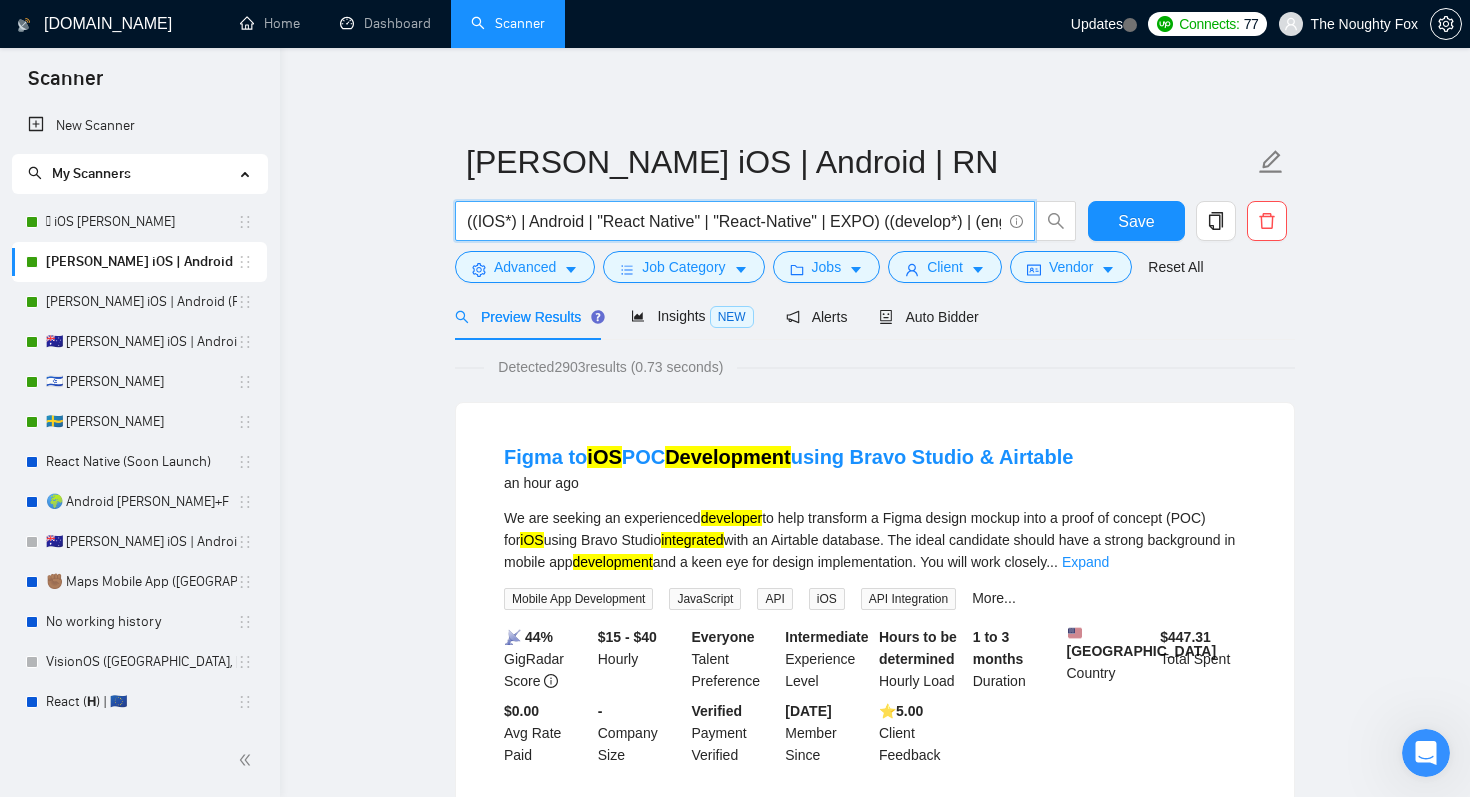 click on "[PERSON_NAME] iOS | Android | RN ((IOS*) | Android | "React Native" | "React-Native" | EXPO) ((develop*) | (engineer*) | (create*) | (build*) | (craft*) | (program*) | (integrat*)) Save Advanced   Job Category   Jobs   Client   Vendor   Reset All Preview Results Insights NEW Alerts Auto Bidder Detected   2903  results   (0.73 seconds) Figma to  iOS  POC  Development  using Bravo Studio & Airtable an hour ago We are seeking an experienced  developer  to help transform a Figma design mockup into a proof of concept (POC) for  iOS  using Bravo Studio  integrated  with an Airtable database. The ideal candidate should have a strong background in mobile app  development  and a keen eye for design implementation. You will work closely  ... Expand Mobile App Development JavaScript API iOS API Integration More... 📡   44% GigRadar Score   $15 - $40 Hourly Everyone Talent Preference Intermediate Experience Level Hours to be determined Hourly Load 1 to 3 months Duration   [GEOGRAPHIC_DATA] Country $ 447.31 Total Spent $0.00 -" at bounding box center (875, 2409) 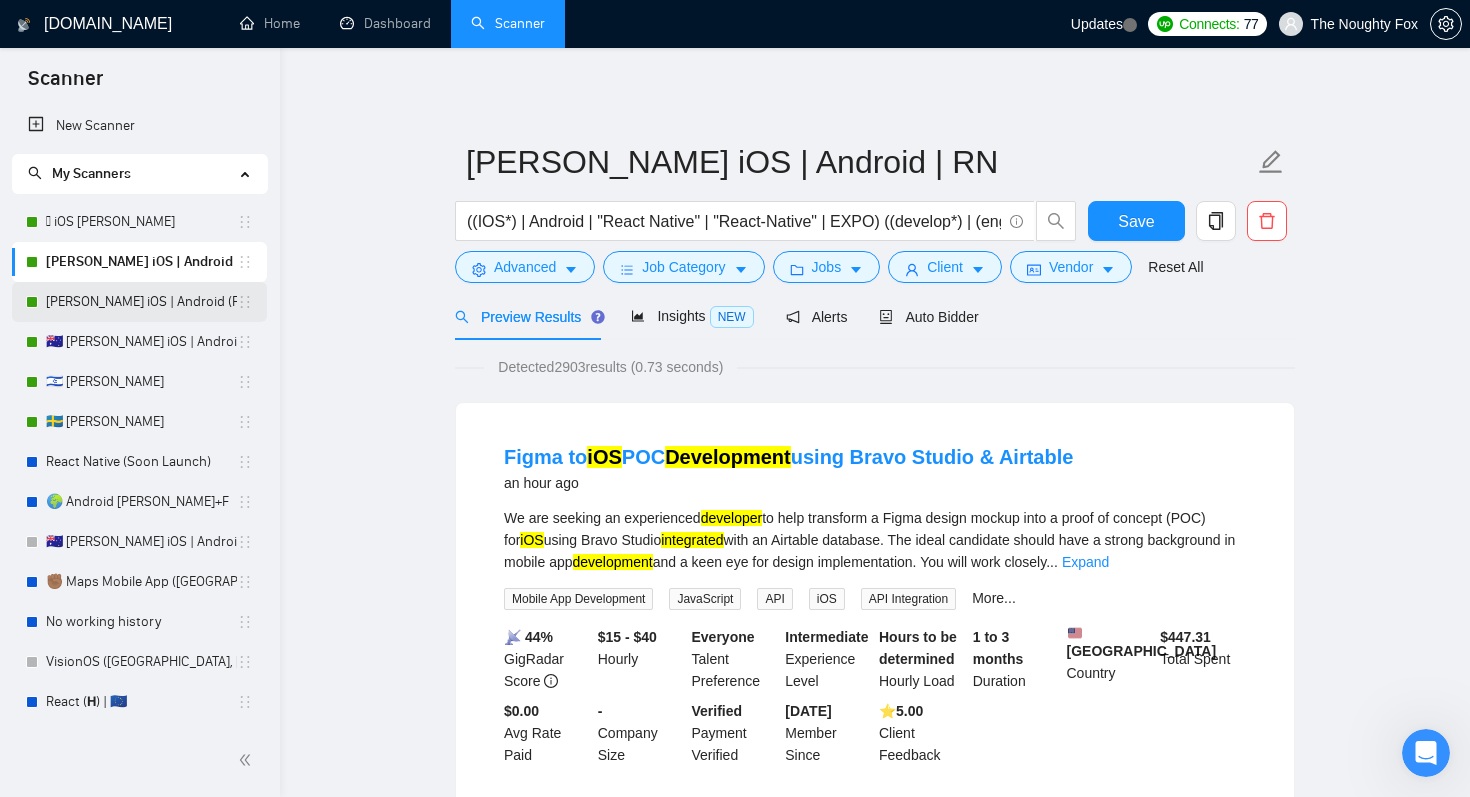 click on "[PERSON_NAME] iOS | Android (Fixed)" at bounding box center [141, 302] 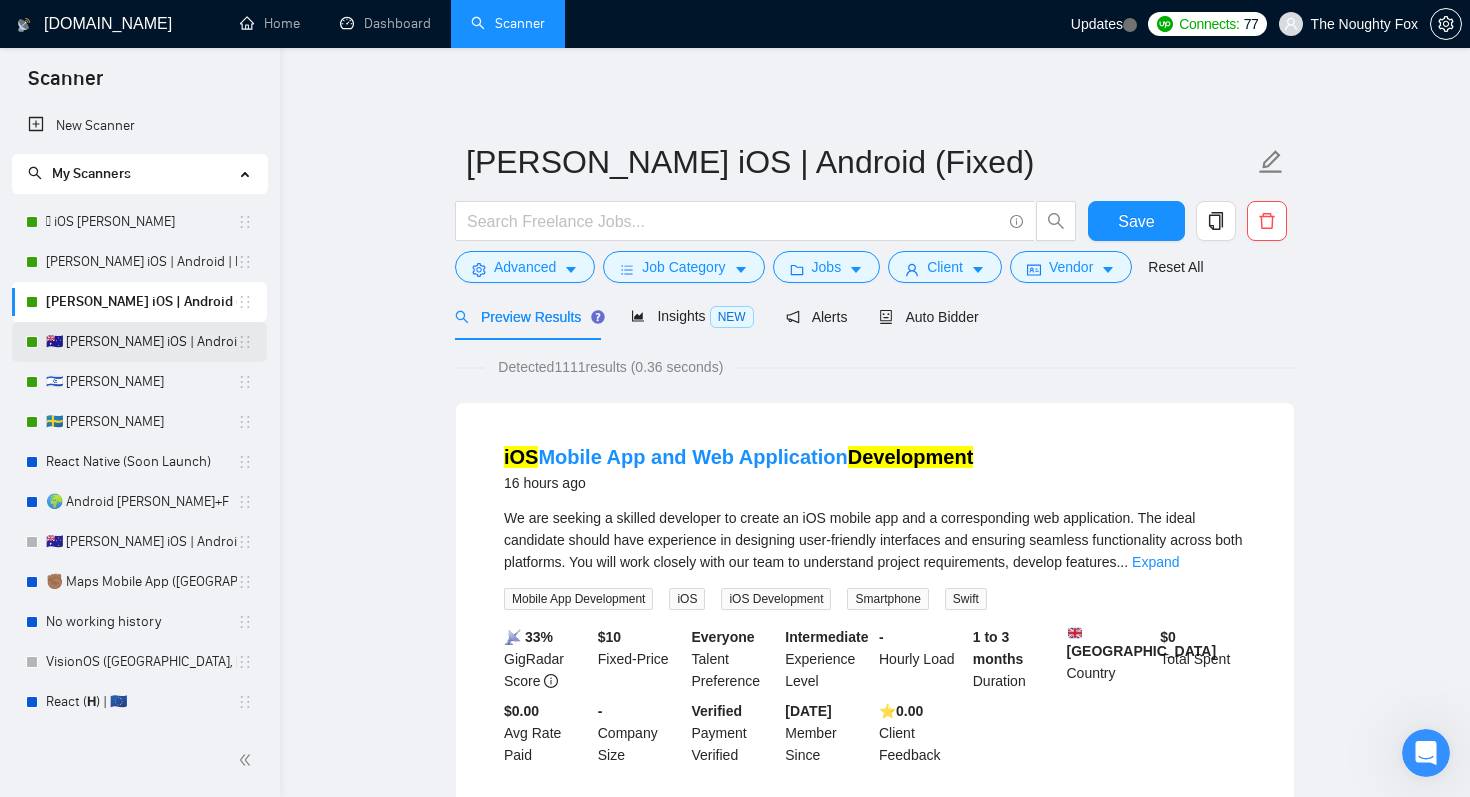 click on "🇦🇺 [PERSON_NAME] iOS | Android | RN" at bounding box center (141, 342) 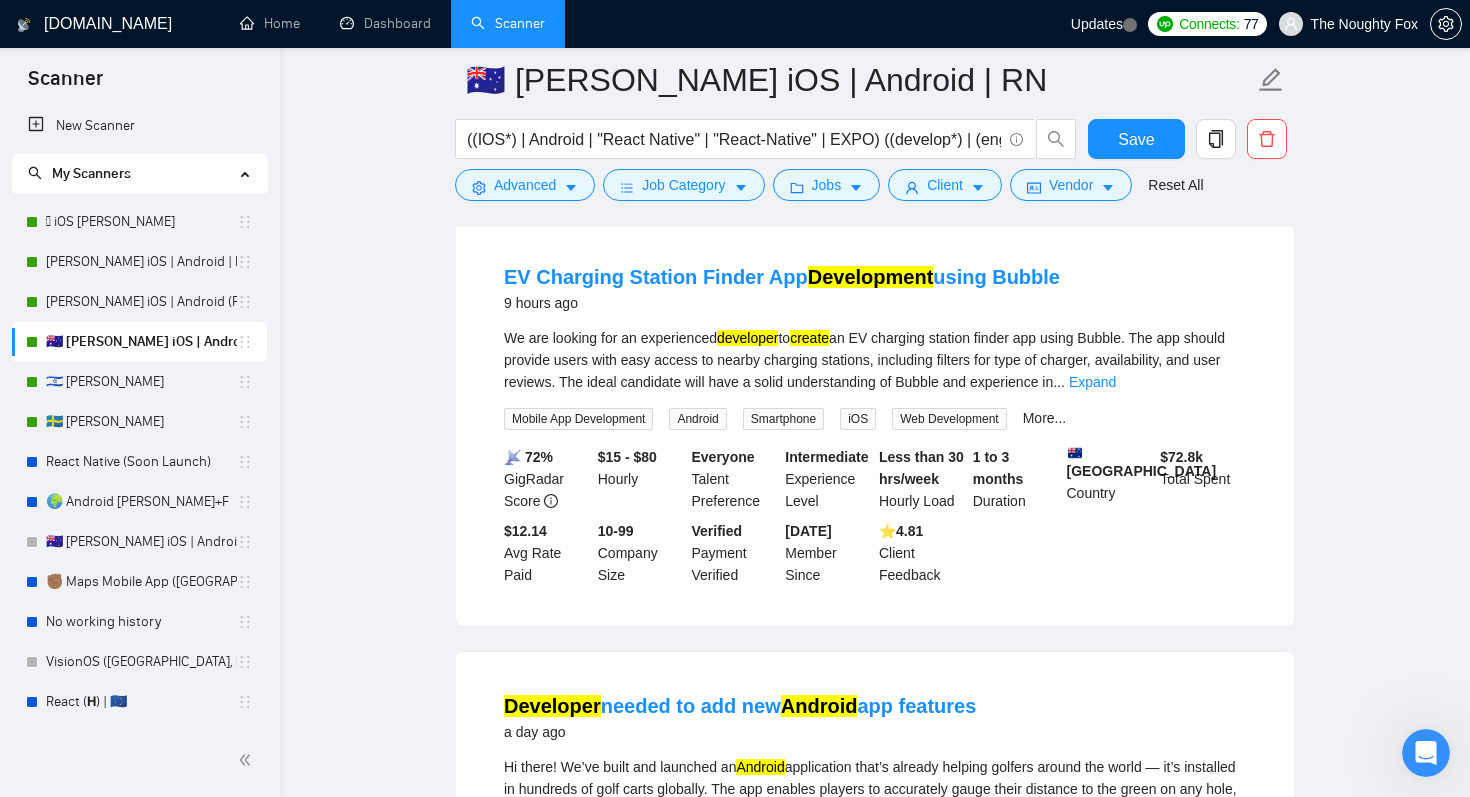 scroll, scrollTop: 815, scrollLeft: 0, axis: vertical 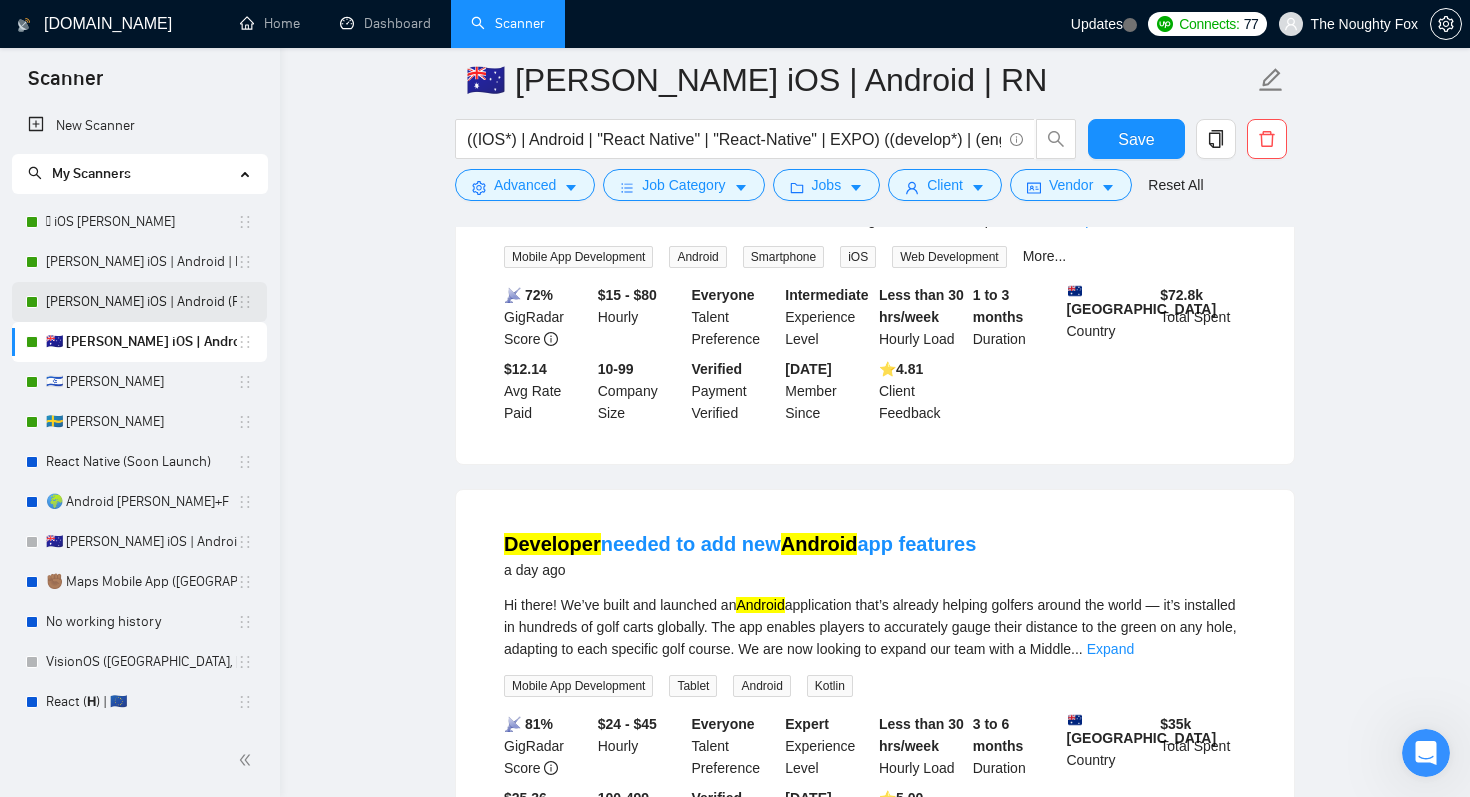 click on "[PERSON_NAME] iOS | Android (Fixed)" at bounding box center [141, 302] 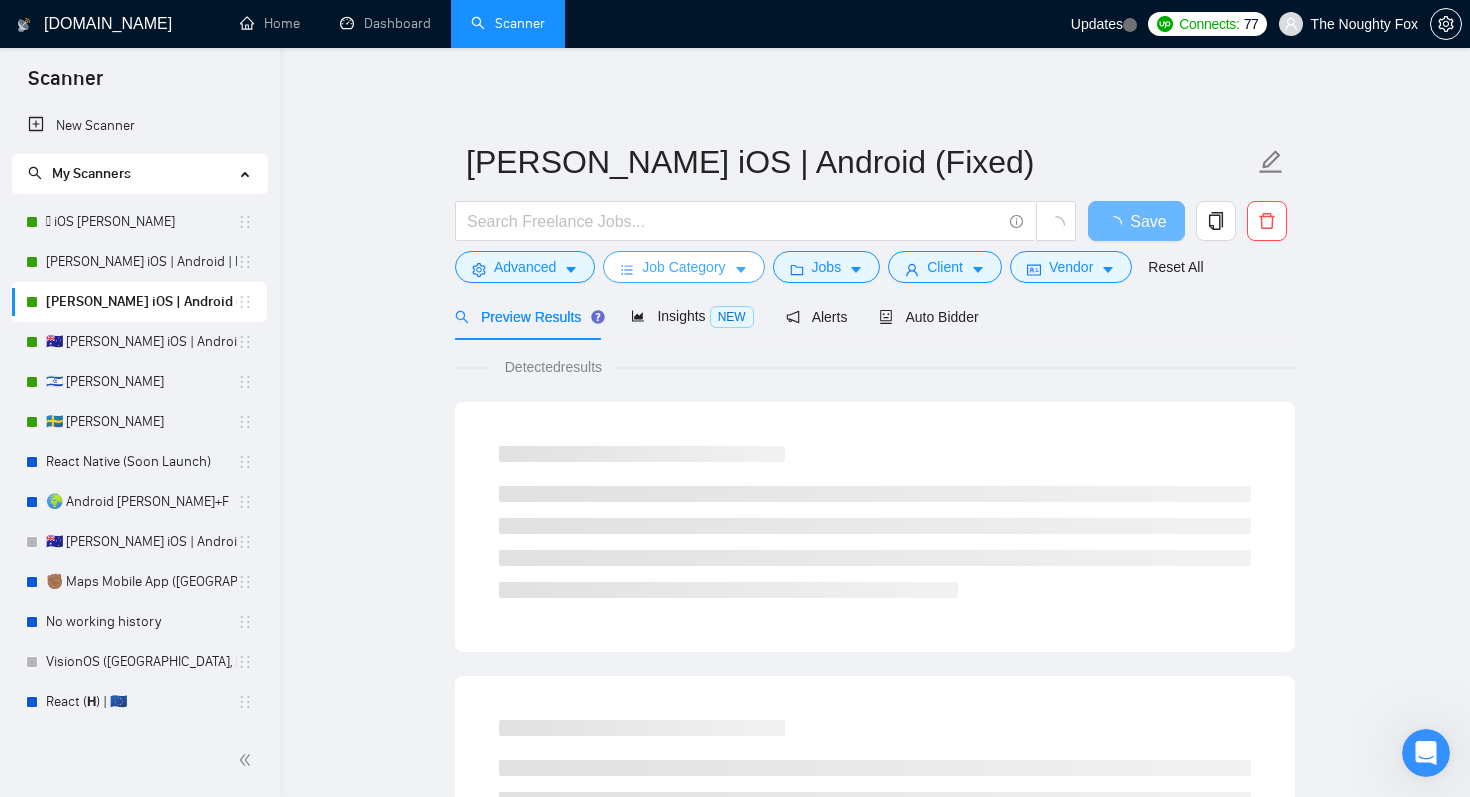 click on "Job Category" at bounding box center [683, 267] 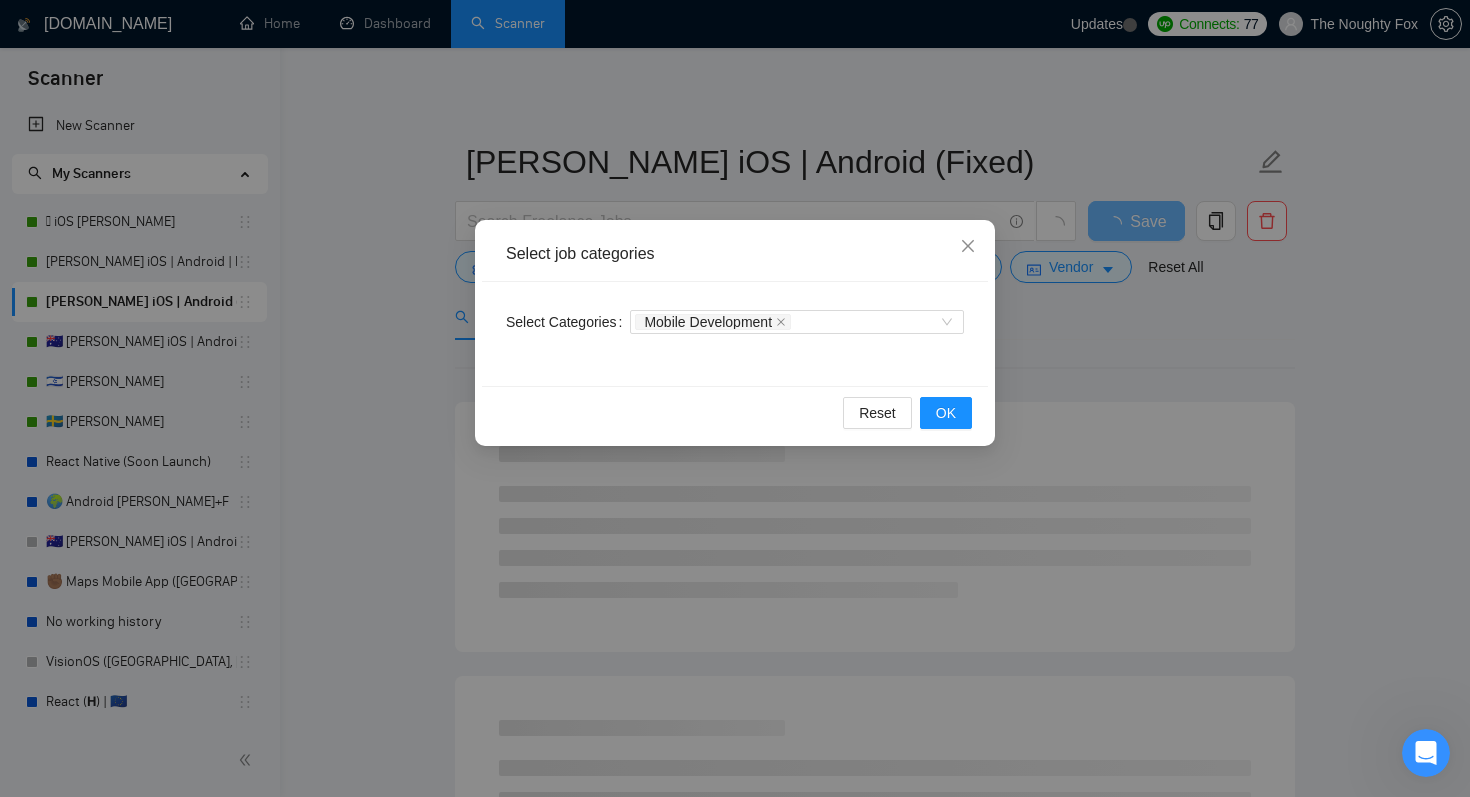 click on "Select job categories Select Categories Mobile Development   Reset OK" at bounding box center [735, 398] 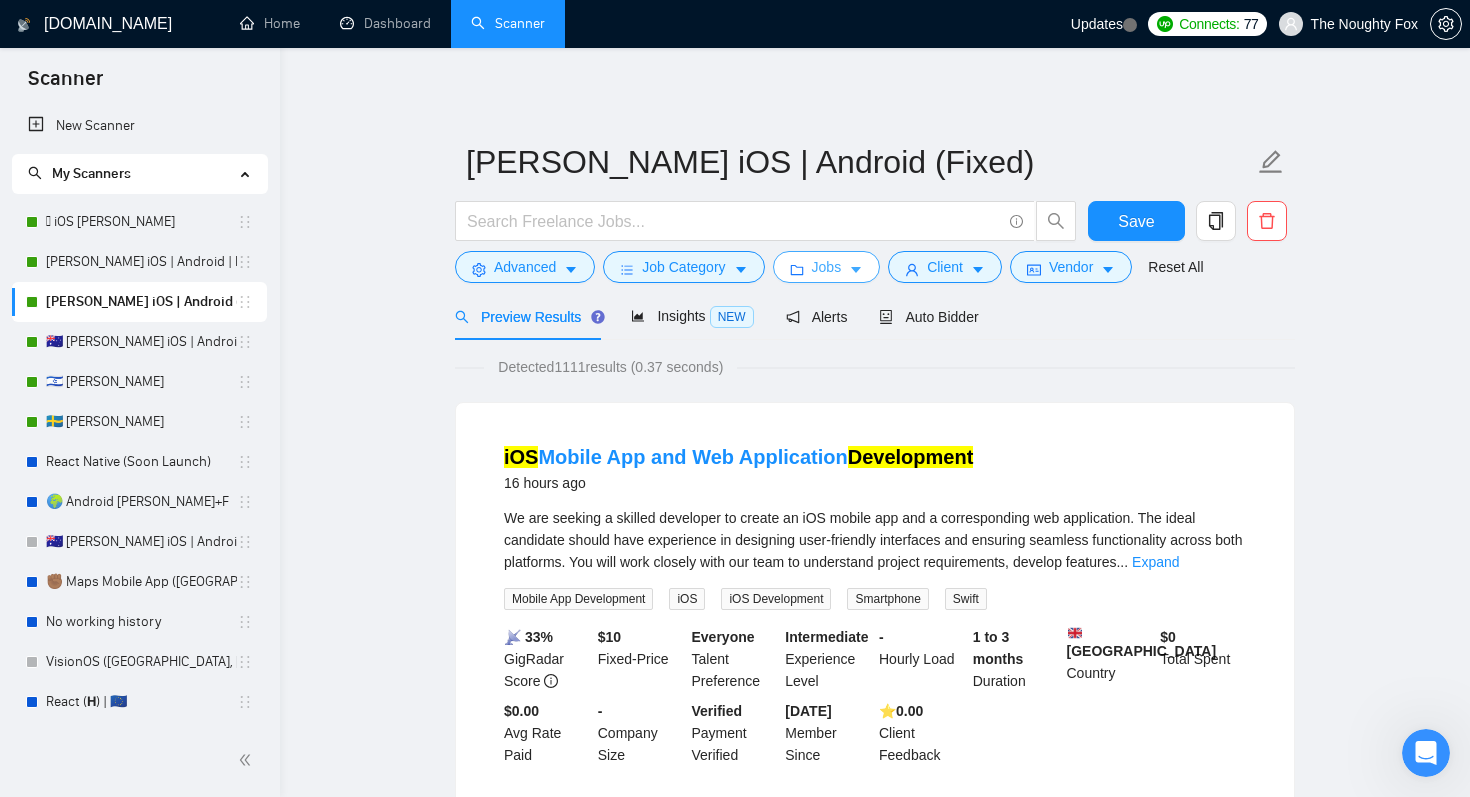 click on "Jobs" at bounding box center [827, 267] 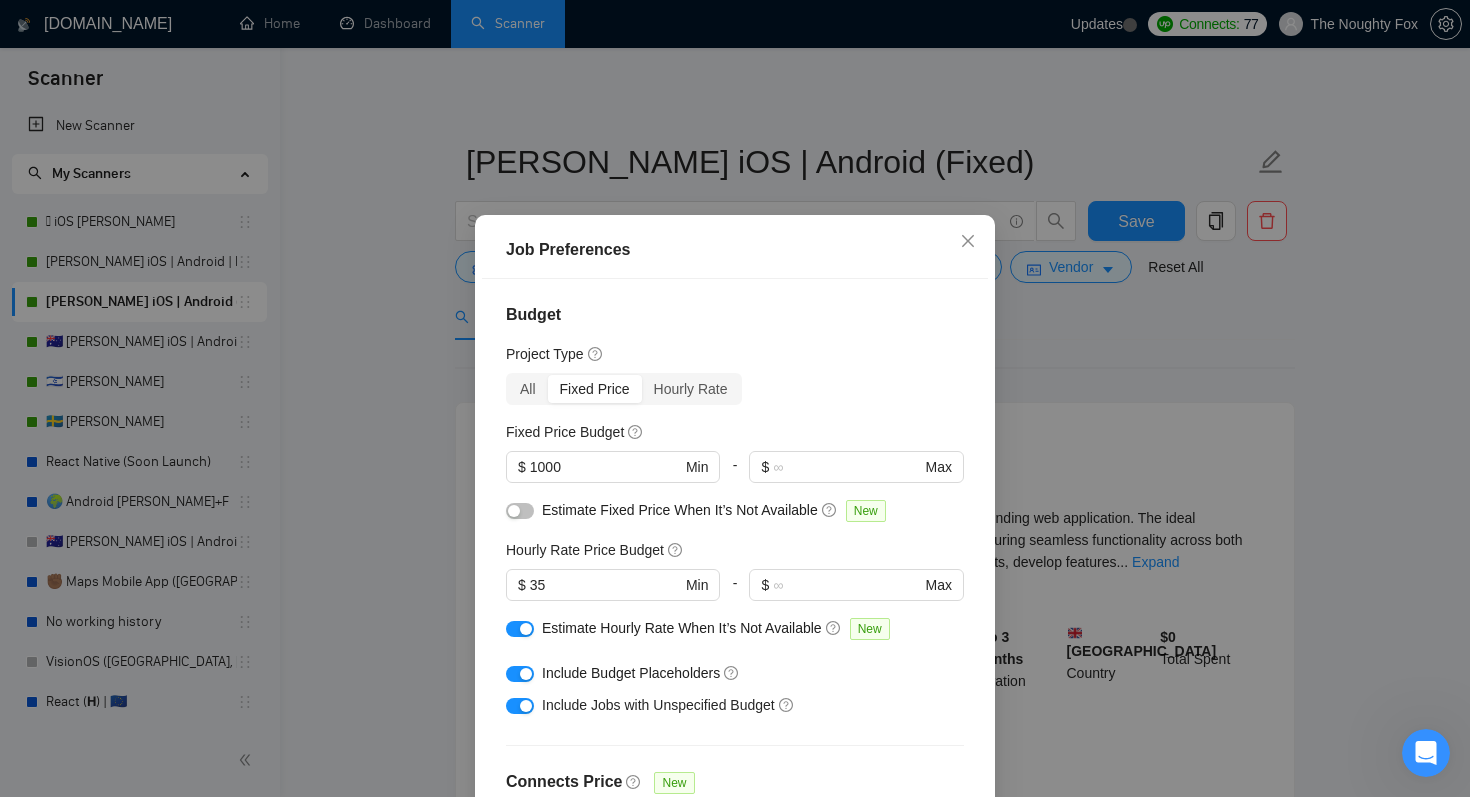 click on "Job Preferences Budget Project Type All Fixed Price Hourly Rate   Fixed Price Budget $ 1000 Min - $ Max Estimate Fixed Price When It’s Not Available New   Hourly Rate Price Budget $ 35 Min - $ Max Estimate Hourly Rate When It’s Not Available New Include Budget Placeholders Include Jobs with Unspecified Budget   Connects Price New Min - Max Project Duration   Unspecified Less than 1 month 1 to 3 months 3 to 6 months More than 6 months Hourly Workload   Unspecified <30 hrs/week >30 hrs/week Hours TBD Unsure Job Posting Questions New Jobs that Don’t Have Questions Jobs with Default Questions Only Jobs that Contain Custom Questions   Description Preferences Description Size New Above average Below average Average   Reset OK" at bounding box center [735, 398] 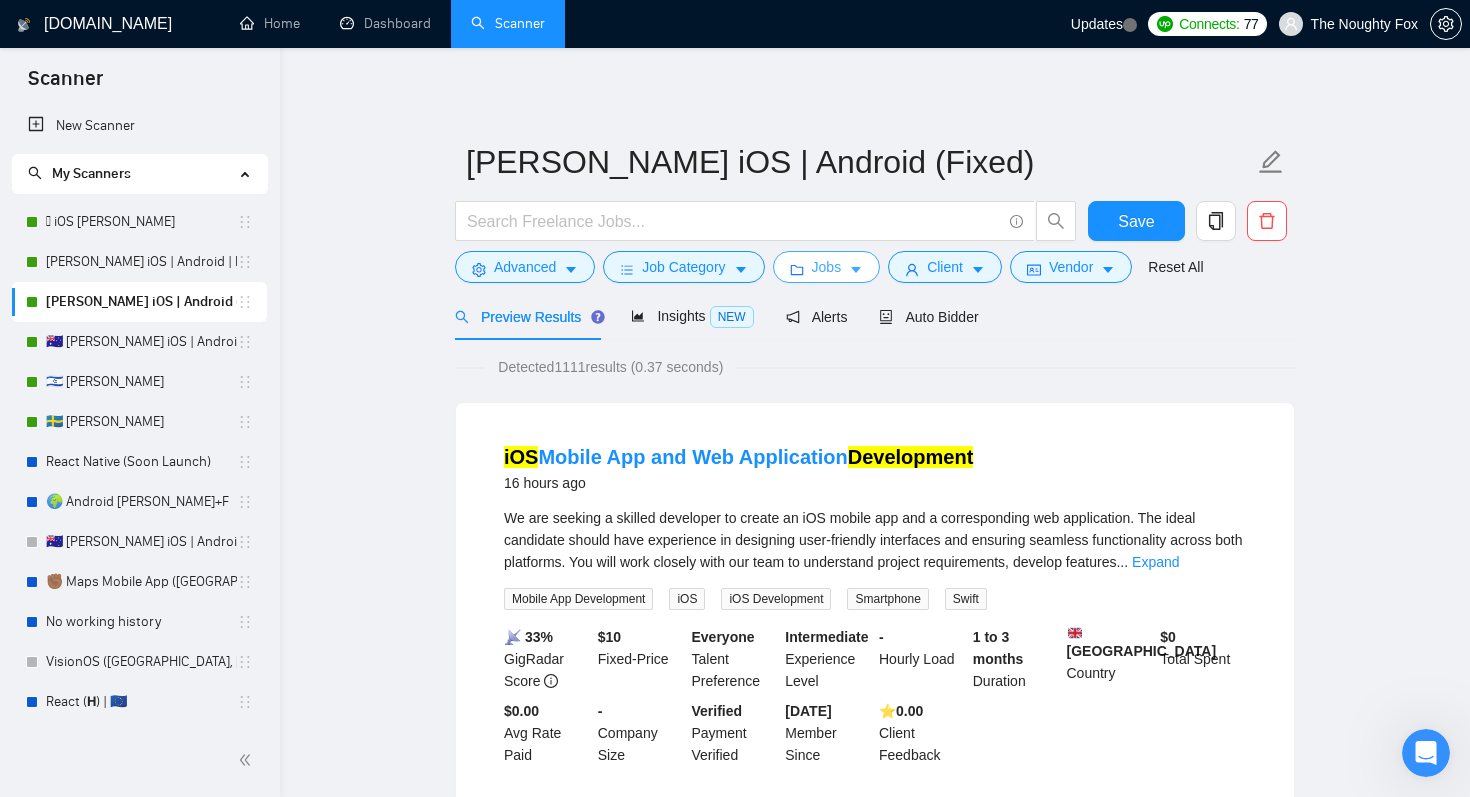 click on "Jobs" at bounding box center [827, 267] 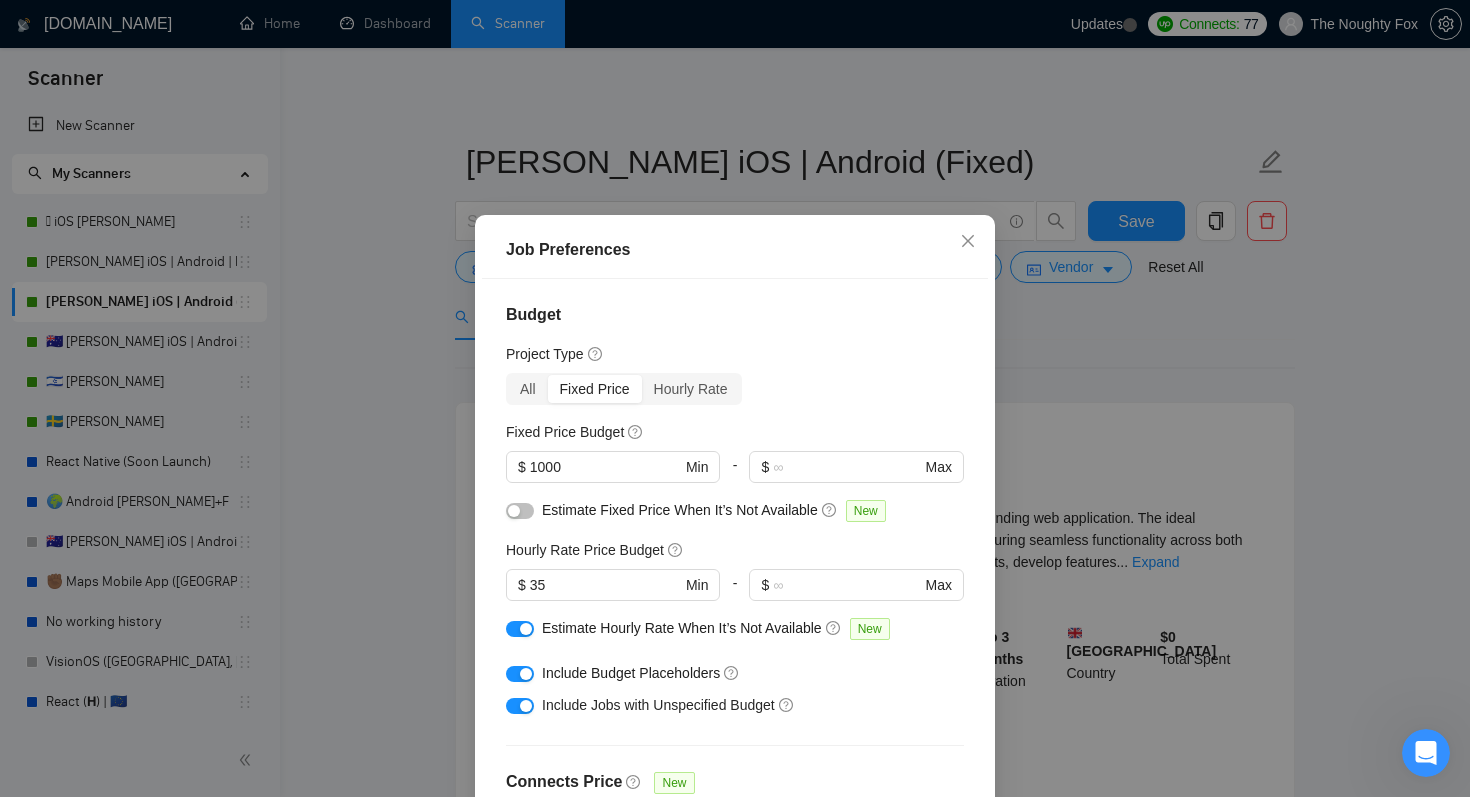 scroll, scrollTop: 45, scrollLeft: 0, axis: vertical 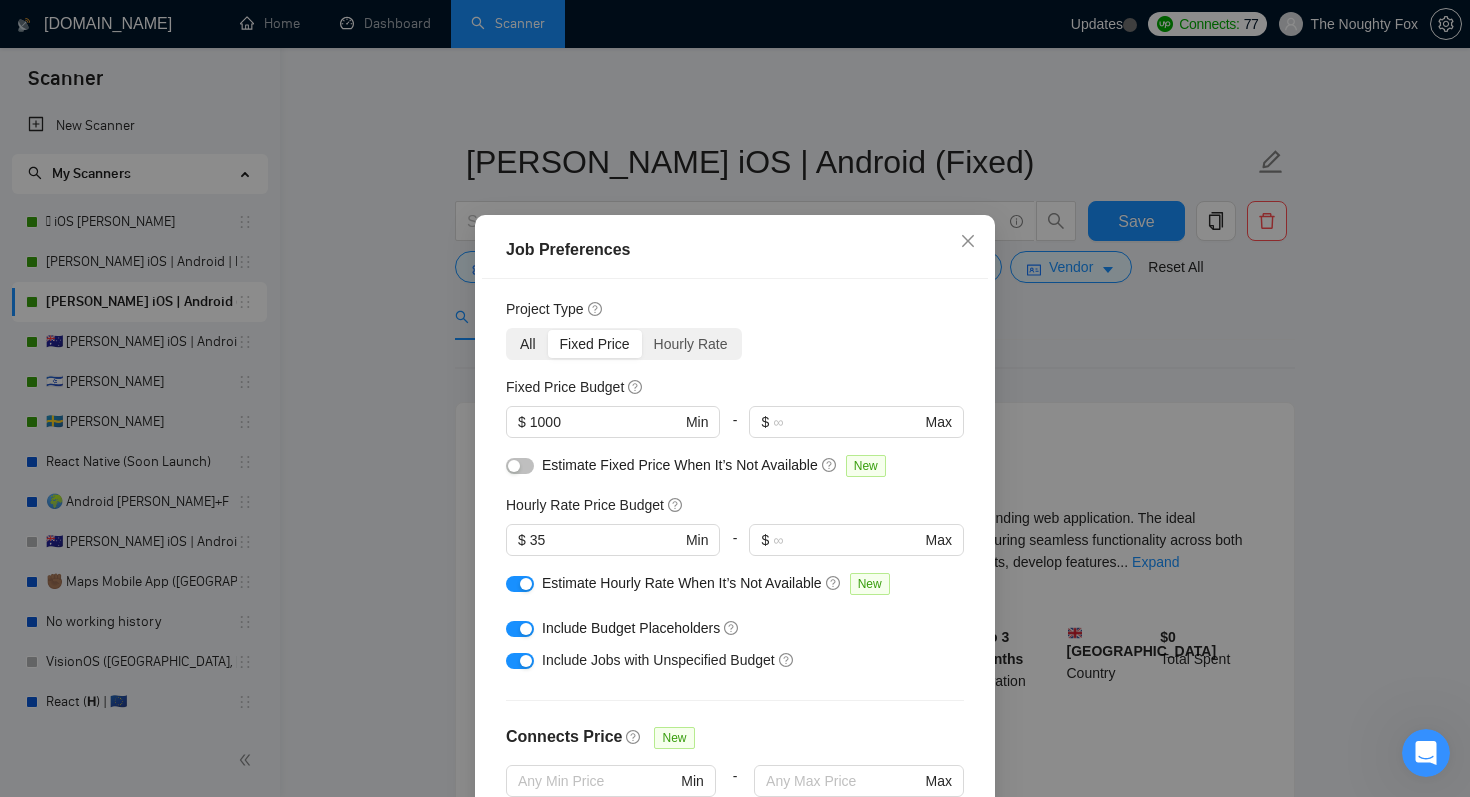 click on "All" at bounding box center [528, 344] 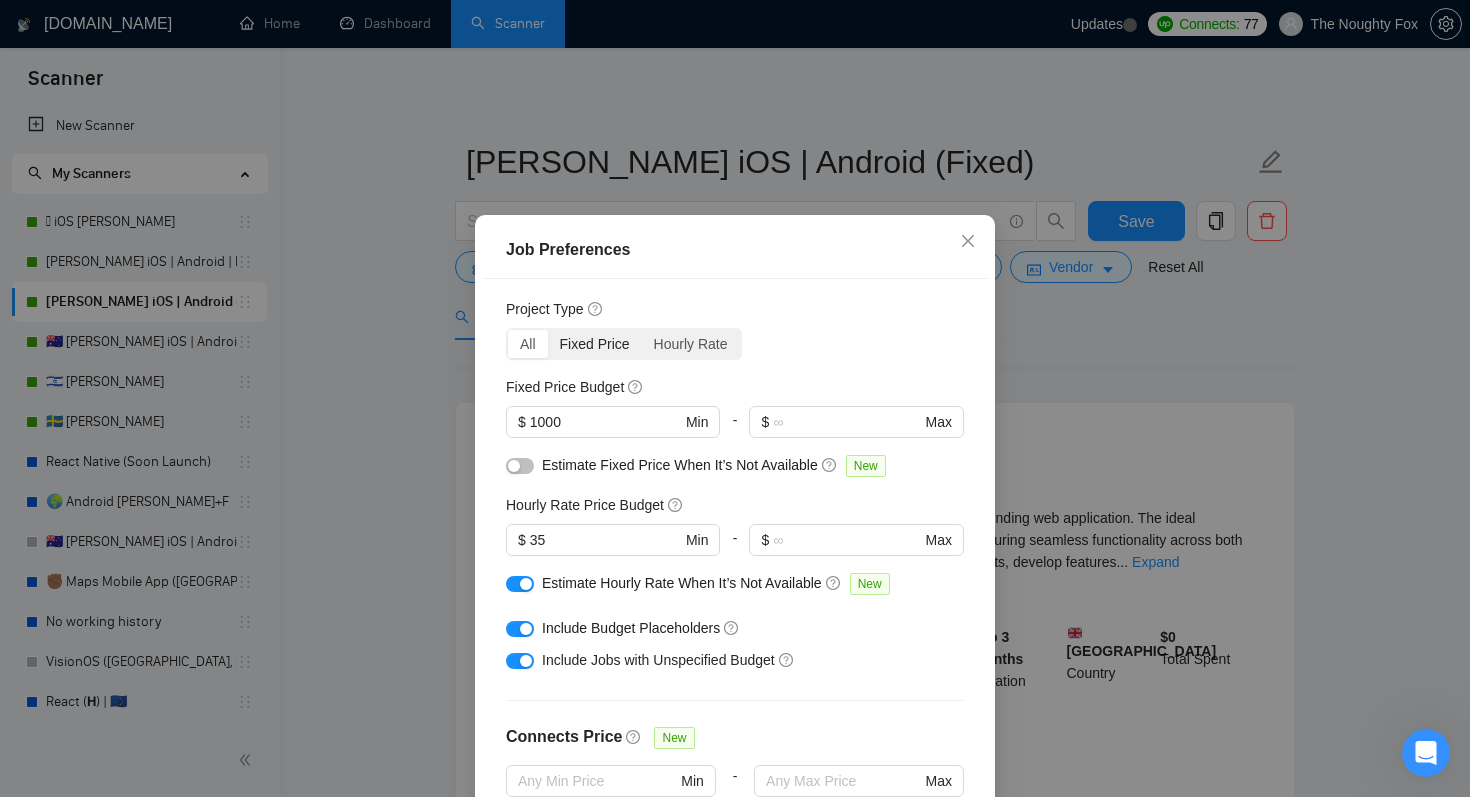 click on "Fixed Price" at bounding box center [548, 330] 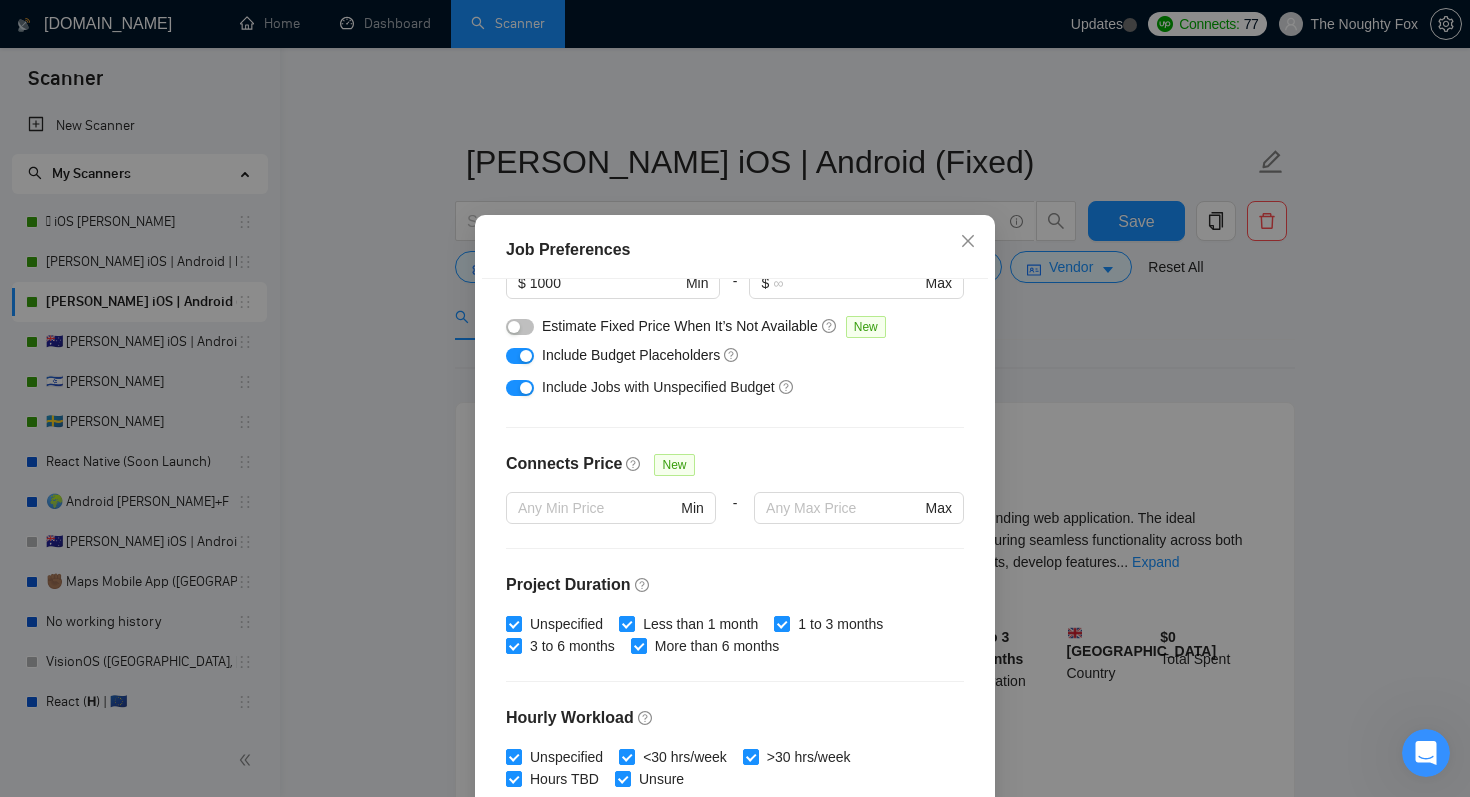 scroll, scrollTop: 454, scrollLeft: 0, axis: vertical 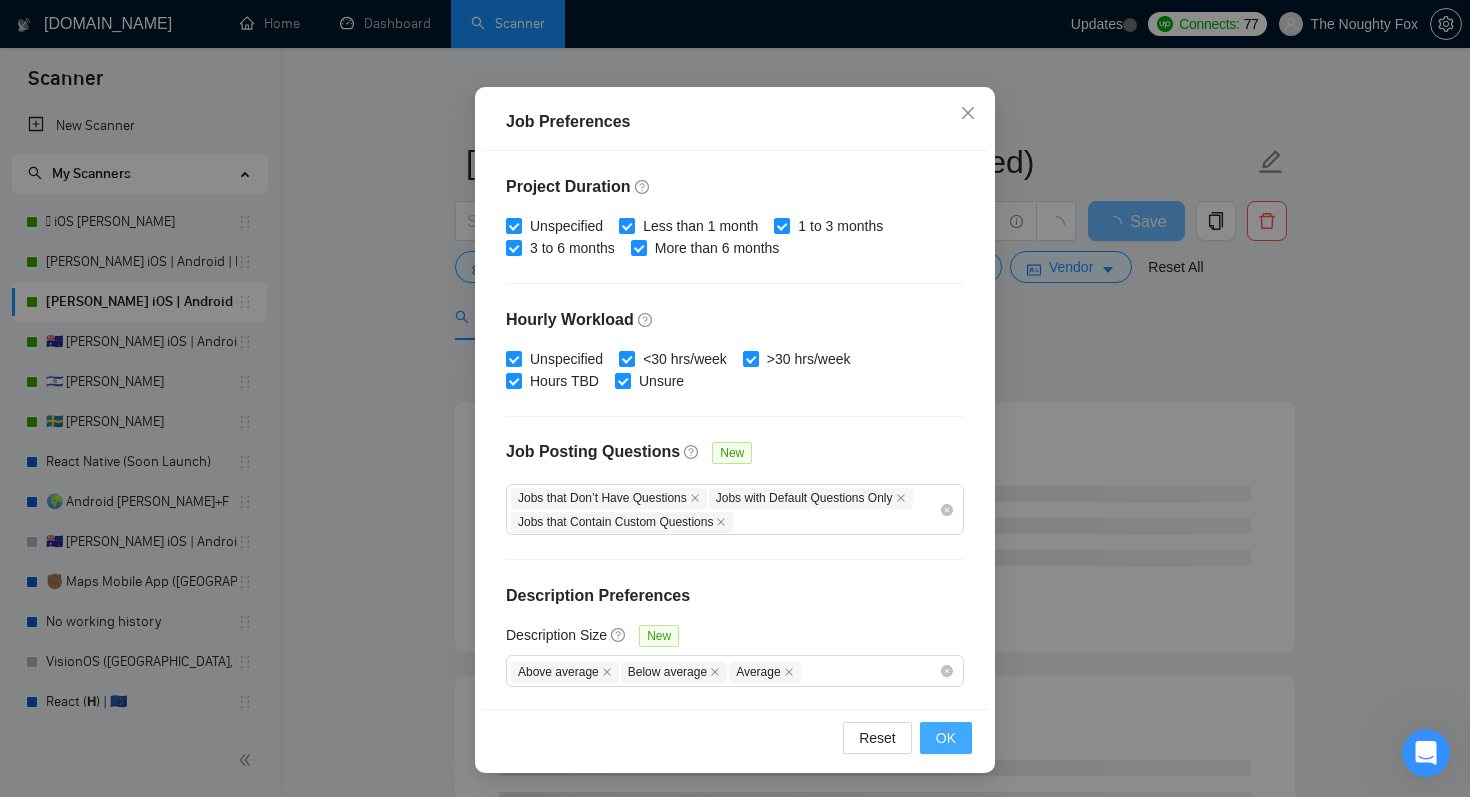 click on "OK" at bounding box center (946, 738) 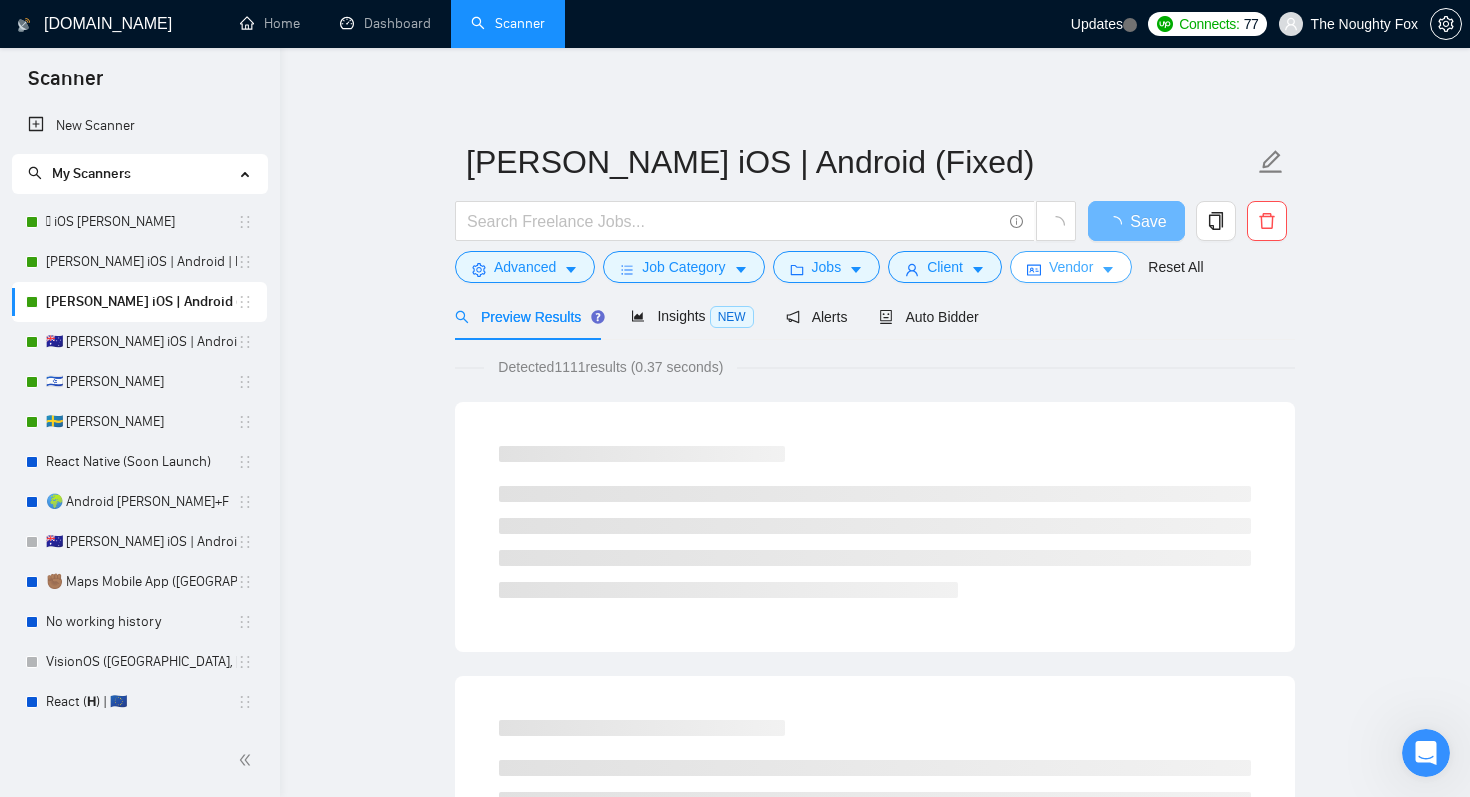 scroll, scrollTop: 33, scrollLeft: 0, axis: vertical 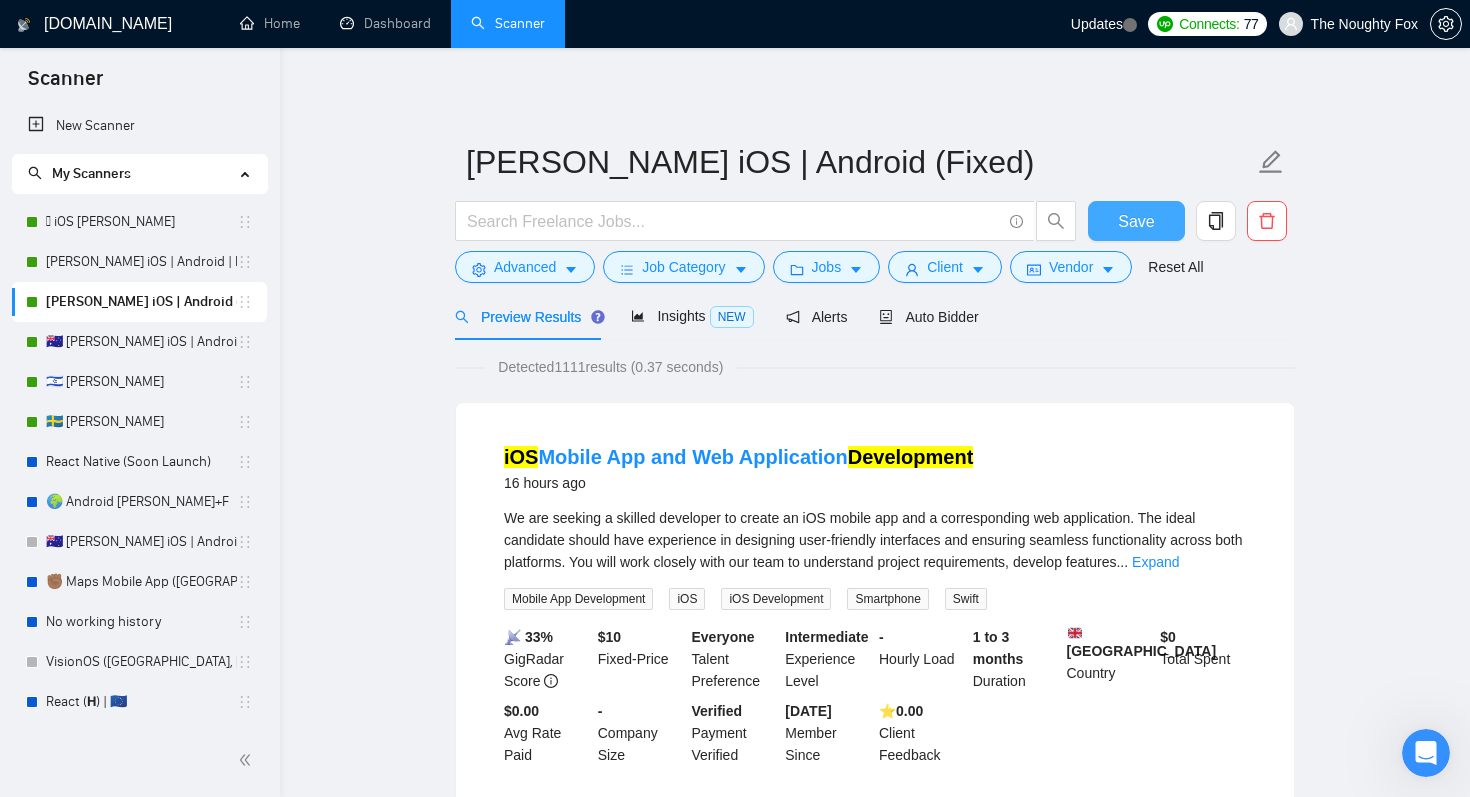 click on "Save" at bounding box center (1136, 221) 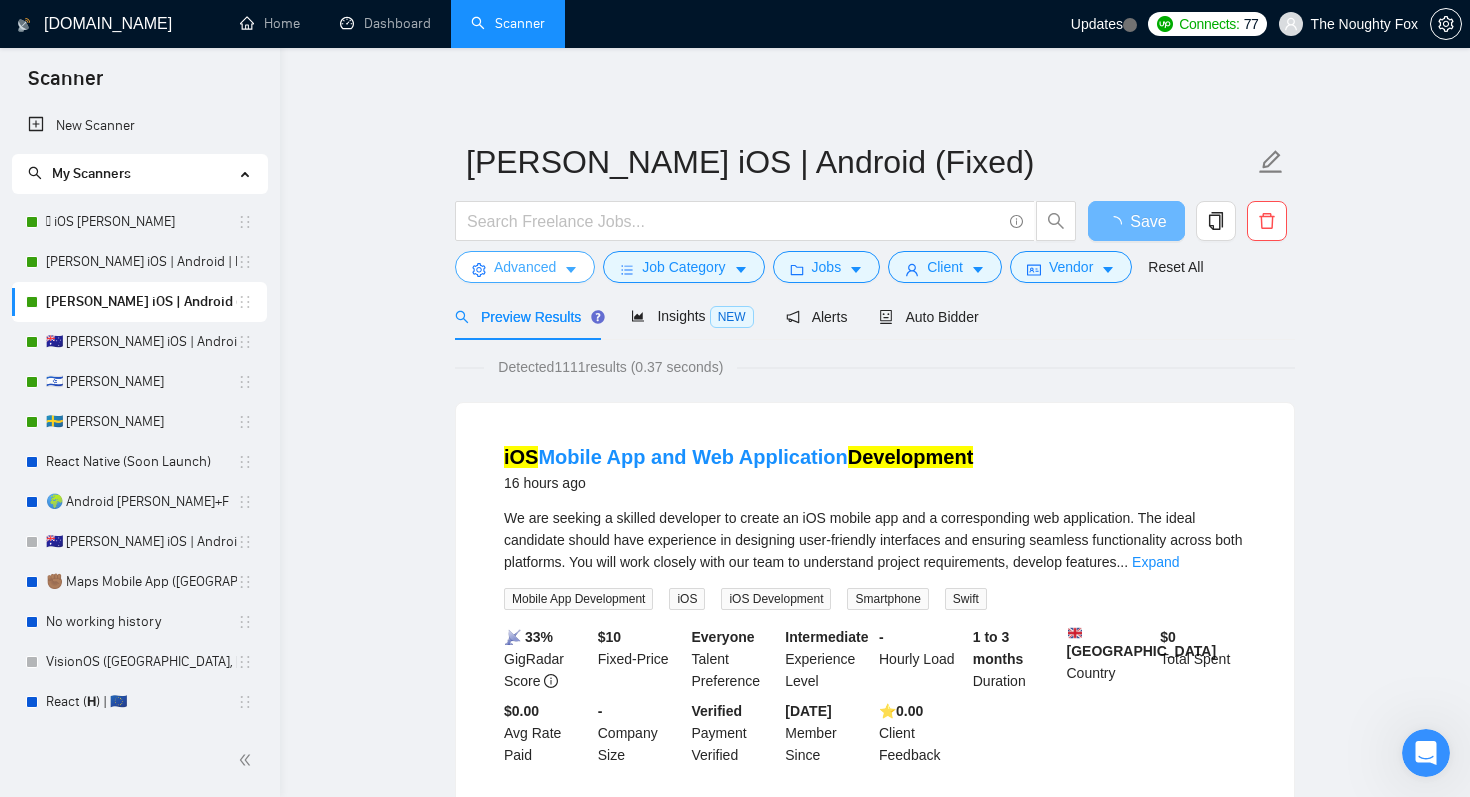 click on "Advanced" at bounding box center (525, 267) 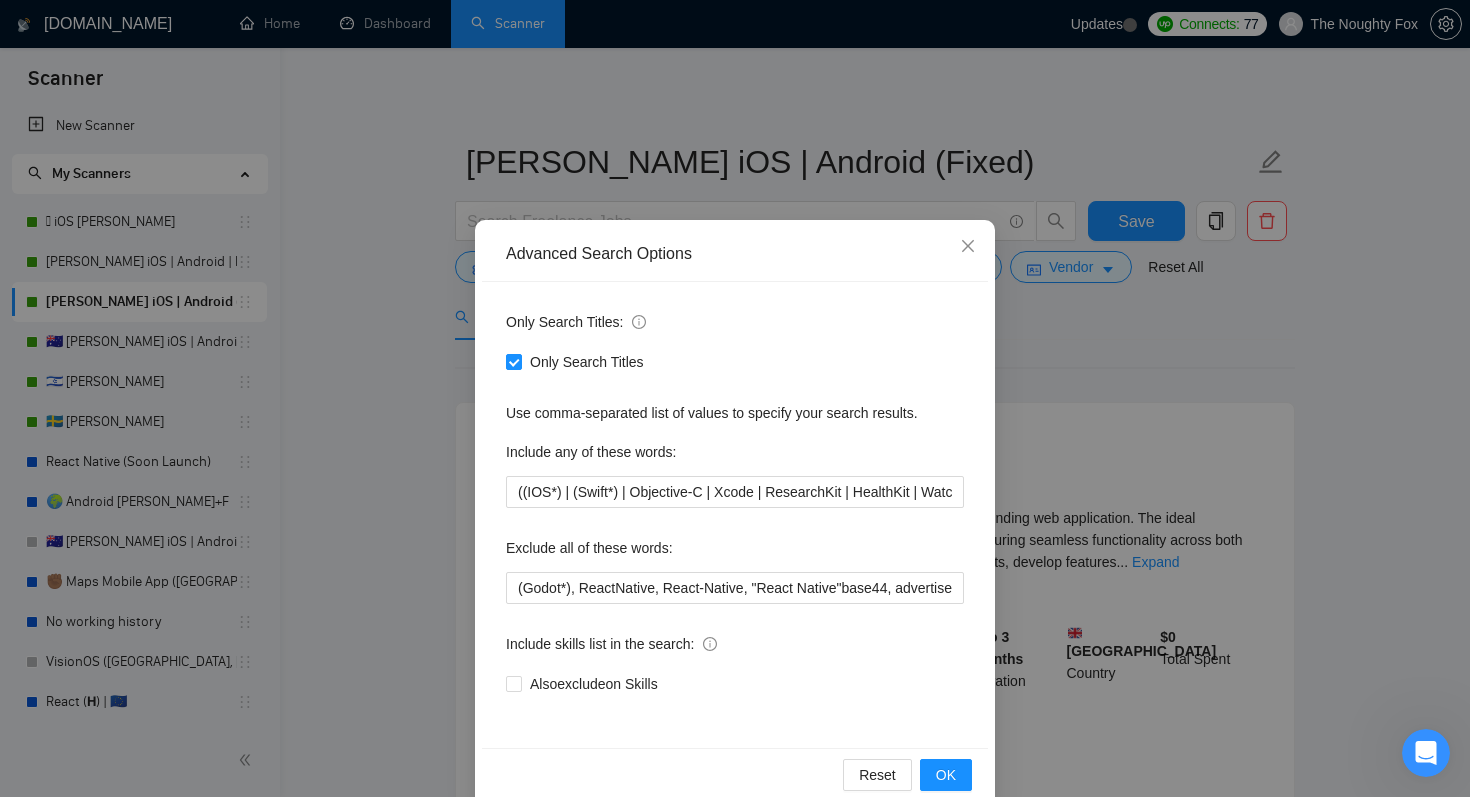 click on "Advanced Search Options Only Search Titles:   Only Search Titles Use comma-separated list of values to specify your search results. Include any of these words: ((IOS*) | (Swift*) | Objective-C | Xcode | ResearchKit | HealthKit | WatchKit | Android | Kotlin | Native | SDK) ((develop*) | (engineer*) | (create*) | (build*) | (craft*) | (program*) | (integrat*)) Exclude all of these words: Include skills list in the search:   Also  exclude  on Skills Reset OK" at bounding box center (735, 398) 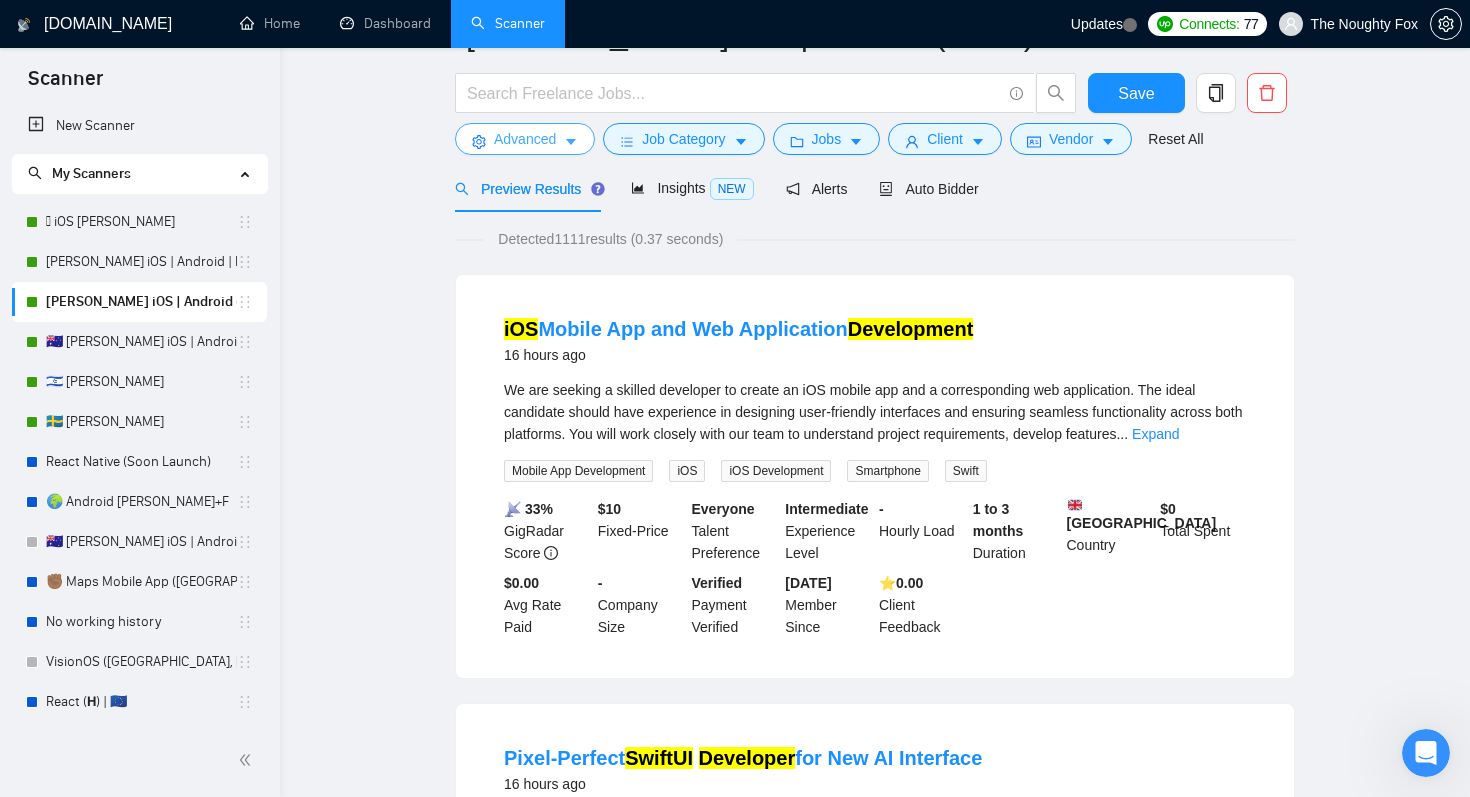 scroll, scrollTop: 0, scrollLeft: 0, axis: both 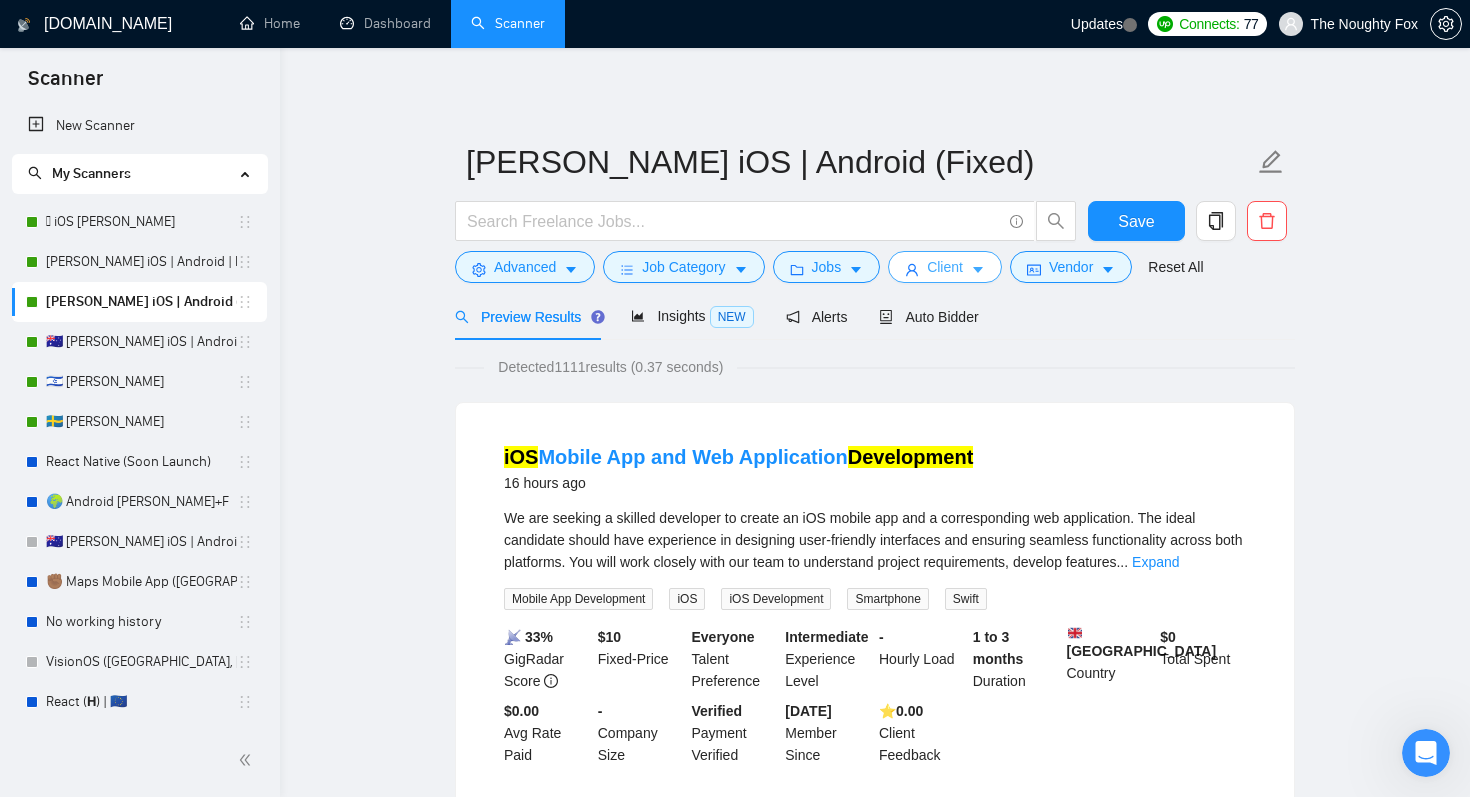 click on "Client" at bounding box center (945, 267) 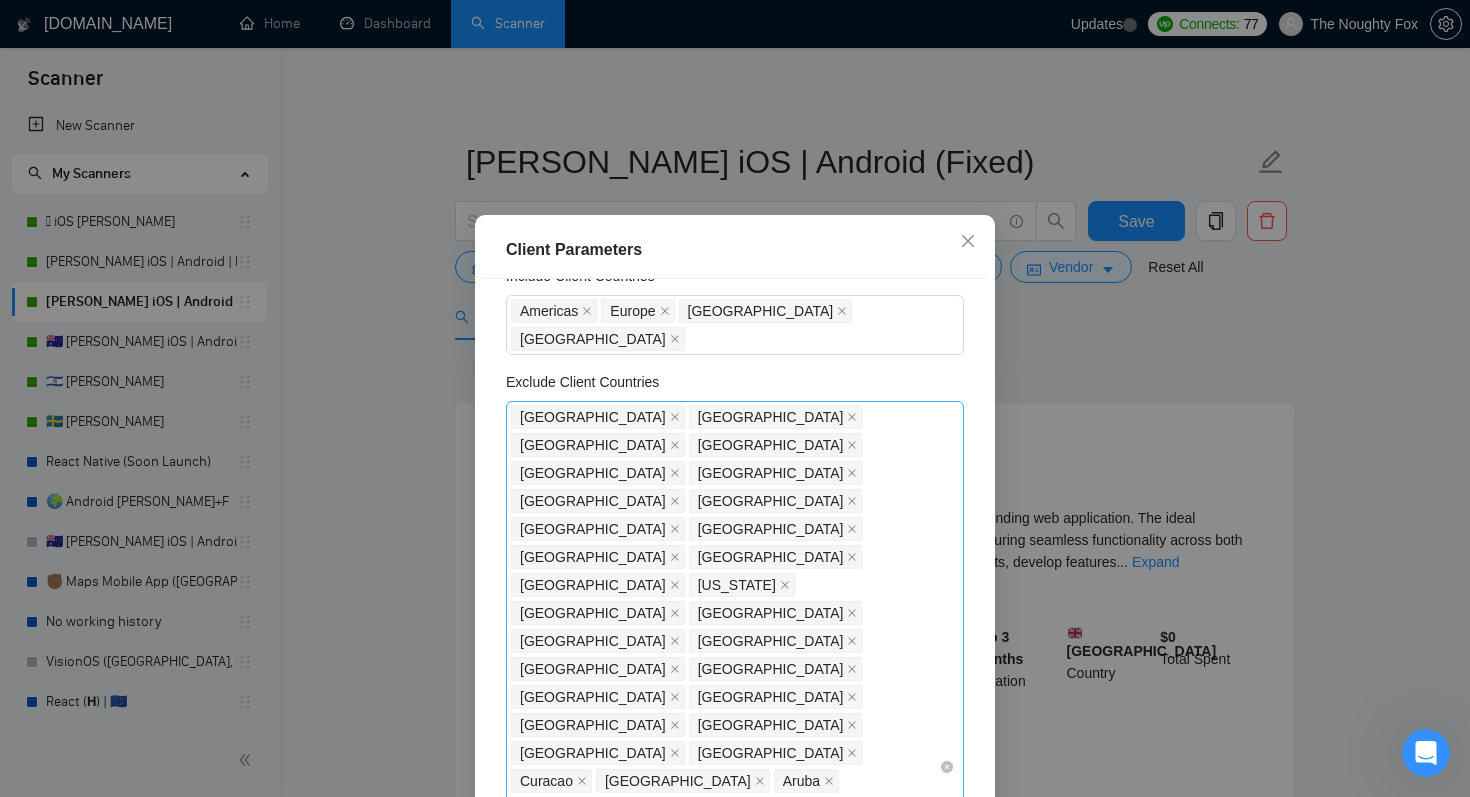 scroll, scrollTop: 67, scrollLeft: 0, axis: vertical 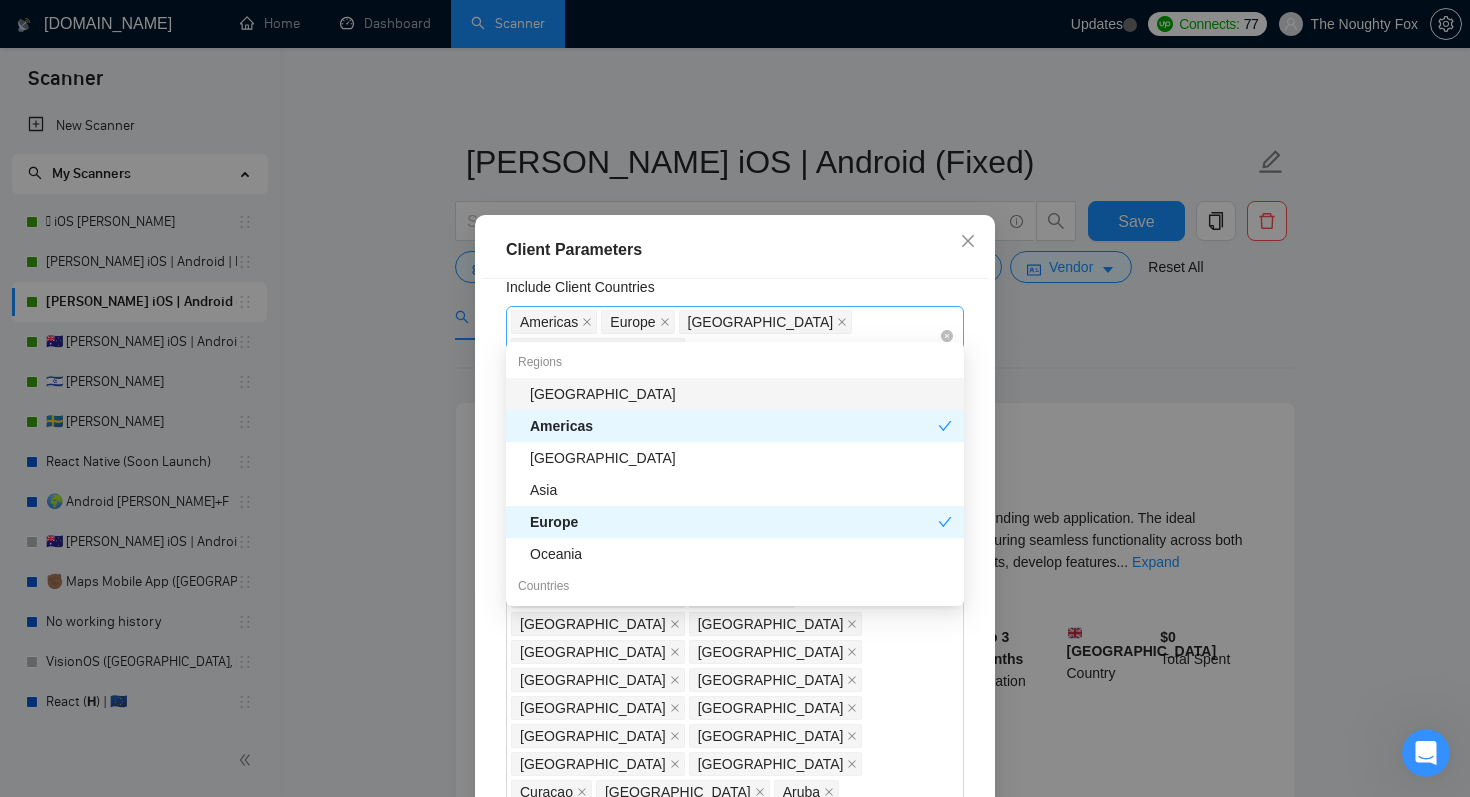 click on "[GEOGRAPHIC_DATA] [GEOGRAPHIC_DATA] [GEOGRAPHIC_DATA] [GEOGRAPHIC_DATA]" at bounding box center (725, 336) 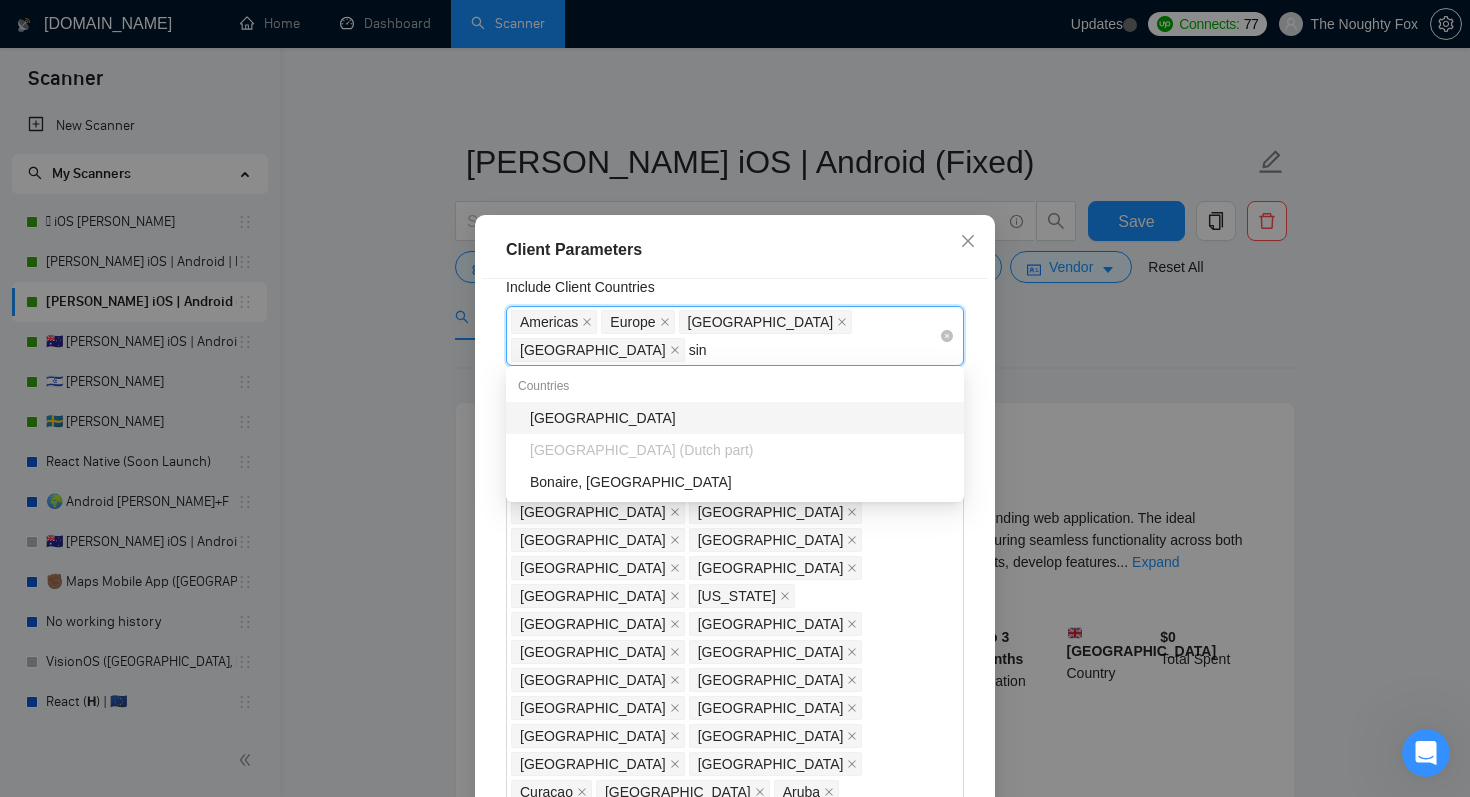 type on "sing" 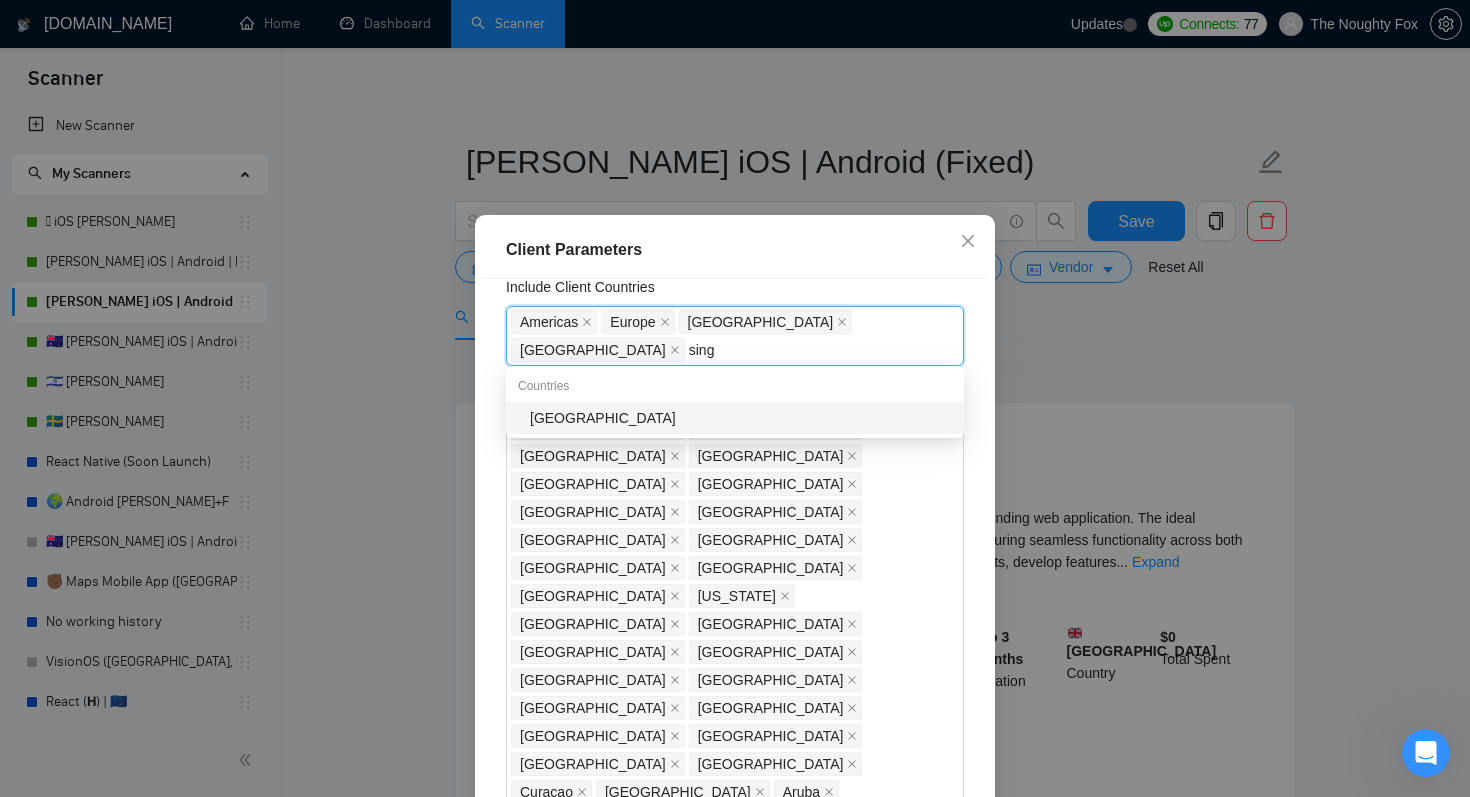 click on "[GEOGRAPHIC_DATA]" at bounding box center (741, 418) 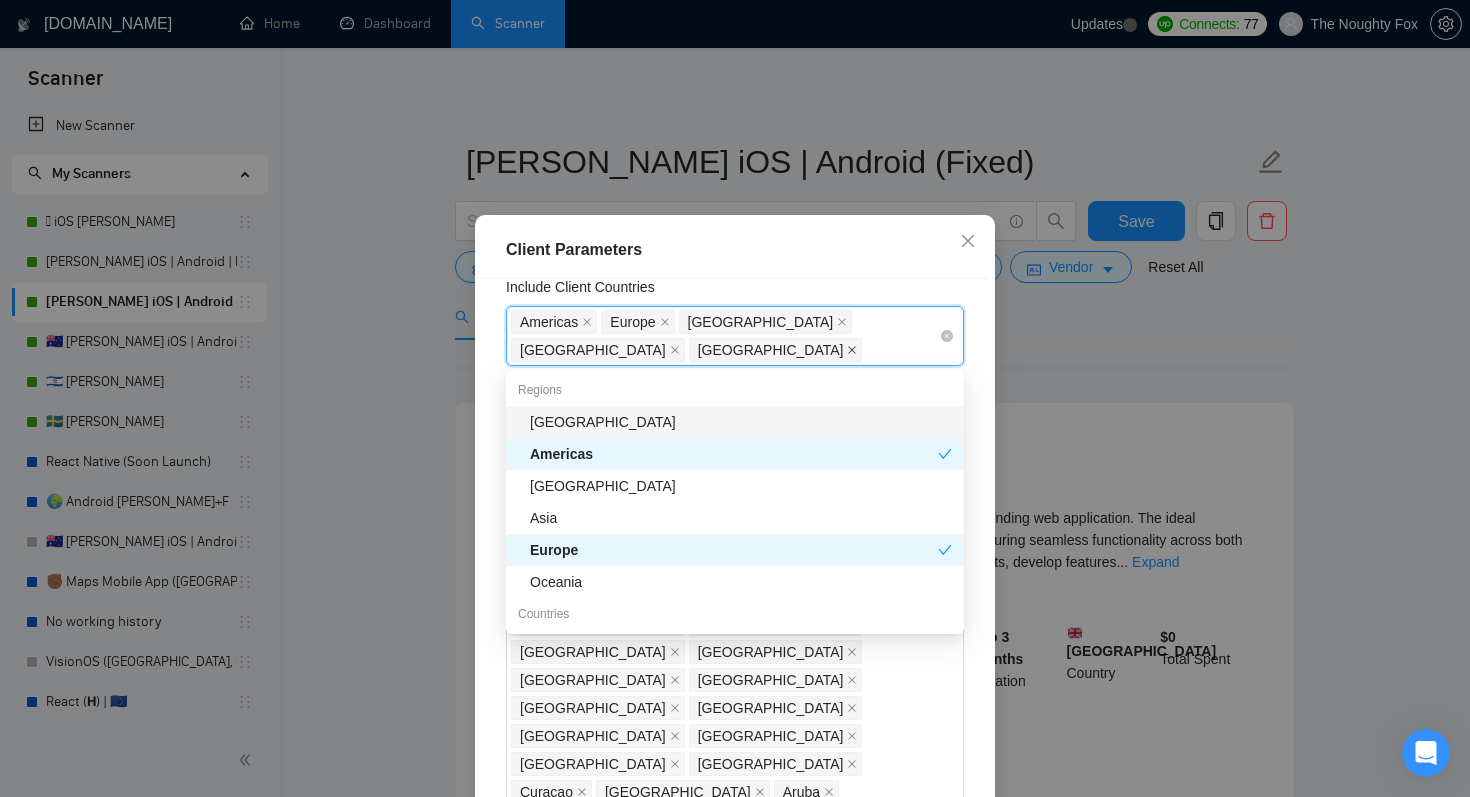 click 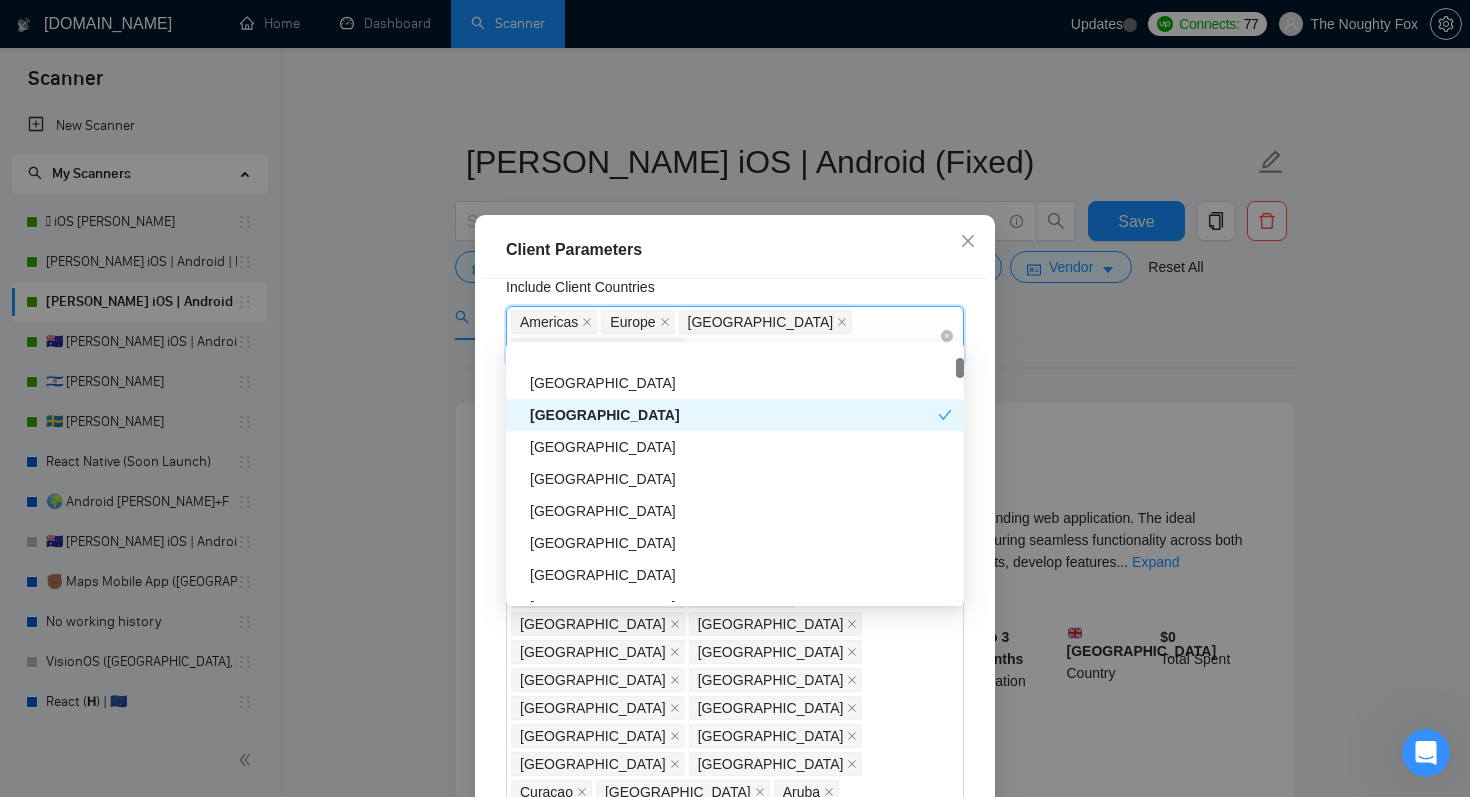 scroll, scrollTop: 381, scrollLeft: 0, axis: vertical 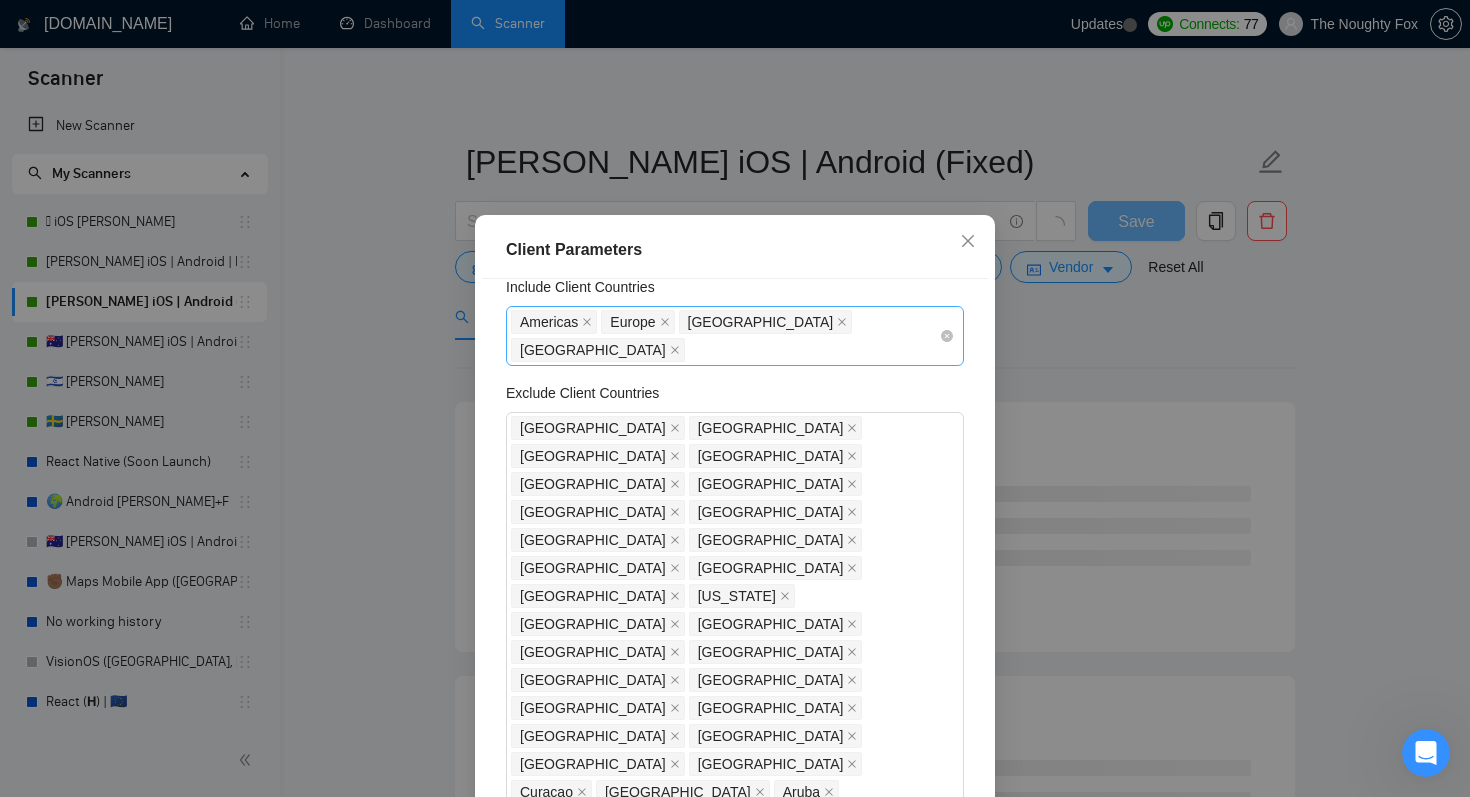 click on "Client Parameters" at bounding box center (735, 250) 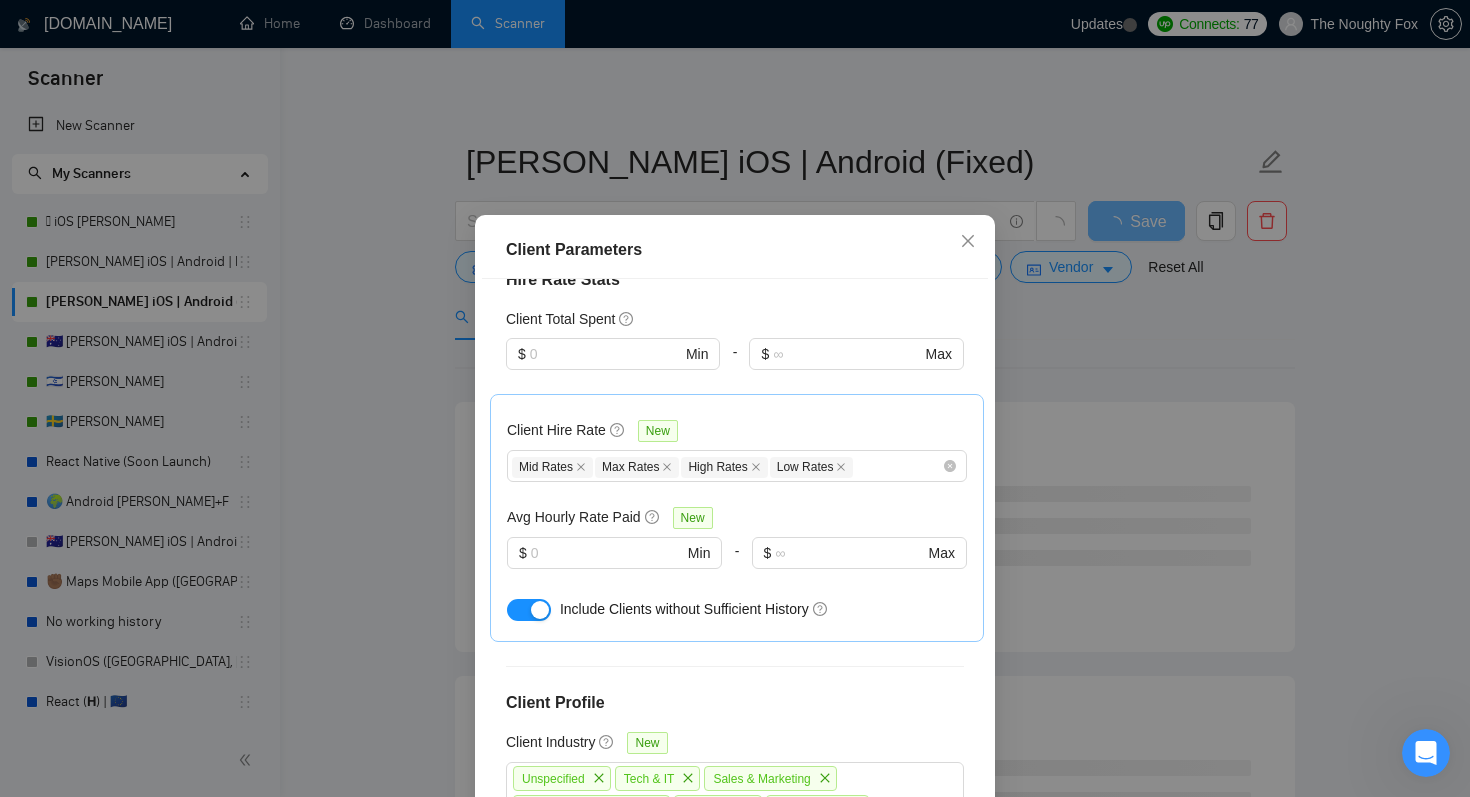 scroll, scrollTop: 1379, scrollLeft: 0, axis: vertical 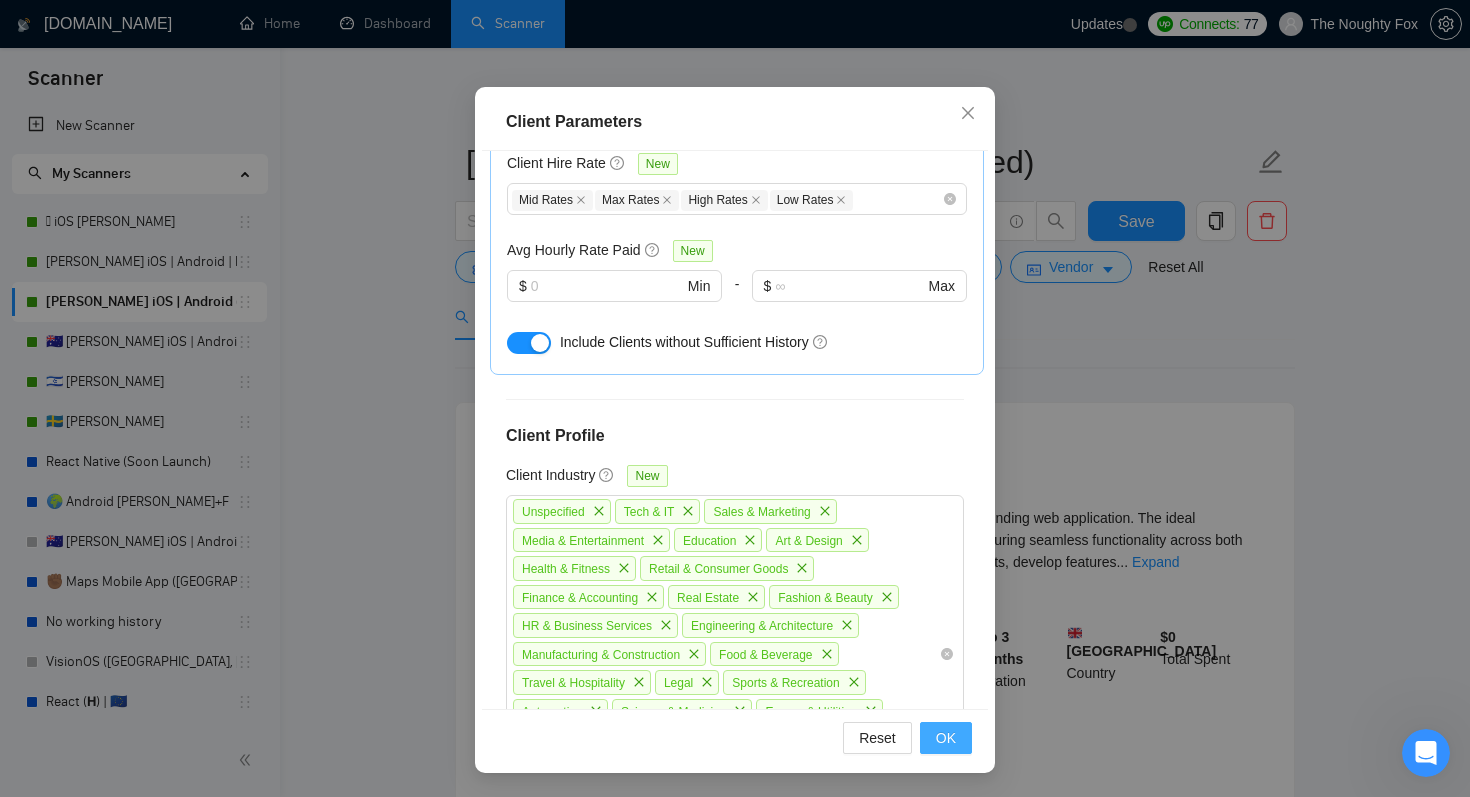 click on "OK" at bounding box center (946, 738) 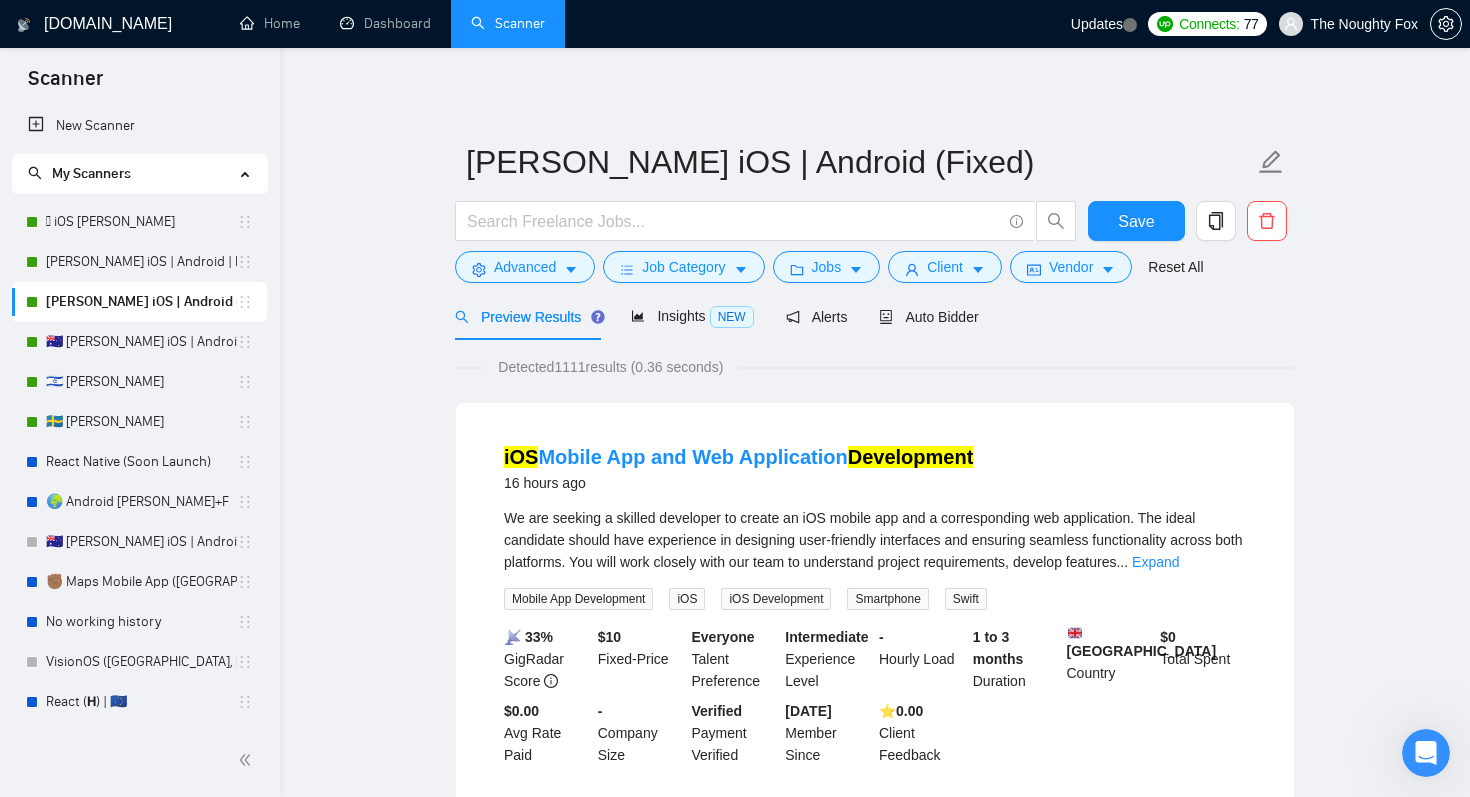 scroll, scrollTop: 33, scrollLeft: 0, axis: vertical 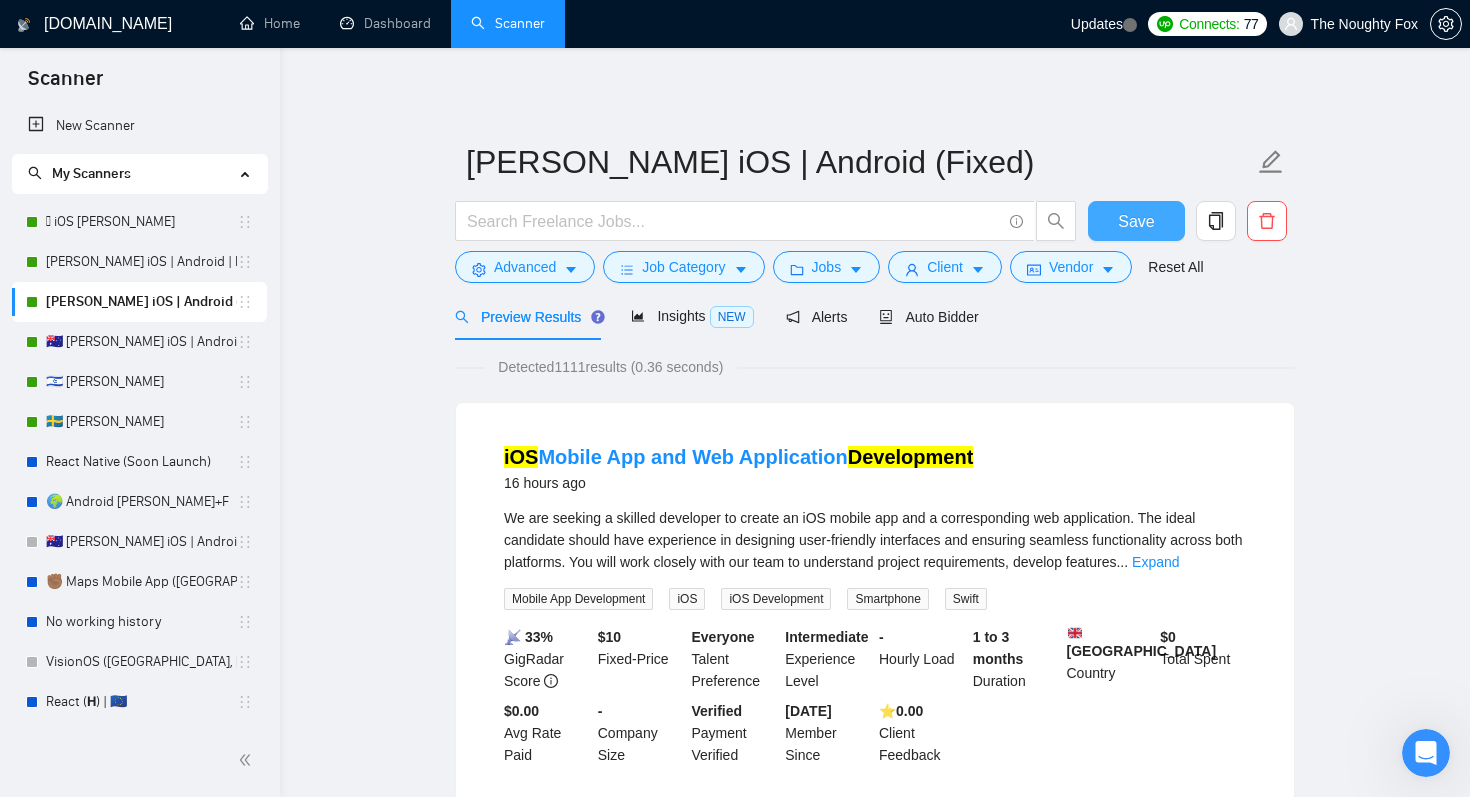 click on "Save" at bounding box center [1136, 221] 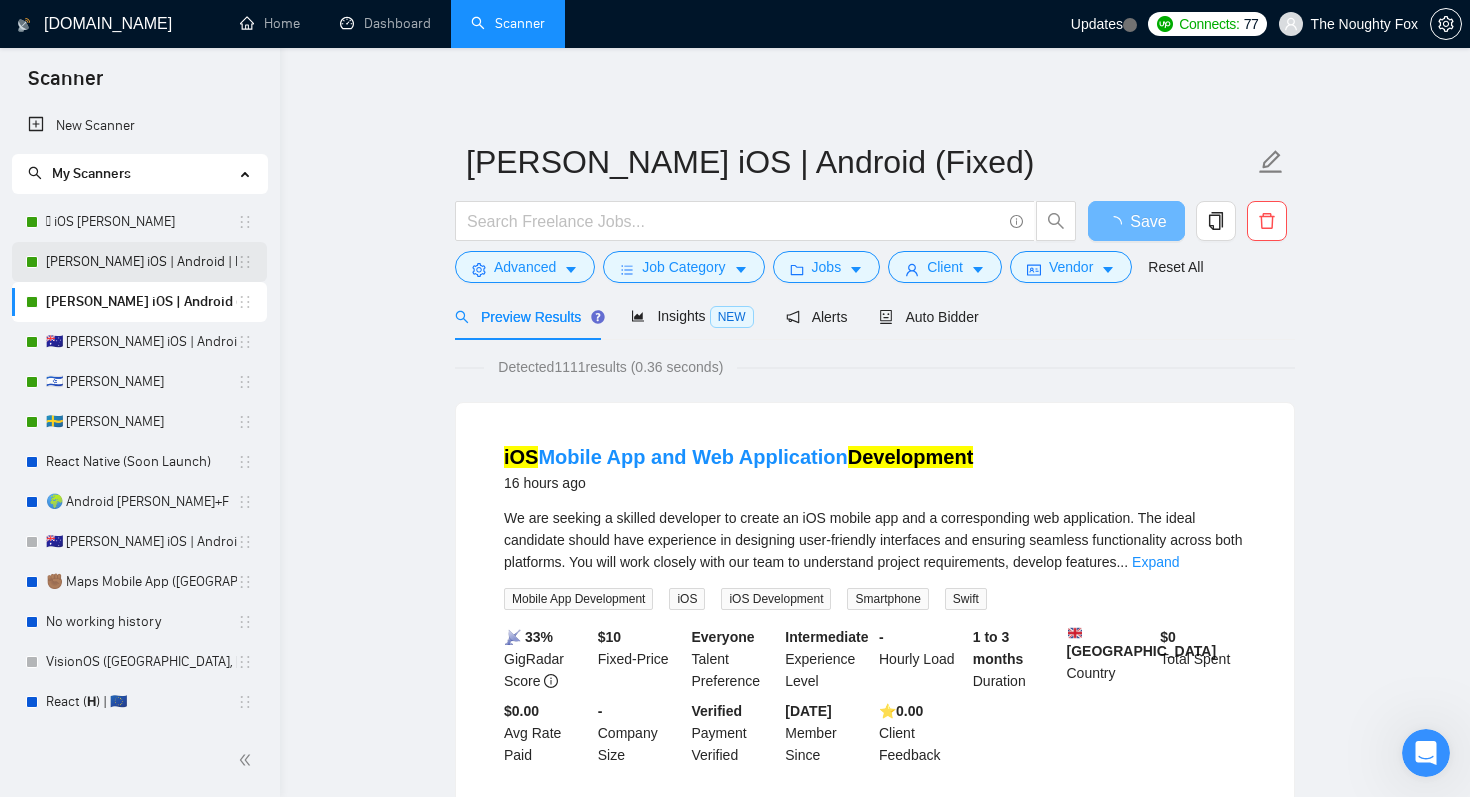 click on "[PERSON_NAME] iOS | Android | RN" at bounding box center (141, 262) 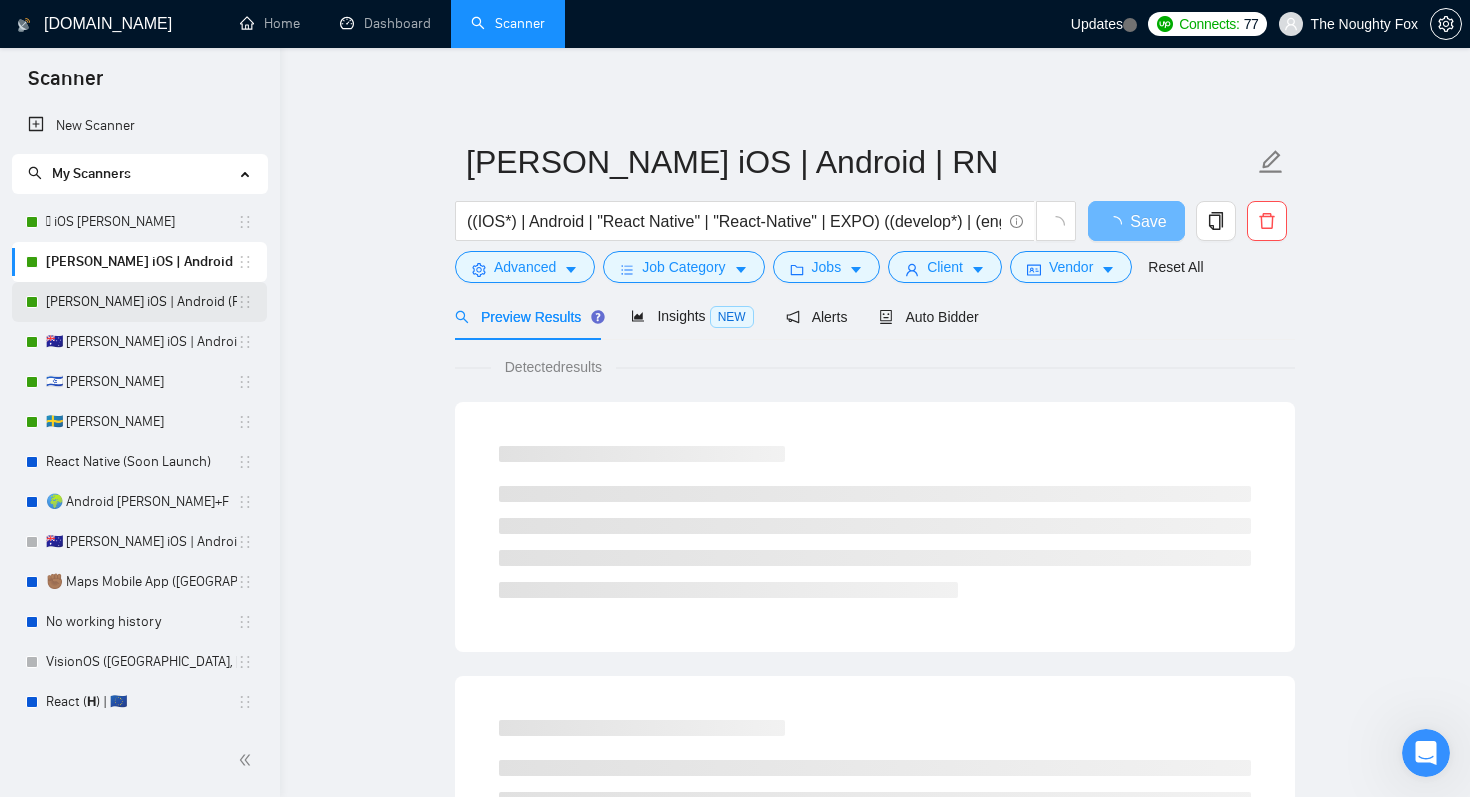 click on "[PERSON_NAME] iOS | Android (Fixed)" at bounding box center (141, 302) 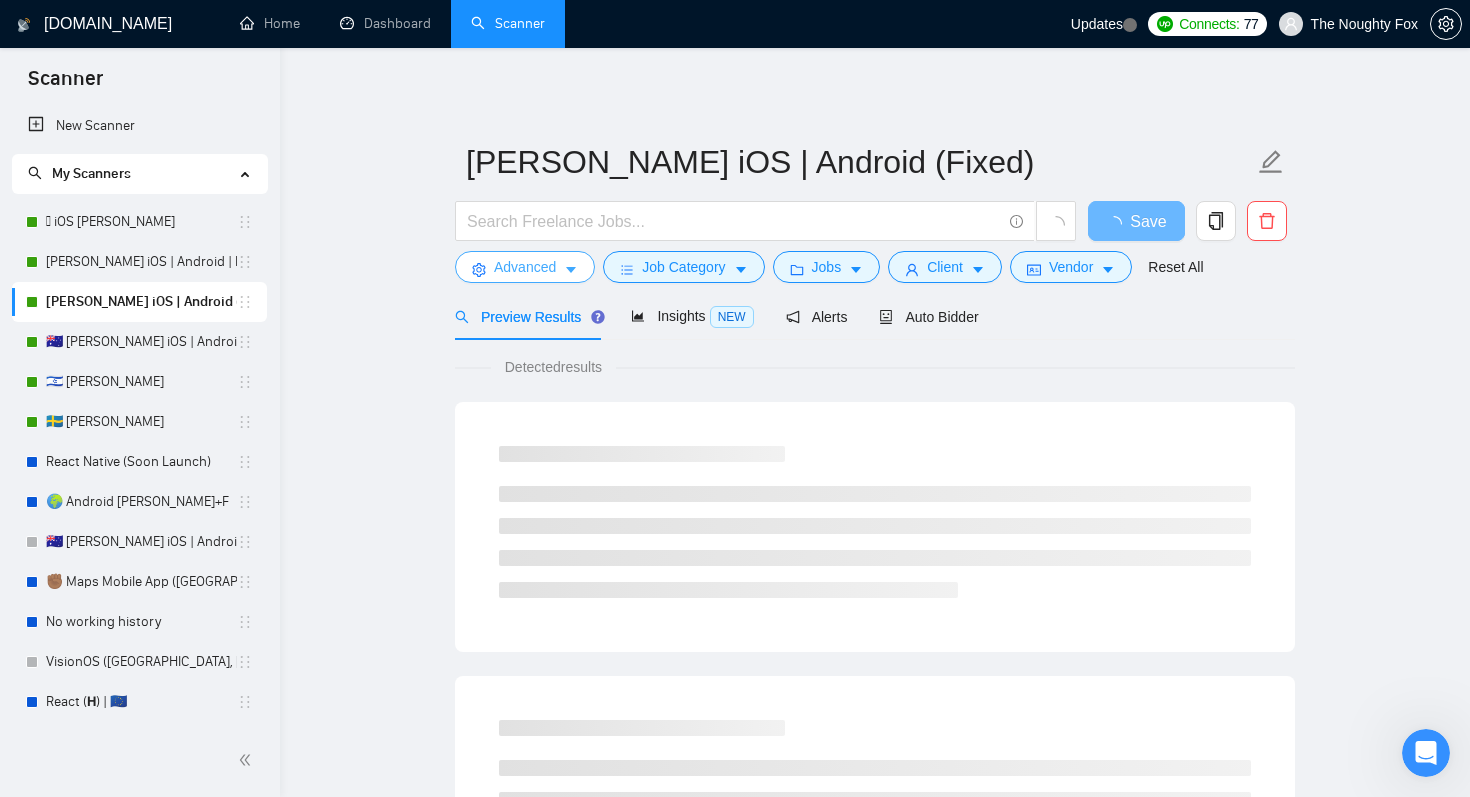 click on "Advanced" at bounding box center (525, 267) 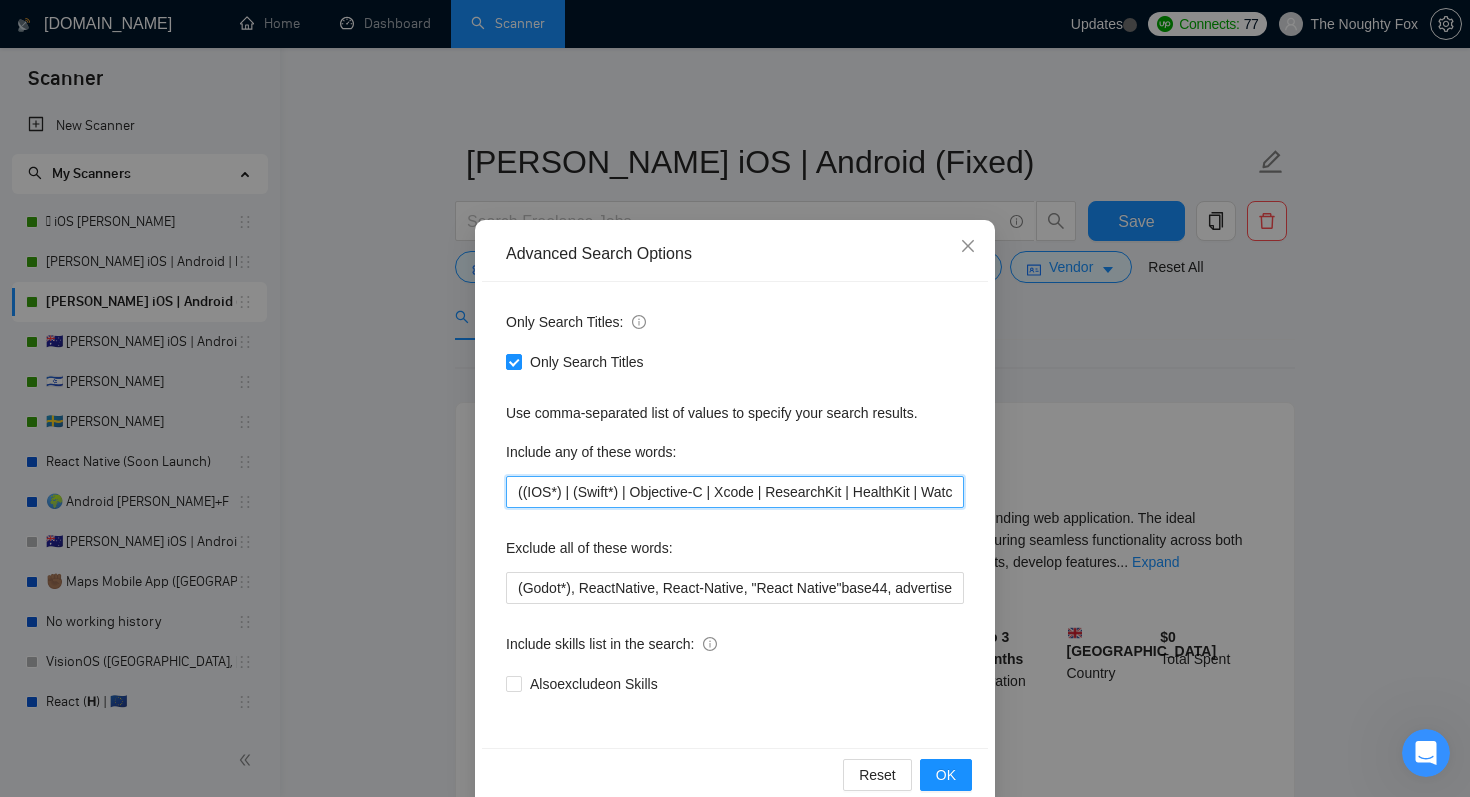 click on "((IOS*) | (Swift*) | Objective-C | Xcode | ResearchKit | HealthKit | WatchKit | Android | Kotlin | Native | SDK) ((develop*) | (engineer*) | (create*) | (build*) | (craft*) | (program*) | (integrat*))" at bounding box center (735, 492) 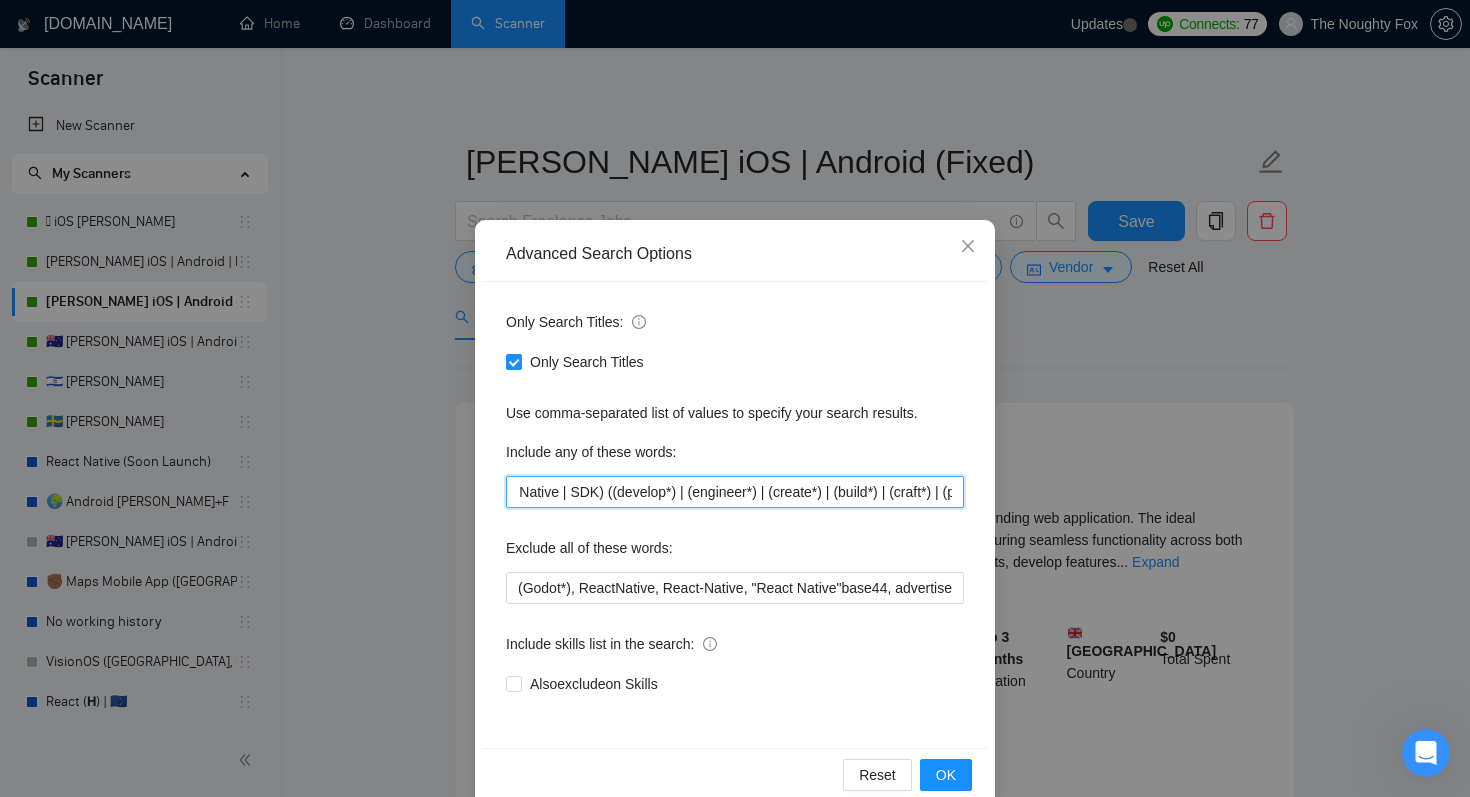 scroll, scrollTop: 0, scrollLeft: 758, axis: horizontal 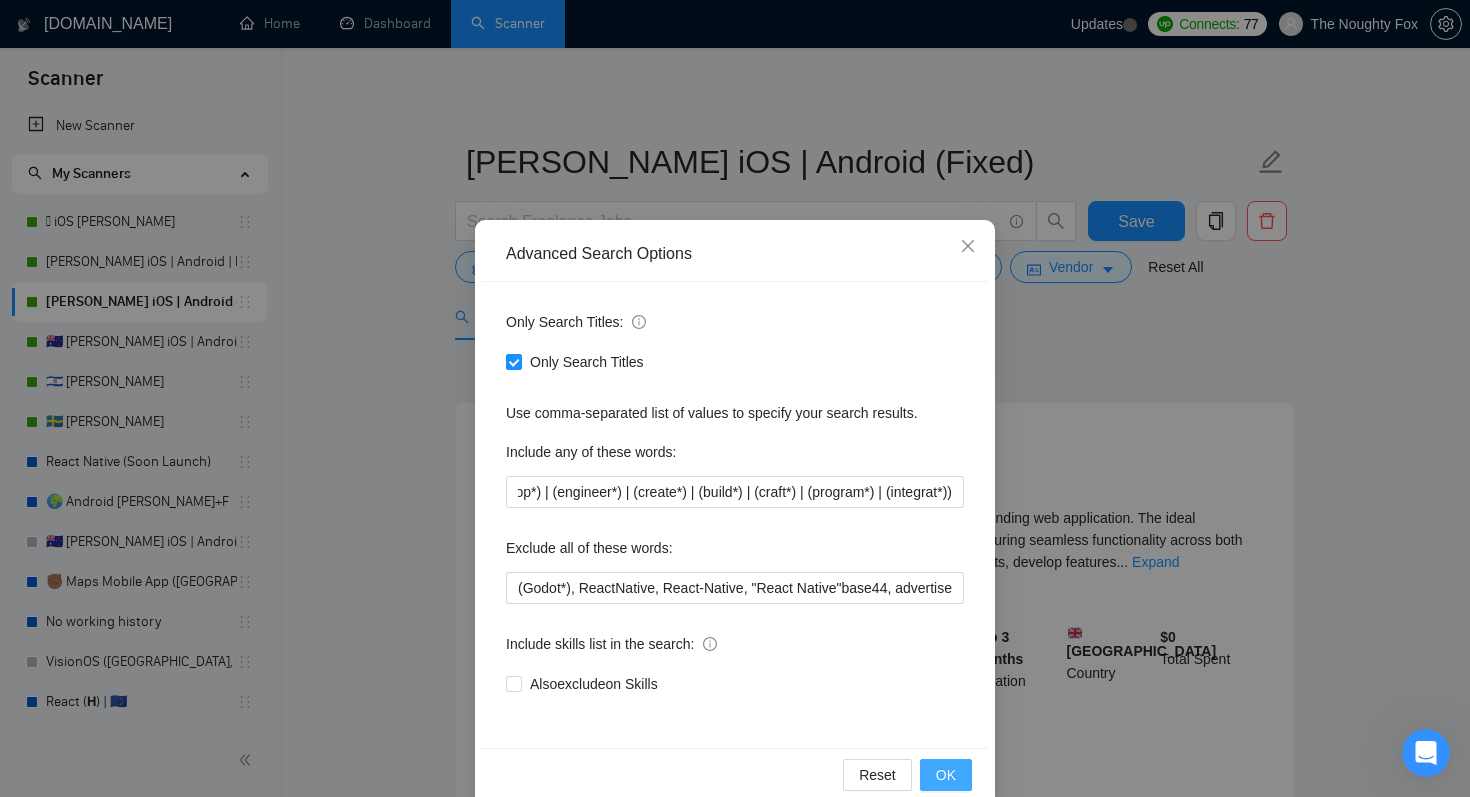click on "OK" at bounding box center [946, 775] 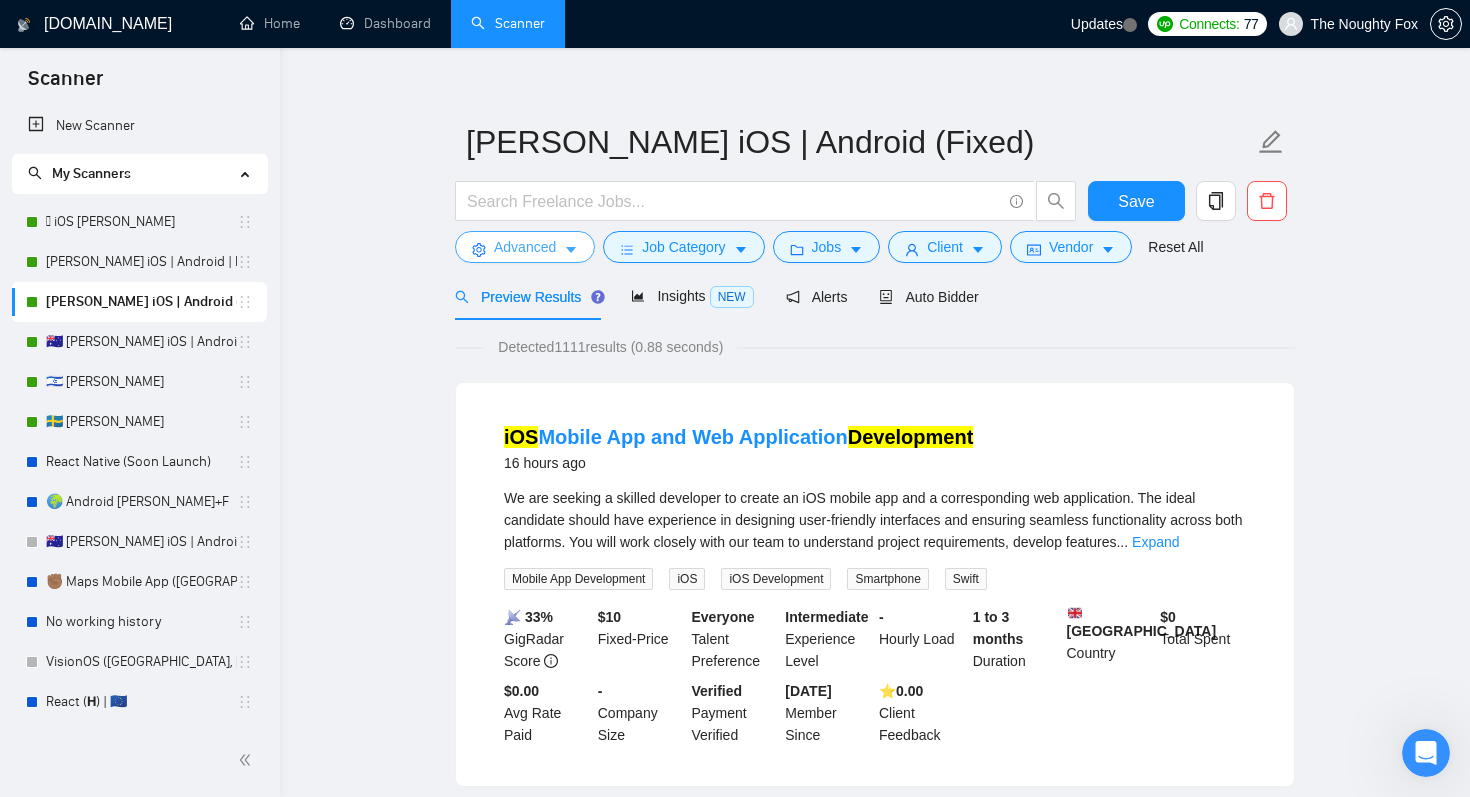 scroll, scrollTop: 11, scrollLeft: 0, axis: vertical 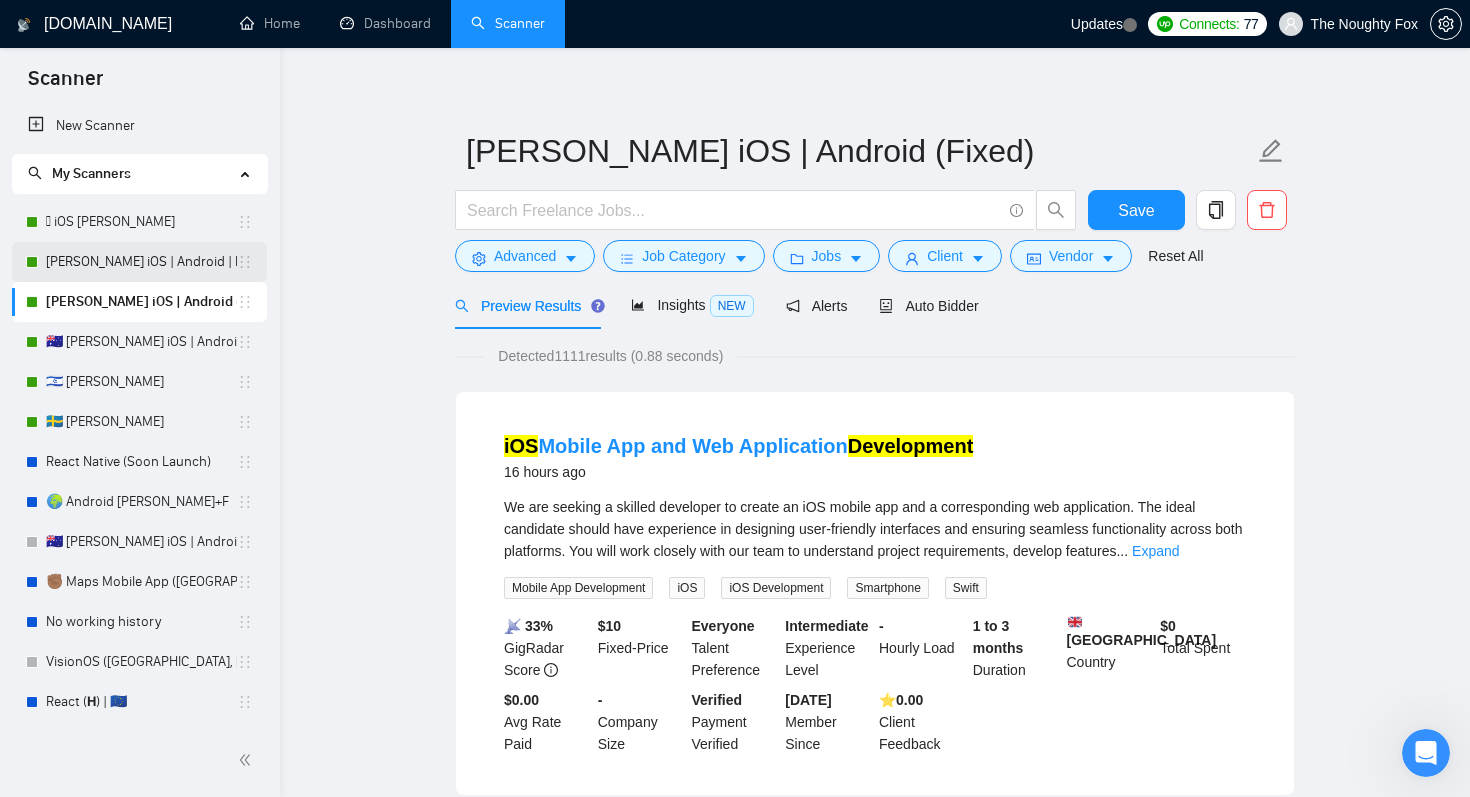 click on "[PERSON_NAME] iOS | Android | RN" at bounding box center [141, 262] 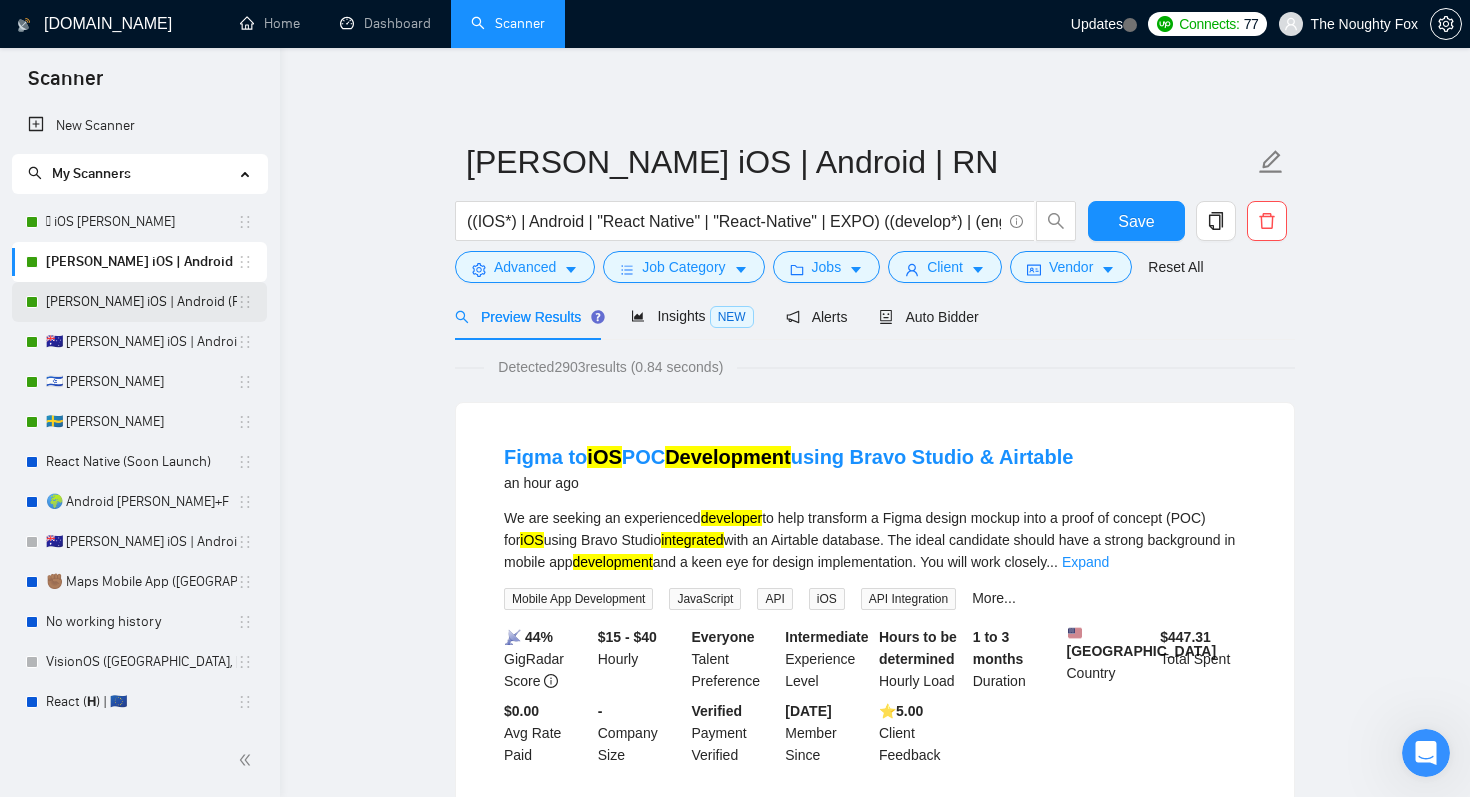 click on "[PERSON_NAME] iOS | Android (Fixed)" at bounding box center [141, 302] 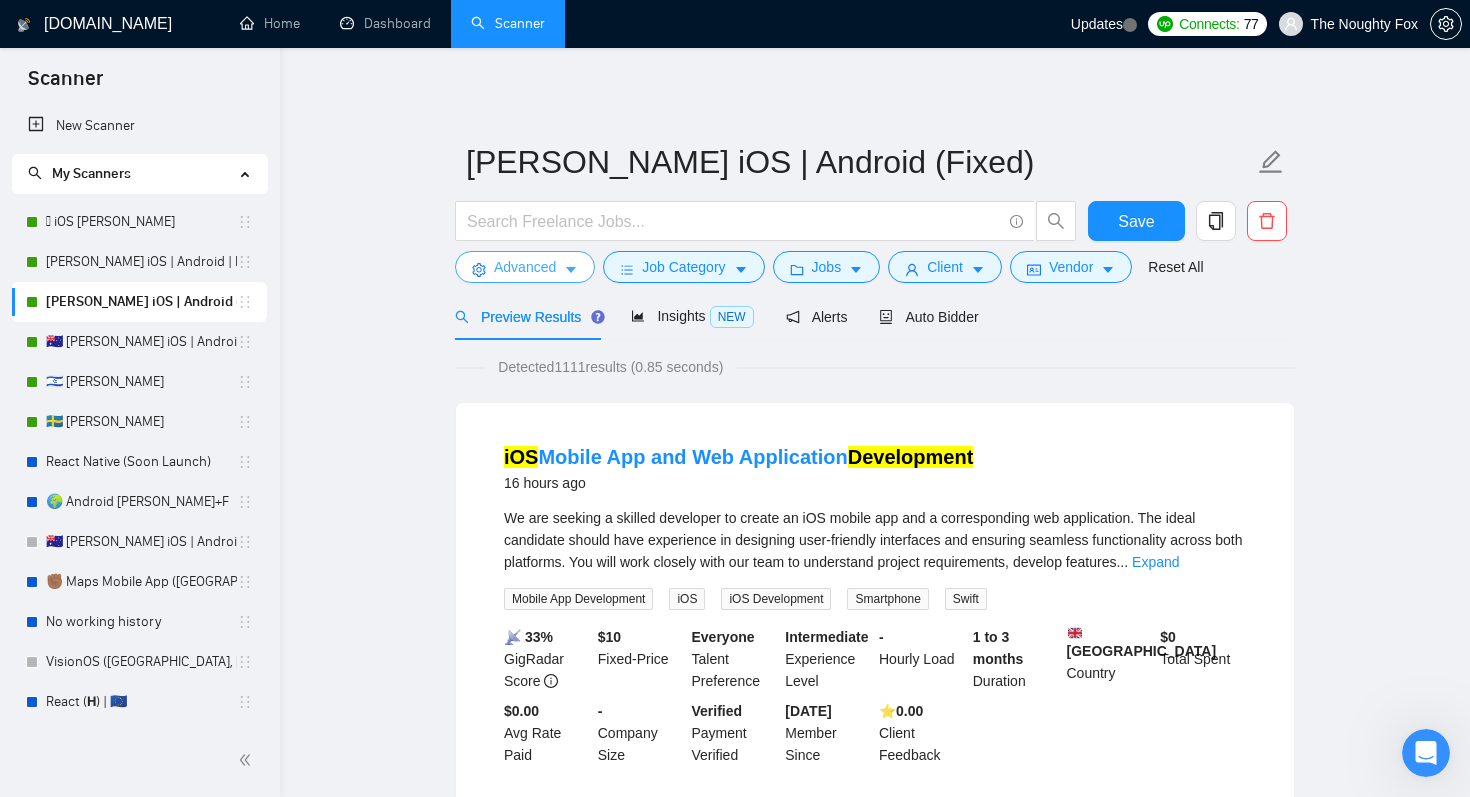 click on "Advanced" at bounding box center (525, 267) 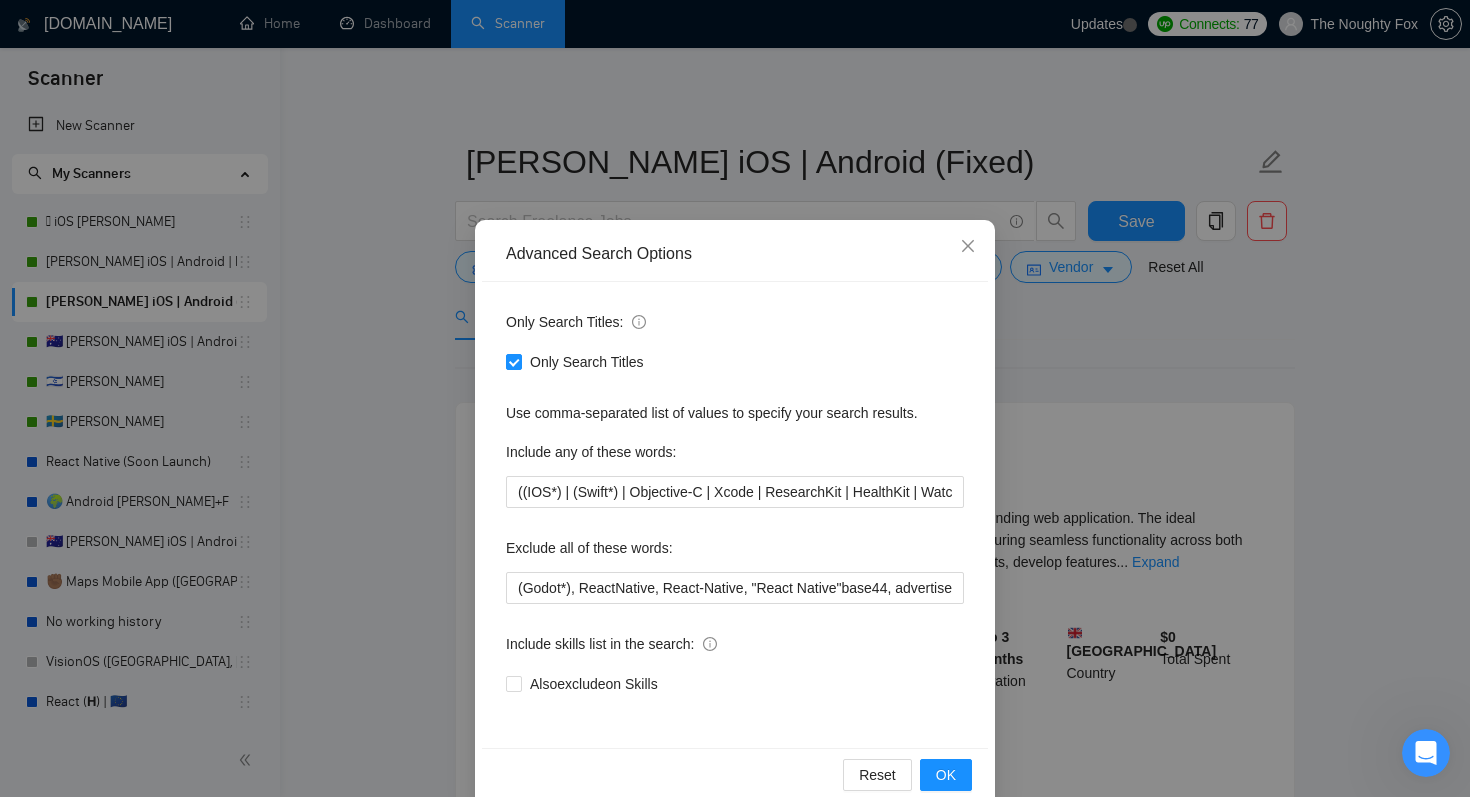 click on "Advanced Search Options Only Search Titles:   Only Search Titles Use comma-separated list of values to specify your search results. Include any of these words: ((IOS*) | (Swift*) | Objective-C | Xcode | ResearchKit | HealthKit | WatchKit | Android | Kotlin | Native | SDK) ((develop*) | (engineer*) | (create*) | (build*) | (craft*) | (program*) | (integrat*)) Exclude all of these words: Include skills list in the search:   Also  exclude  on Skills Reset OK" at bounding box center (735, 398) 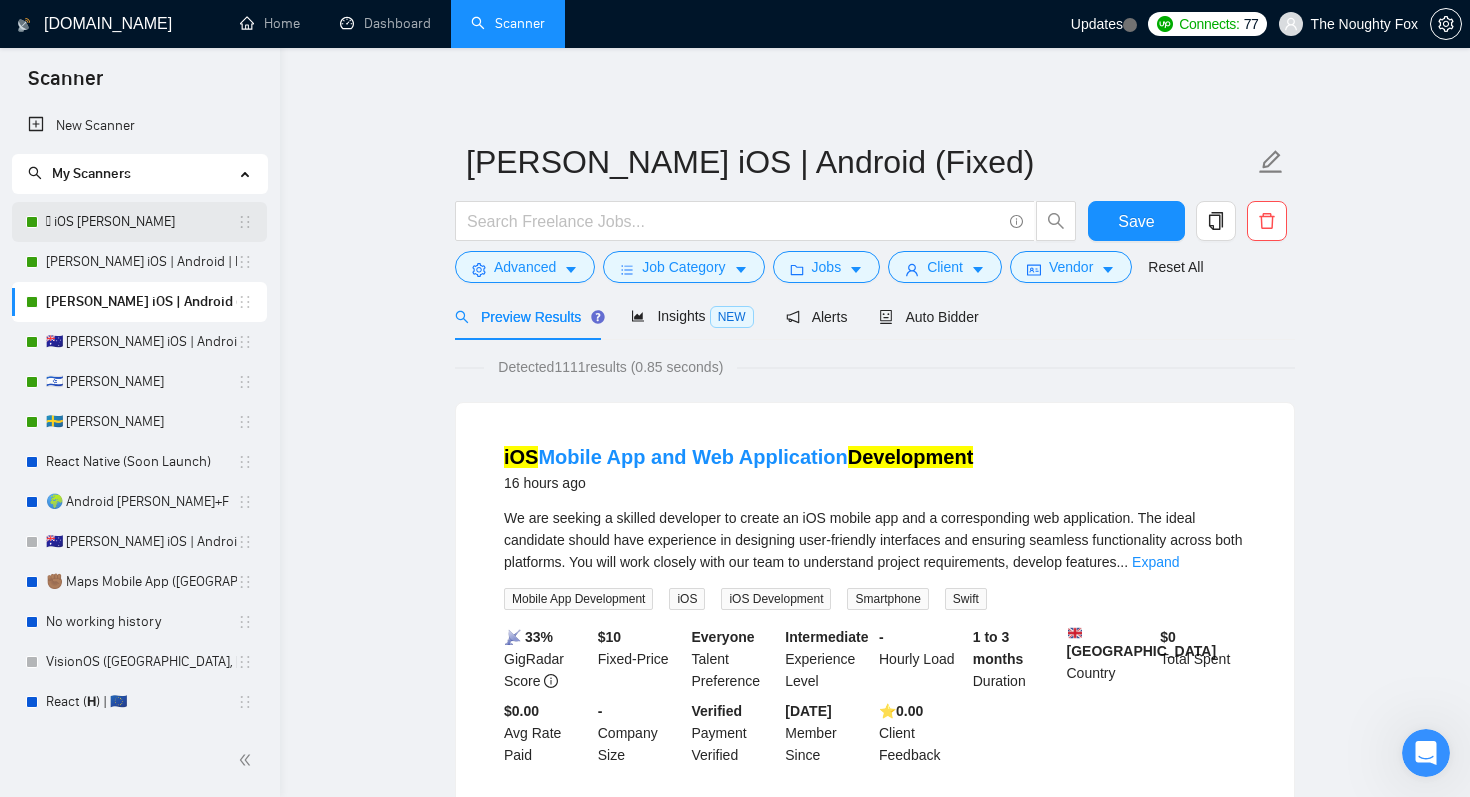 click on " iOS [PERSON_NAME]" at bounding box center (141, 222) 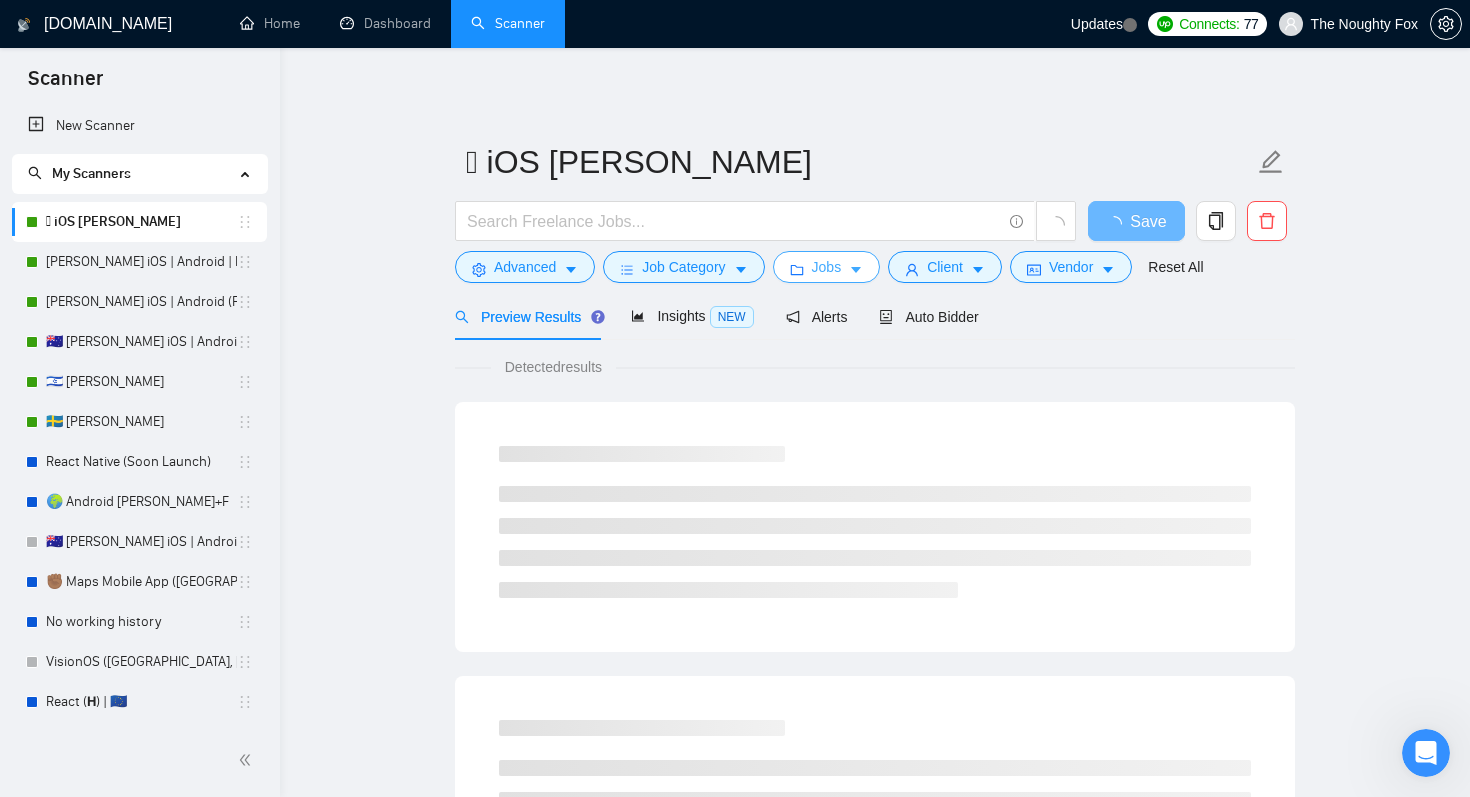 click on "Jobs" at bounding box center [827, 267] 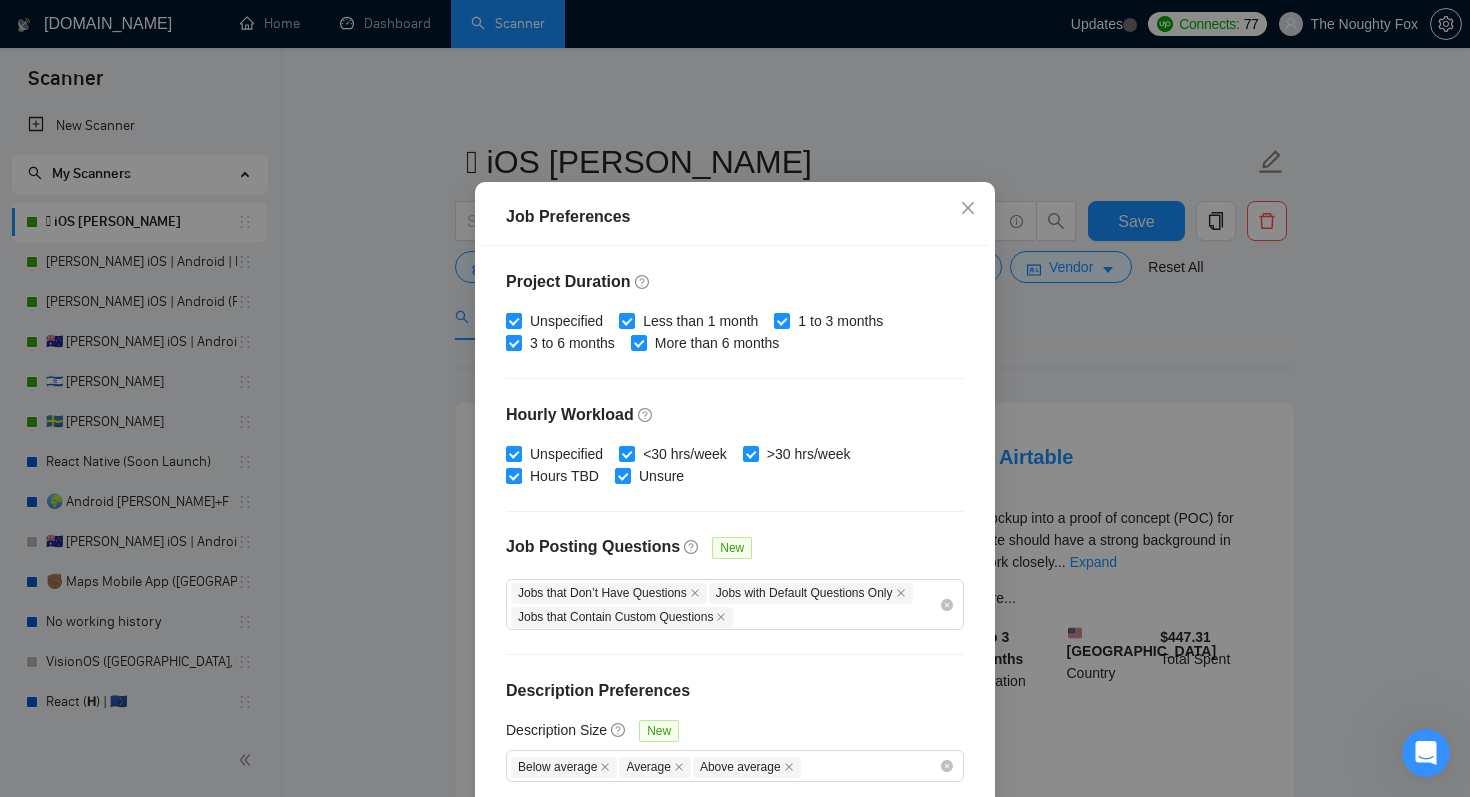 click on "Job Preferences Budget Project Type All Fixed Price Hourly Rate   Fixed Price Budget $ 500 Min - $ Max Estimate Fixed Price When It’s Not Available New   Hourly Rate Price Budget $ 25 Min - $ Max Estimate Hourly Rate When It’s Not Available New Include Budget Placeholders Include Jobs with Unspecified Budget   Connects Price New Min - Max Project Duration   Unspecified Less than 1 month 1 to 3 months 3 to 6 months More than 6 months Hourly Workload   Unspecified <30 hrs/week >30 hrs/week Hours TBD Unsure Job Posting Questions New Jobs that Don’t Have Questions Jobs with Default Questions Only Jobs that Contain Custom Questions   Description Preferences Description Size New Below average Average Above average   Reset OK" at bounding box center (735, 398) 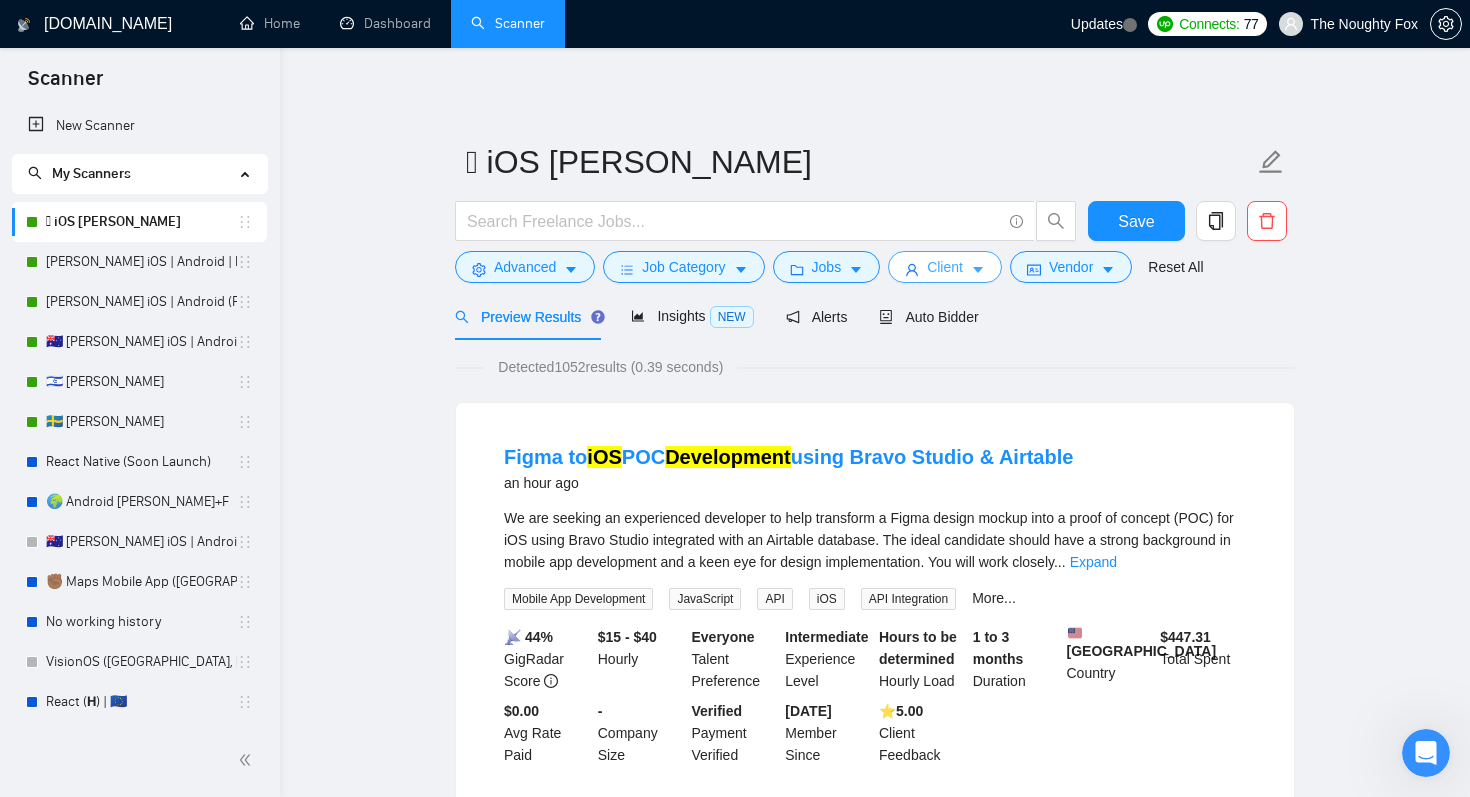 click on "Client" at bounding box center (945, 267) 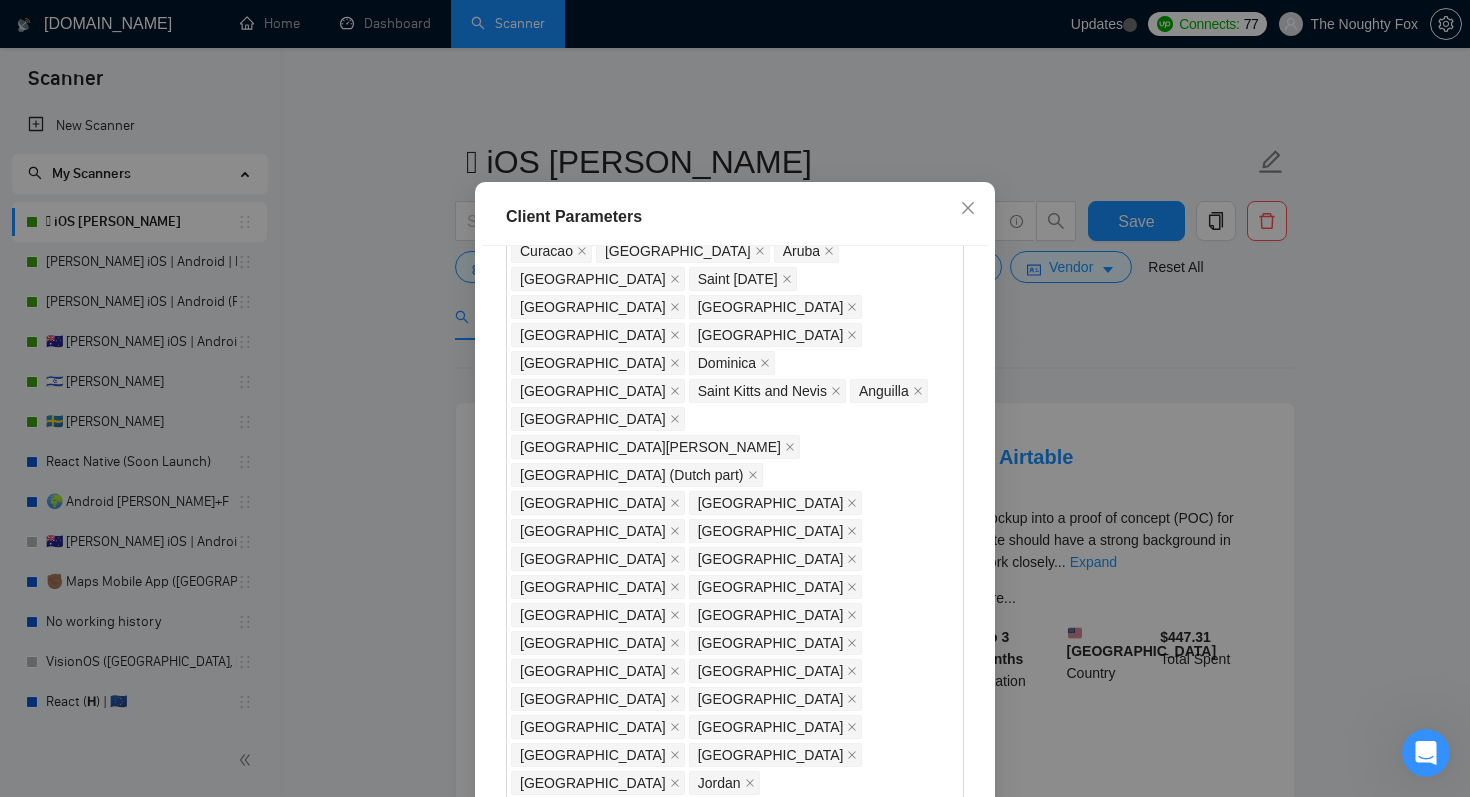 scroll, scrollTop: 0, scrollLeft: 0, axis: both 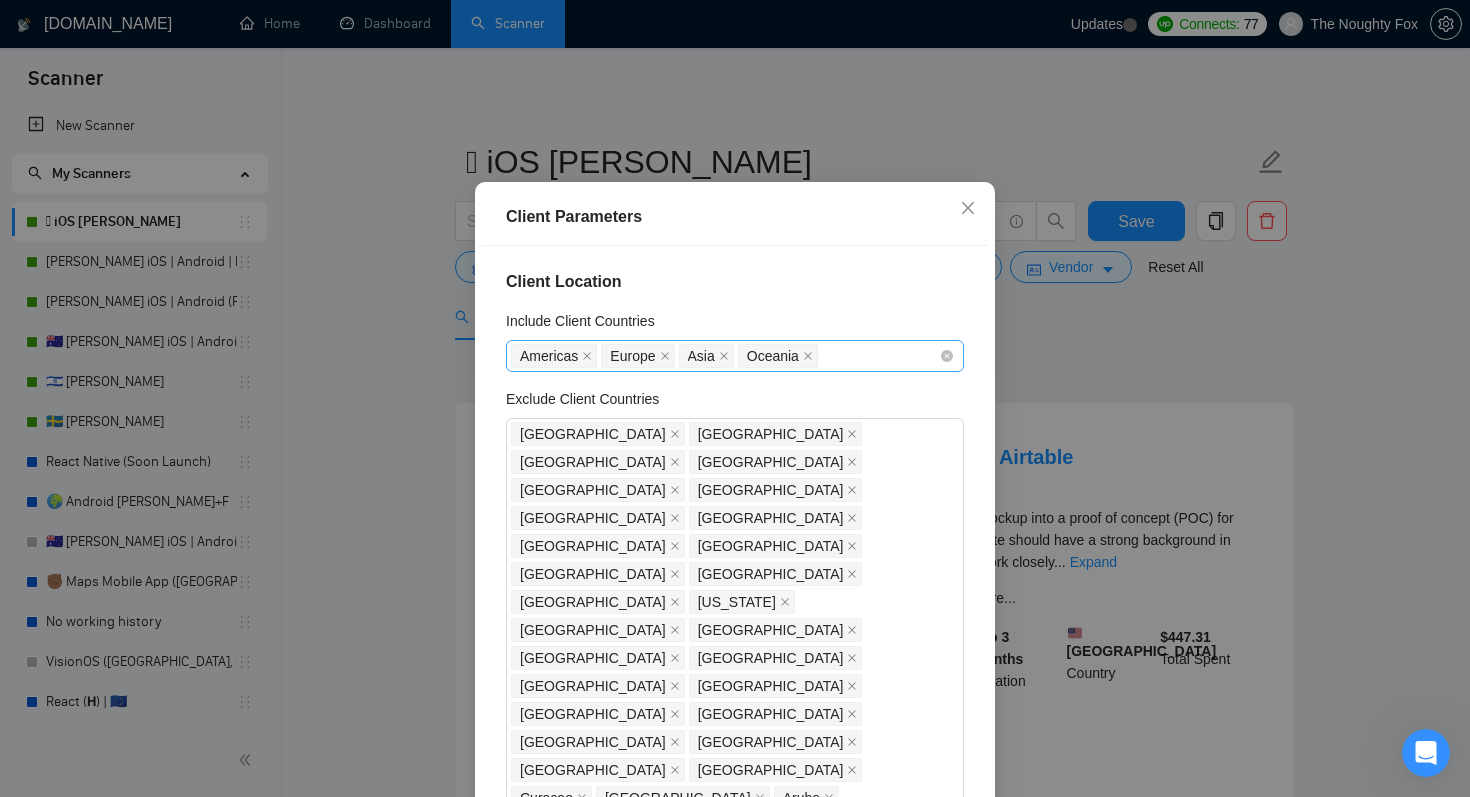 click on "[GEOGRAPHIC_DATA] [GEOGRAPHIC_DATA] [GEOGRAPHIC_DATA] [GEOGRAPHIC_DATA]" at bounding box center [725, 356] 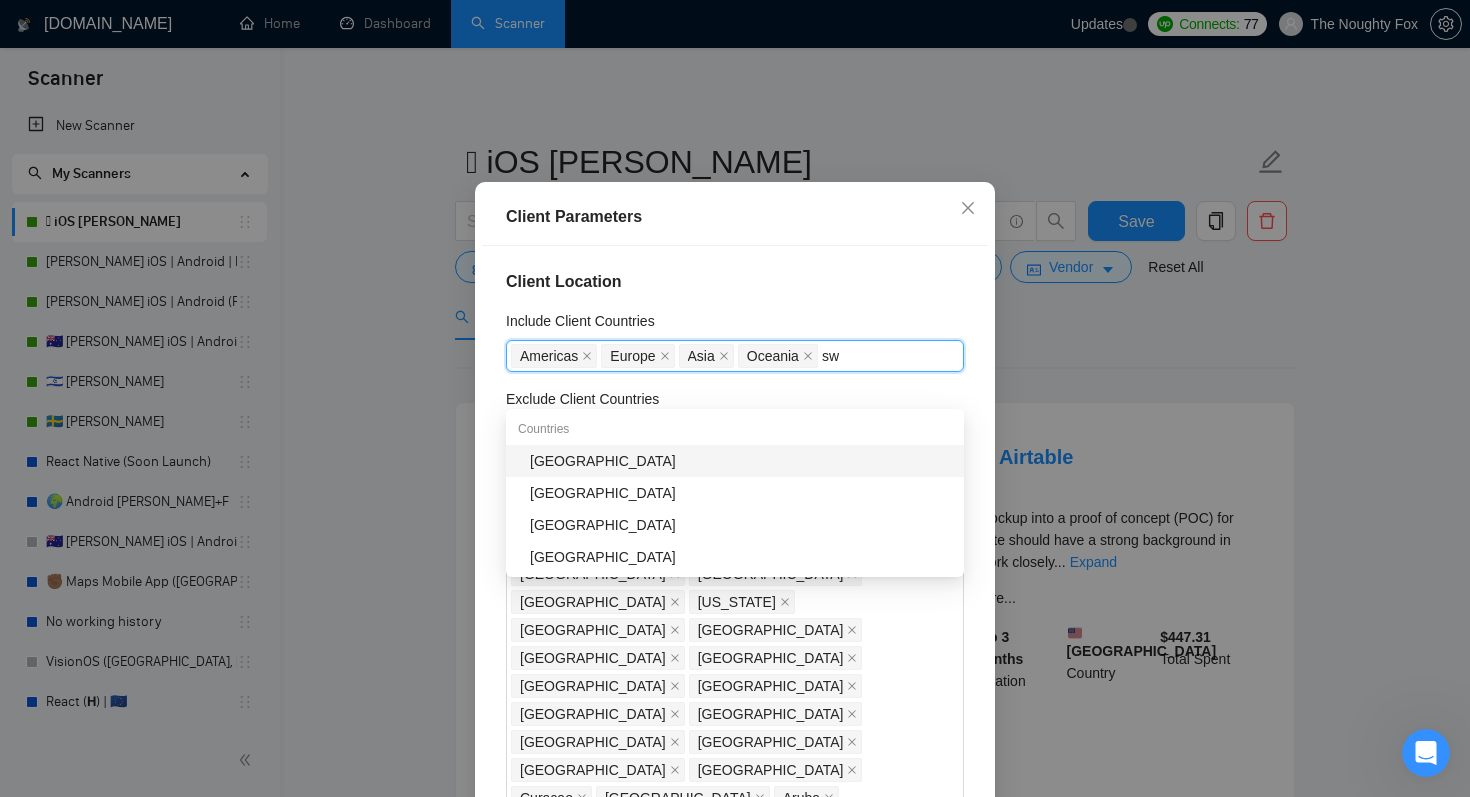 type on "swi" 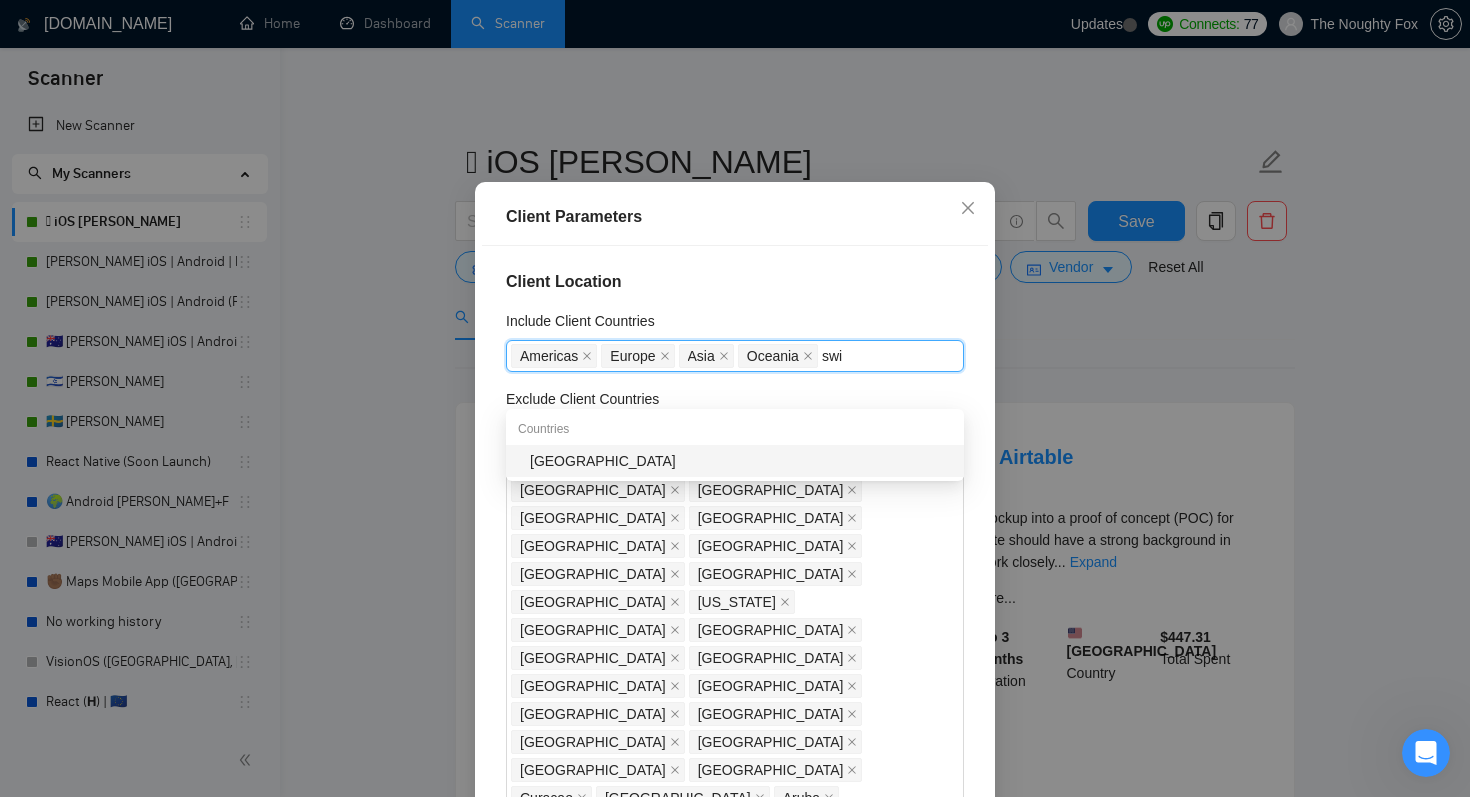 click on "[GEOGRAPHIC_DATA]" at bounding box center [741, 461] 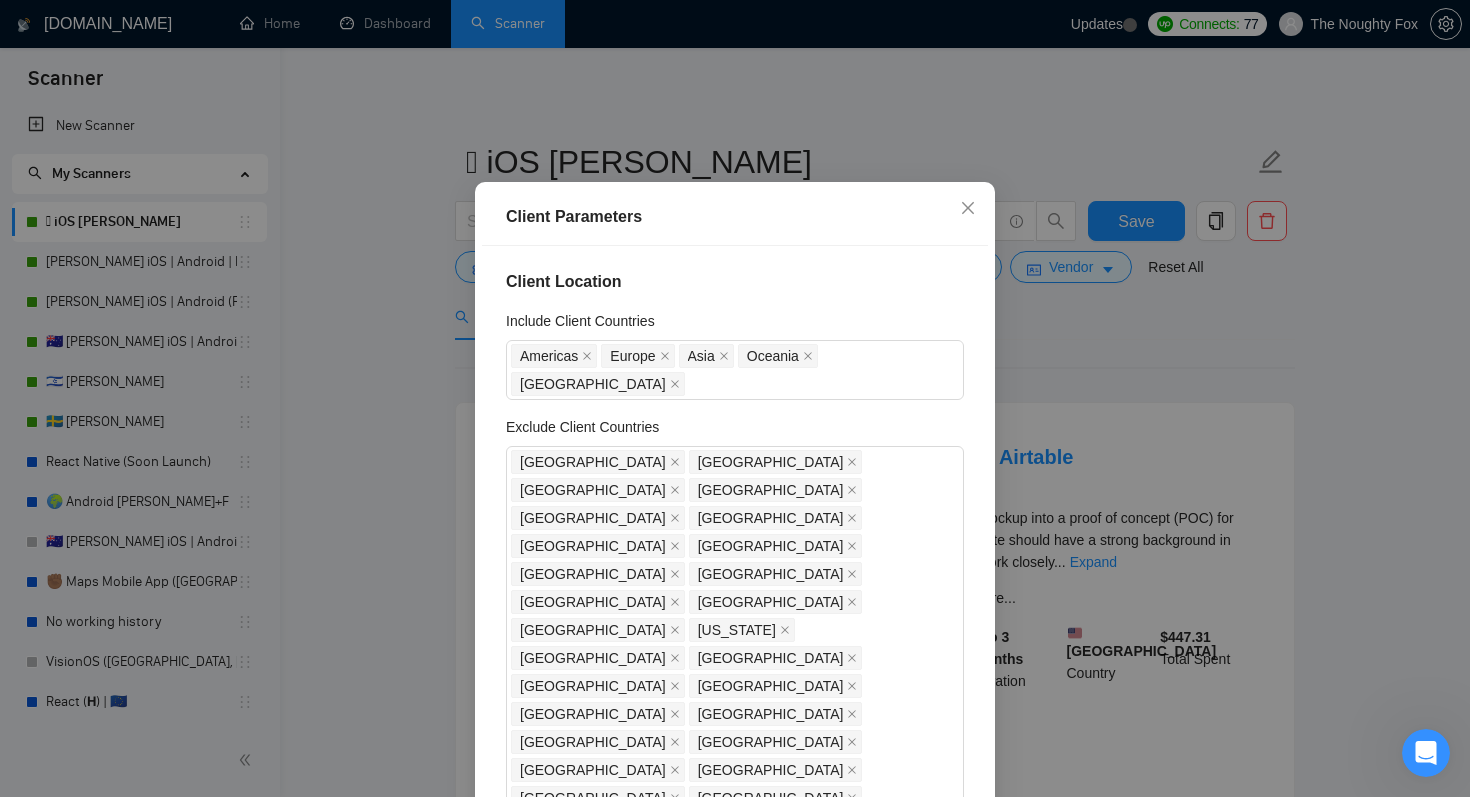 click on "Client Location" at bounding box center (735, 282) 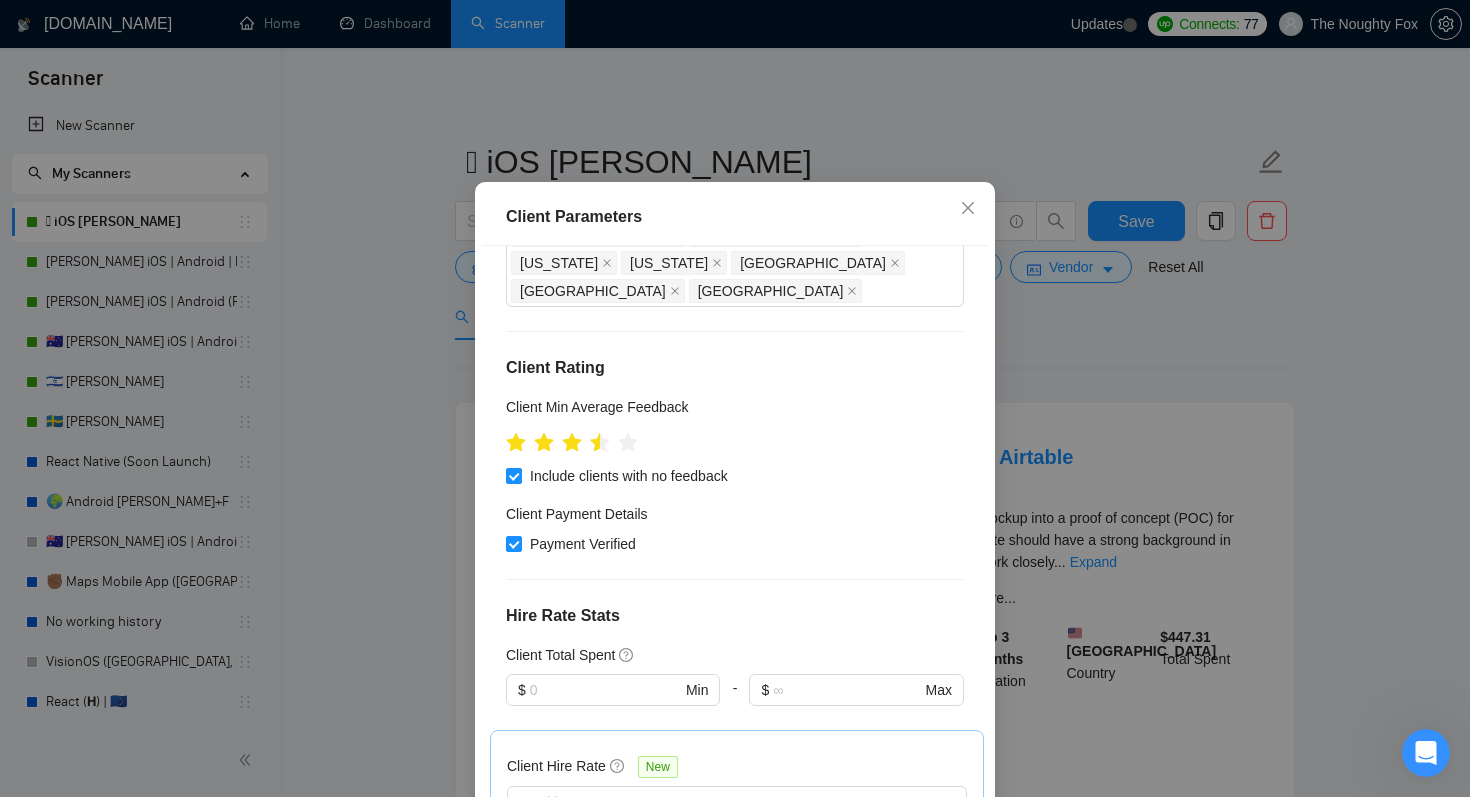 scroll, scrollTop: 1603, scrollLeft: 0, axis: vertical 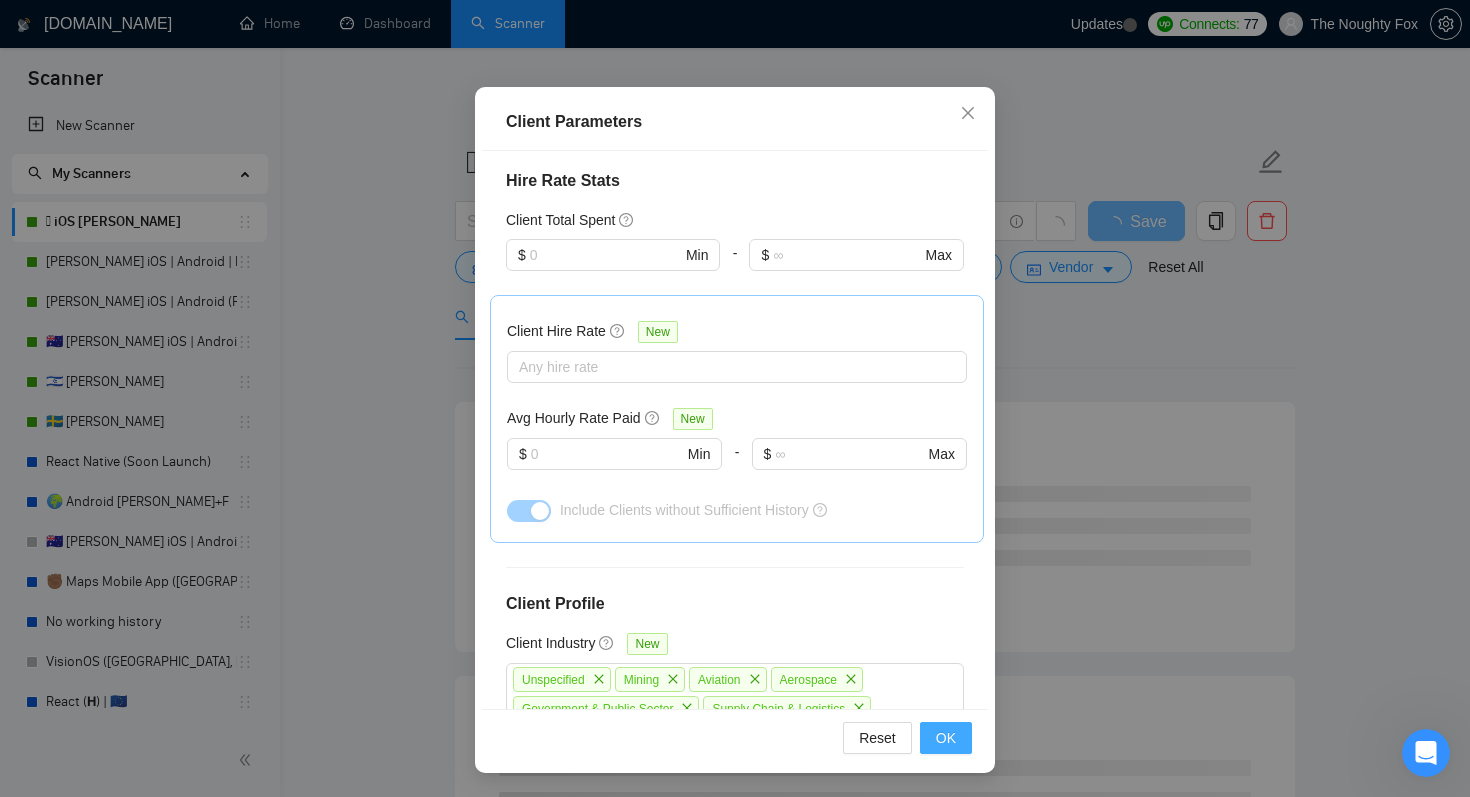 click on "OK" at bounding box center [946, 738] 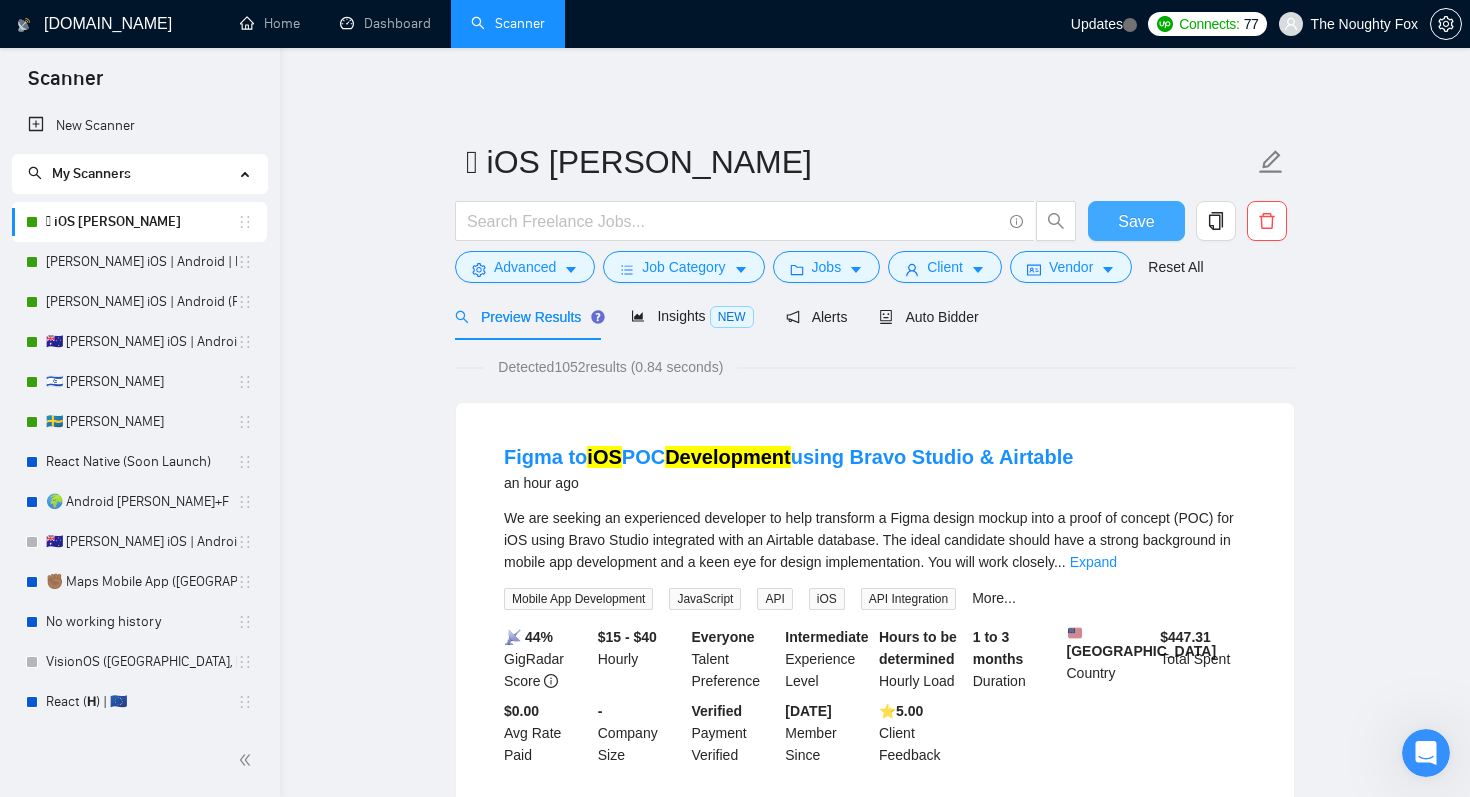 click on "Save" at bounding box center [1136, 221] 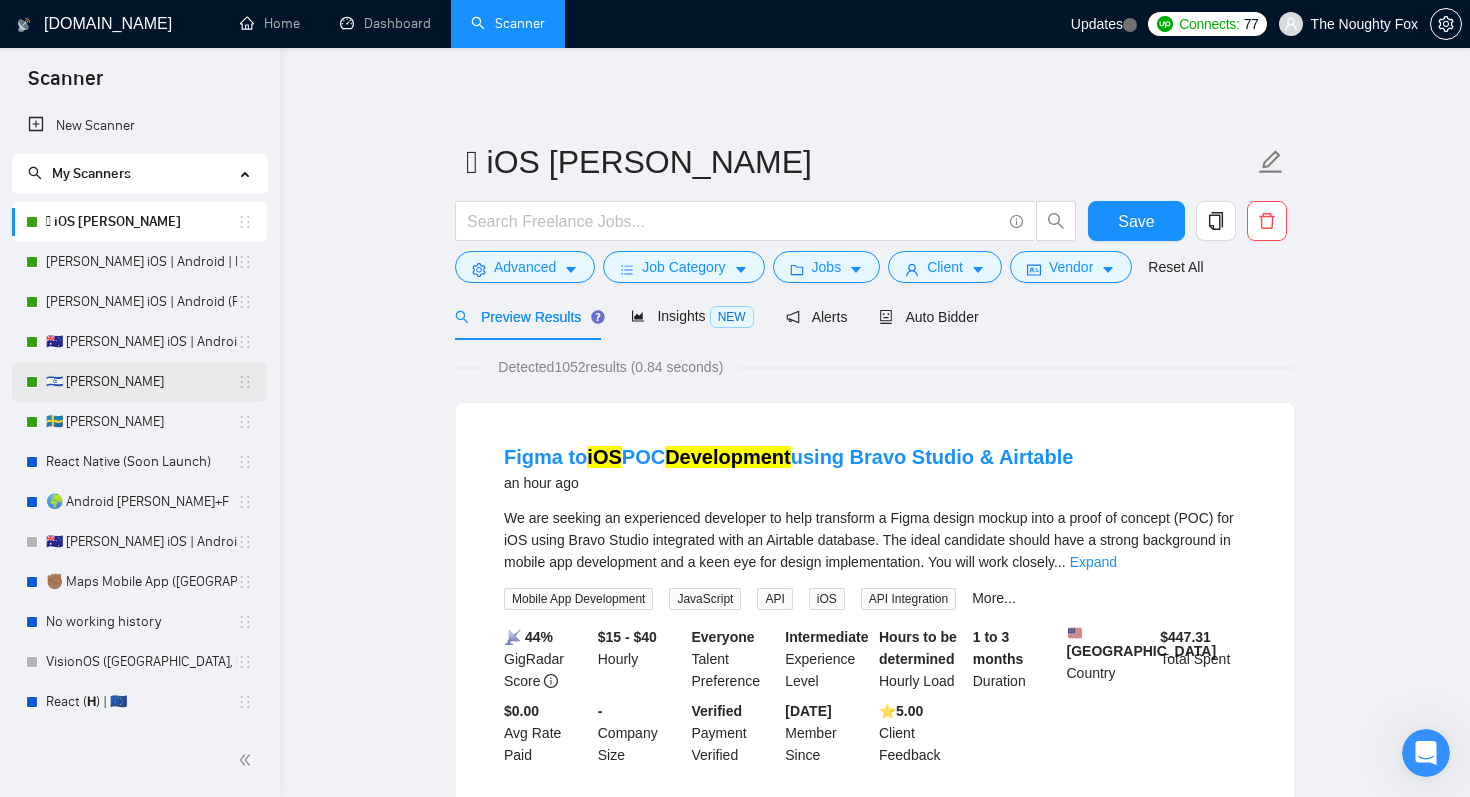 click on "🇮🇱 [PERSON_NAME]" at bounding box center [141, 382] 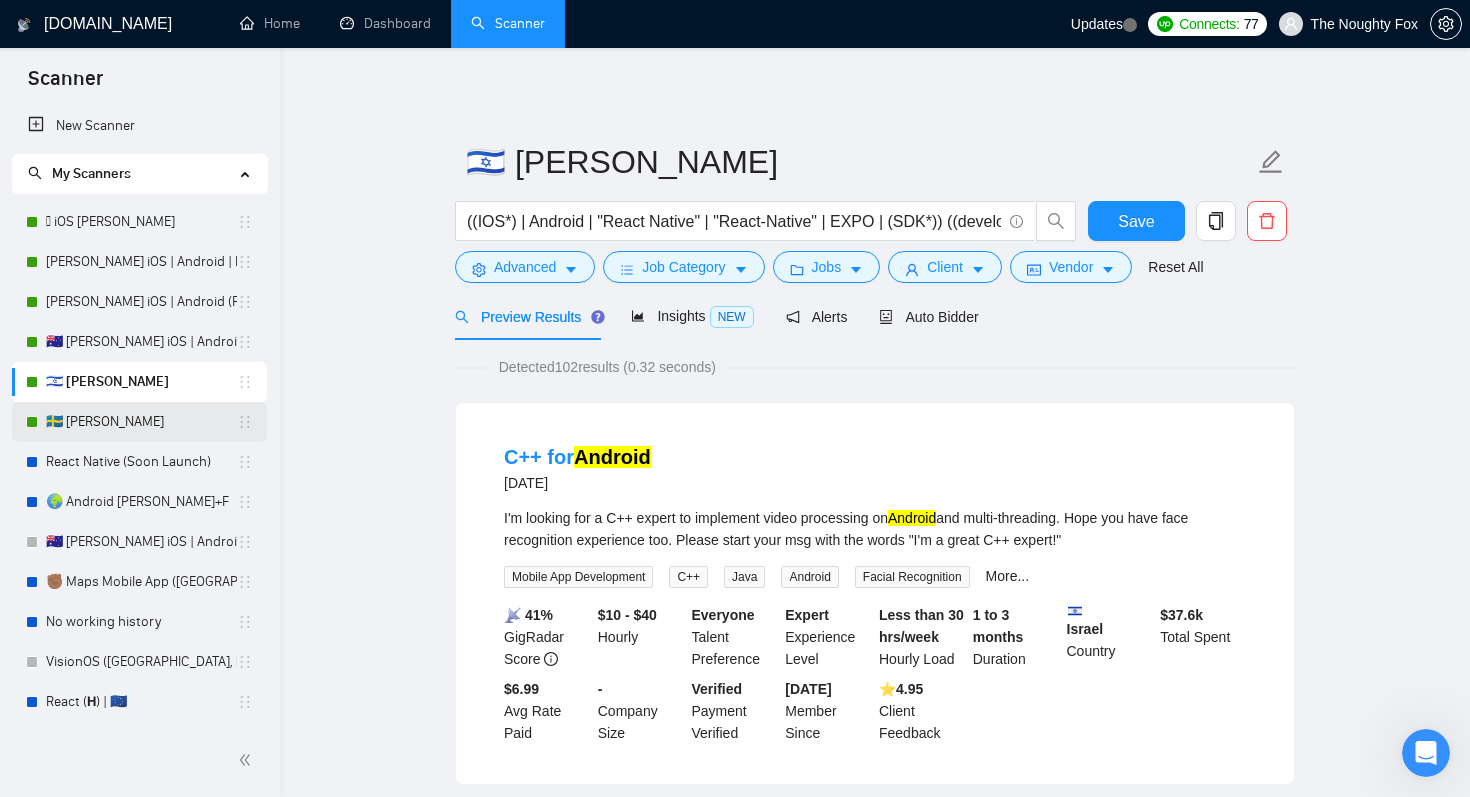 click on "🇸🇪 [PERSON_NAME]" at bounding box center (141, 422) 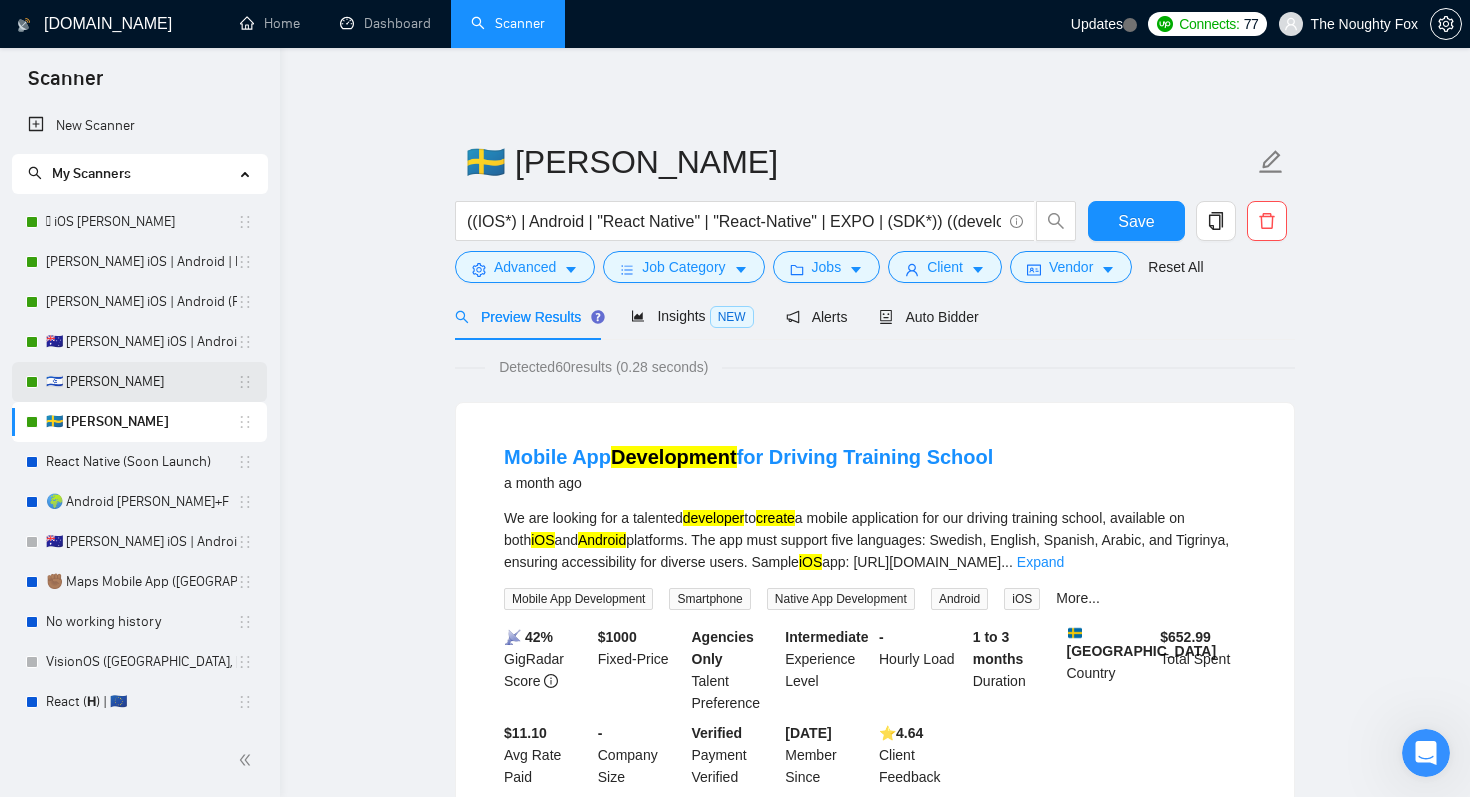 click on "🇮🇱 [PERSON_NAME]" at bounding box center (141, 382) 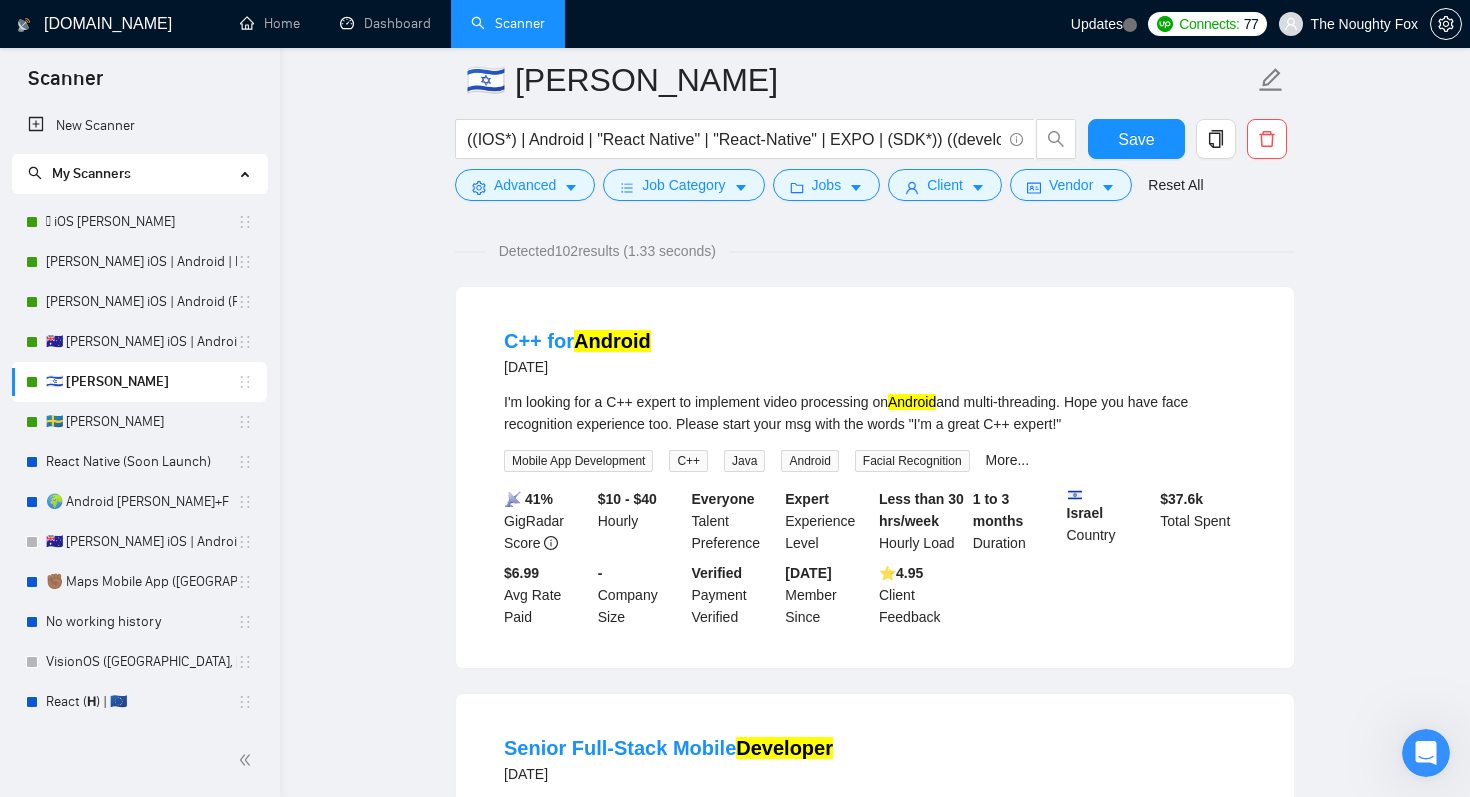 scroll, scrollTop: 134, scrollLeft: 0, axis: vertical 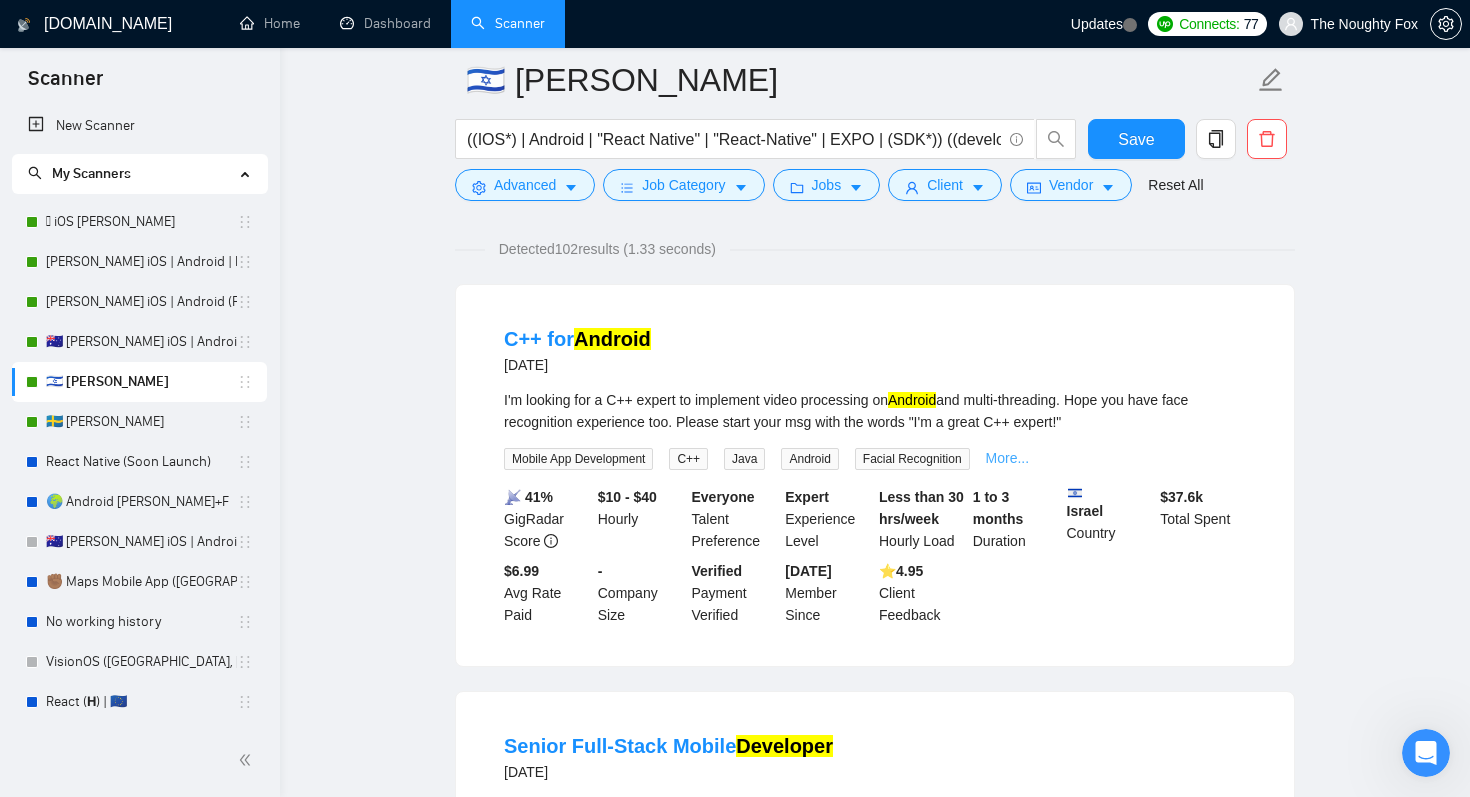 click on "More..." at bounding box center [1008, 458] 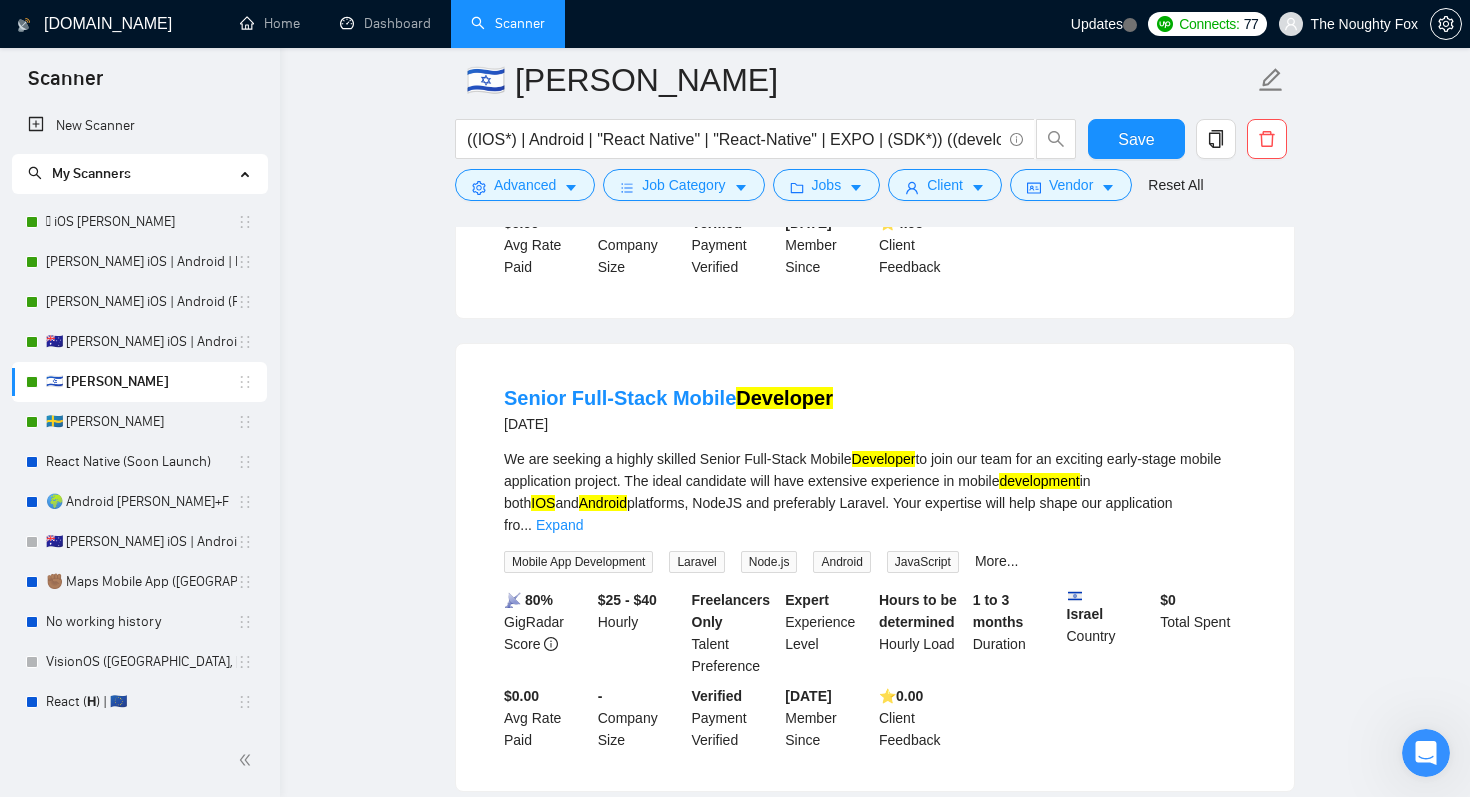 scroll, scrollTop: 484, scrollLeft: 0, axis: vertical 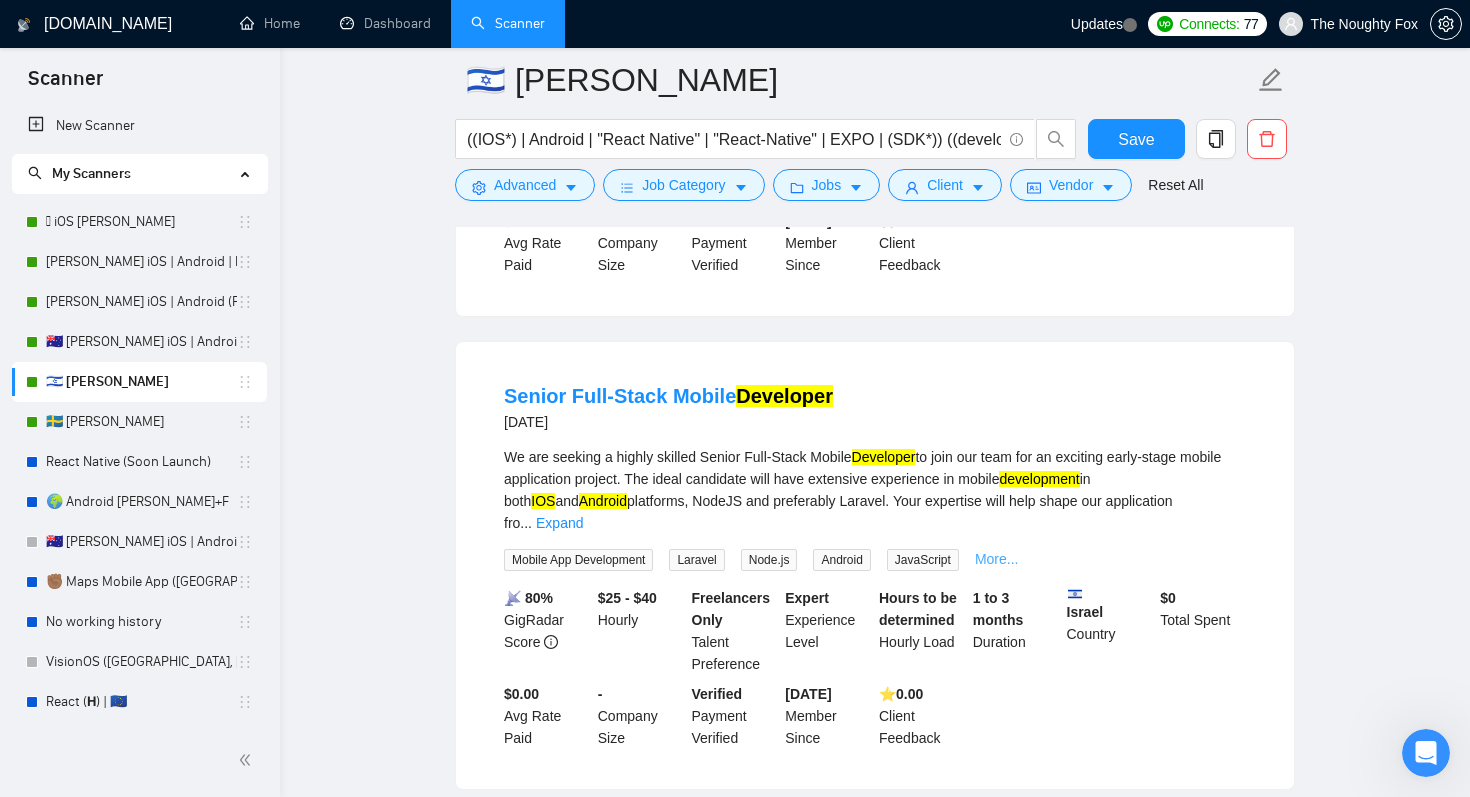 click on "More..." at bounding box center [997, 559] 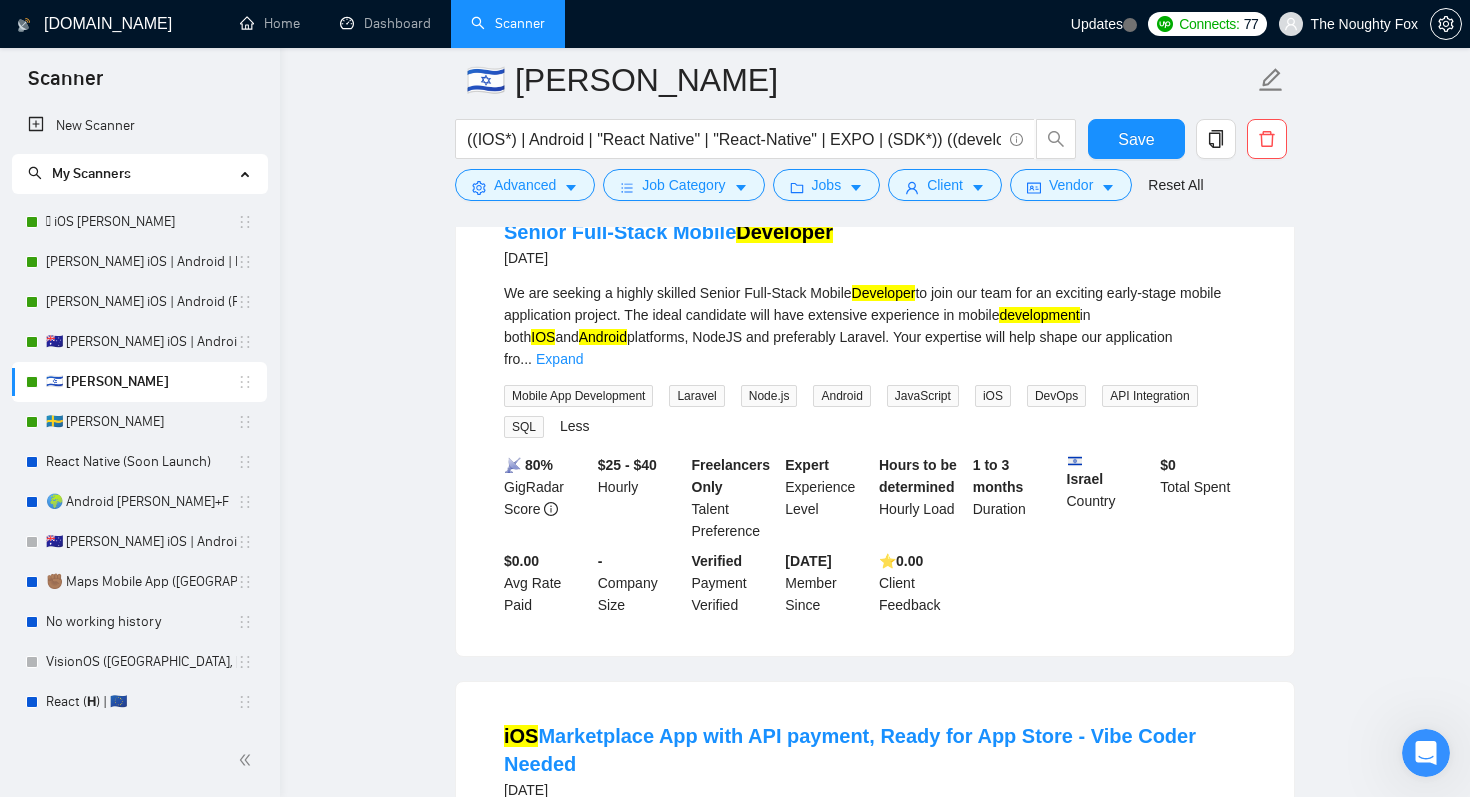 scroll, scrollTop: 962, scrollLeft: 0, axis: vertical 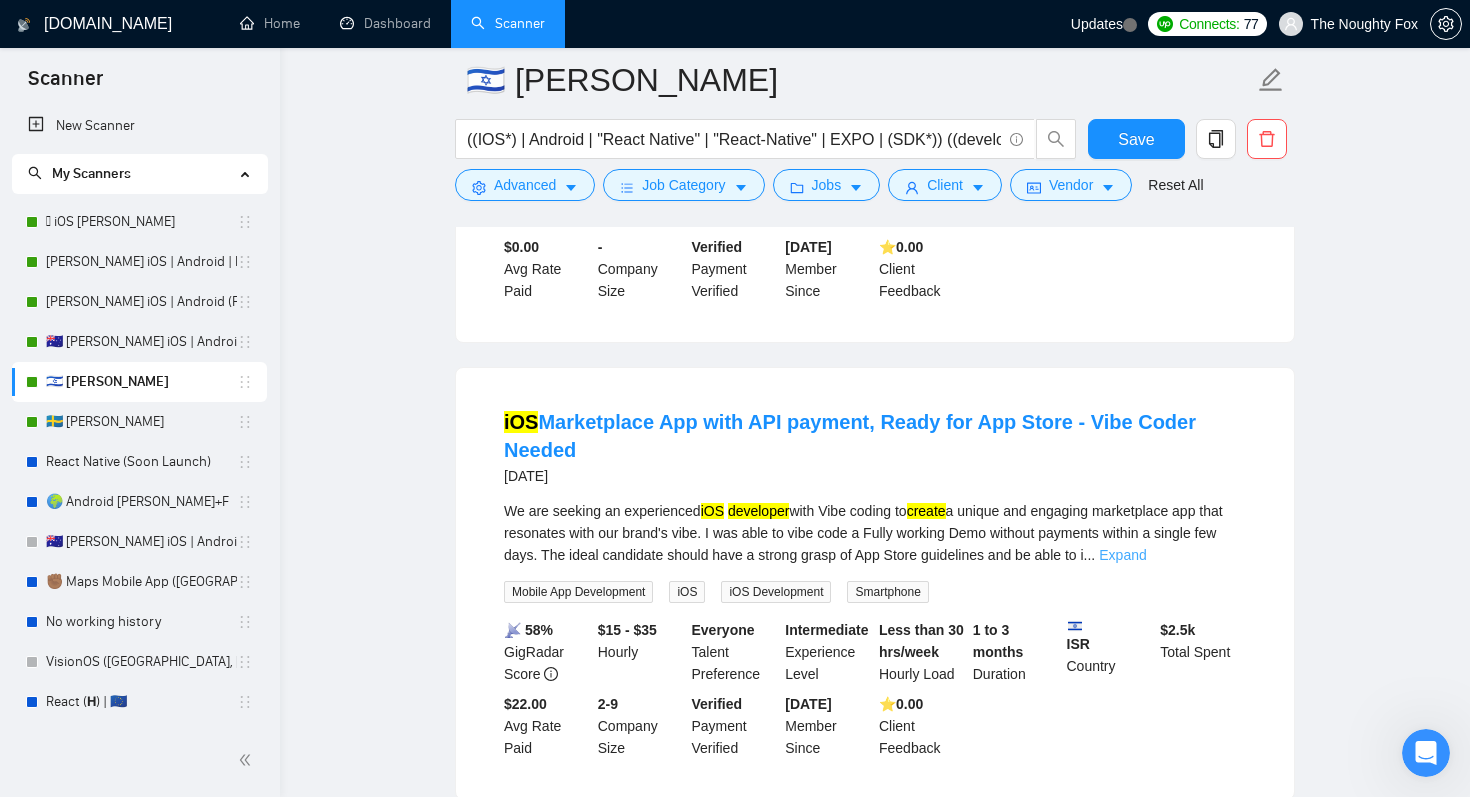 click on "Expand" at bounding box center (1122, 555) 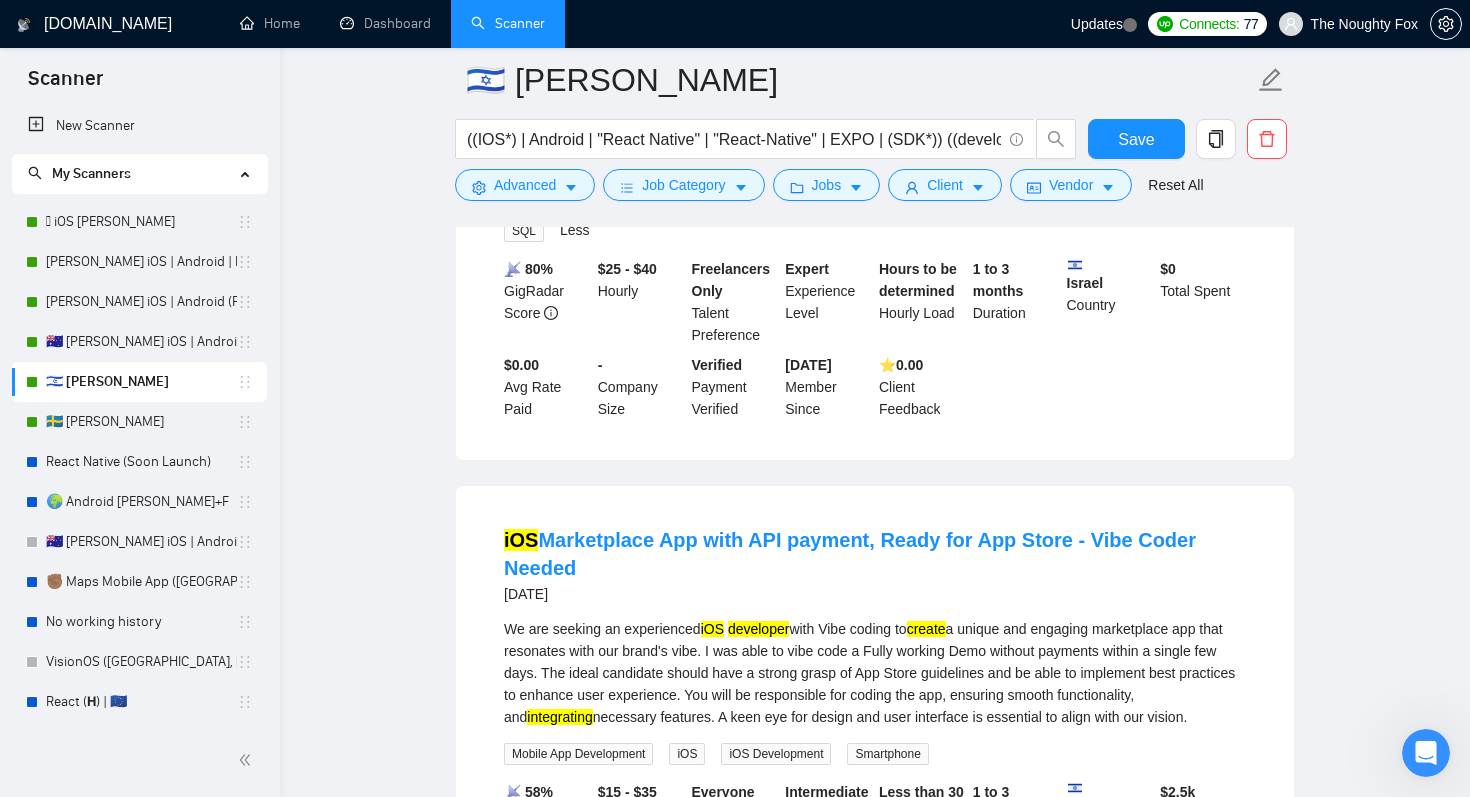 scroll, scrollTop: 626, scrollLeft: 0, axis: vertical 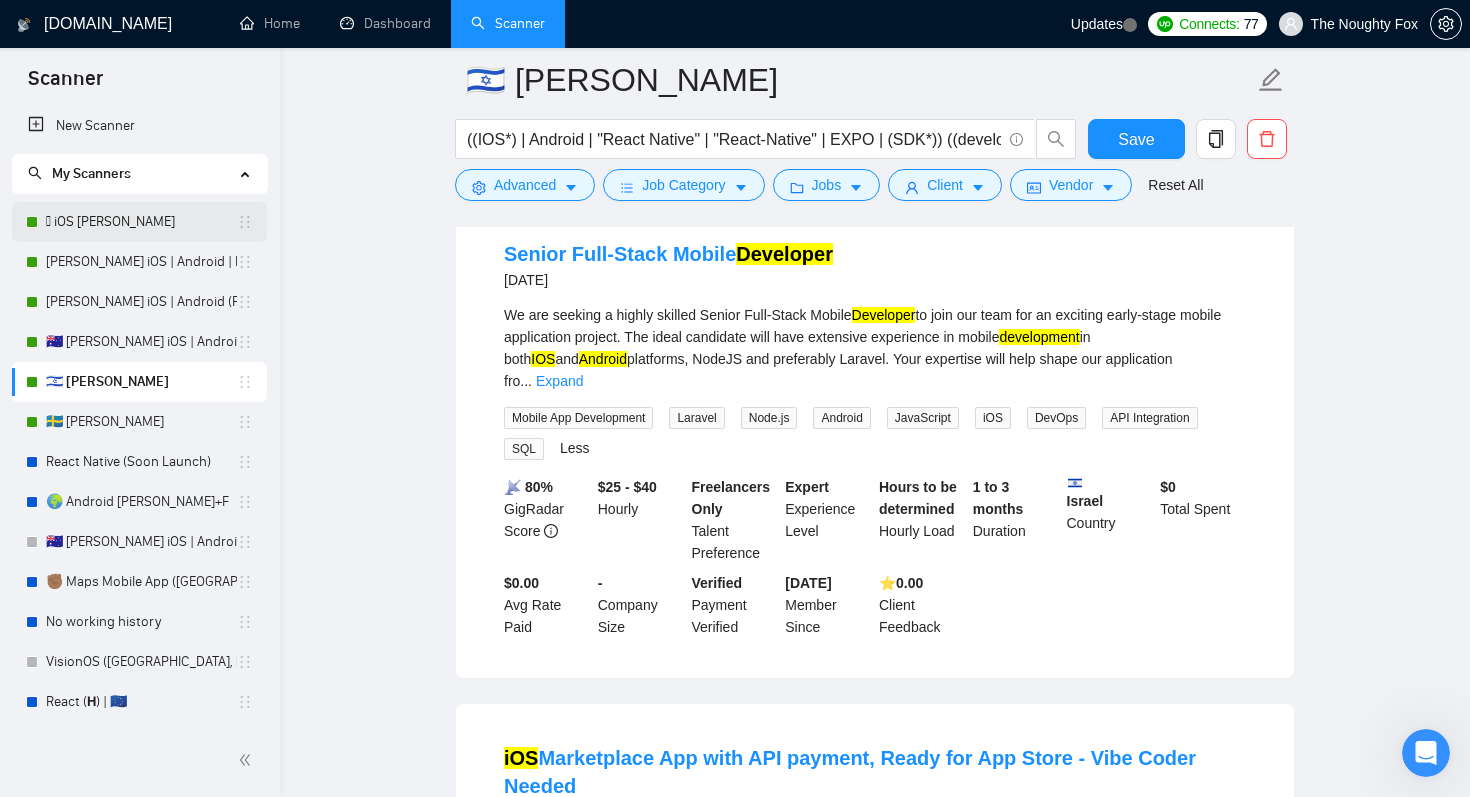click on " iOS [PERSON_NAME]" at bounding box center [141, 222] 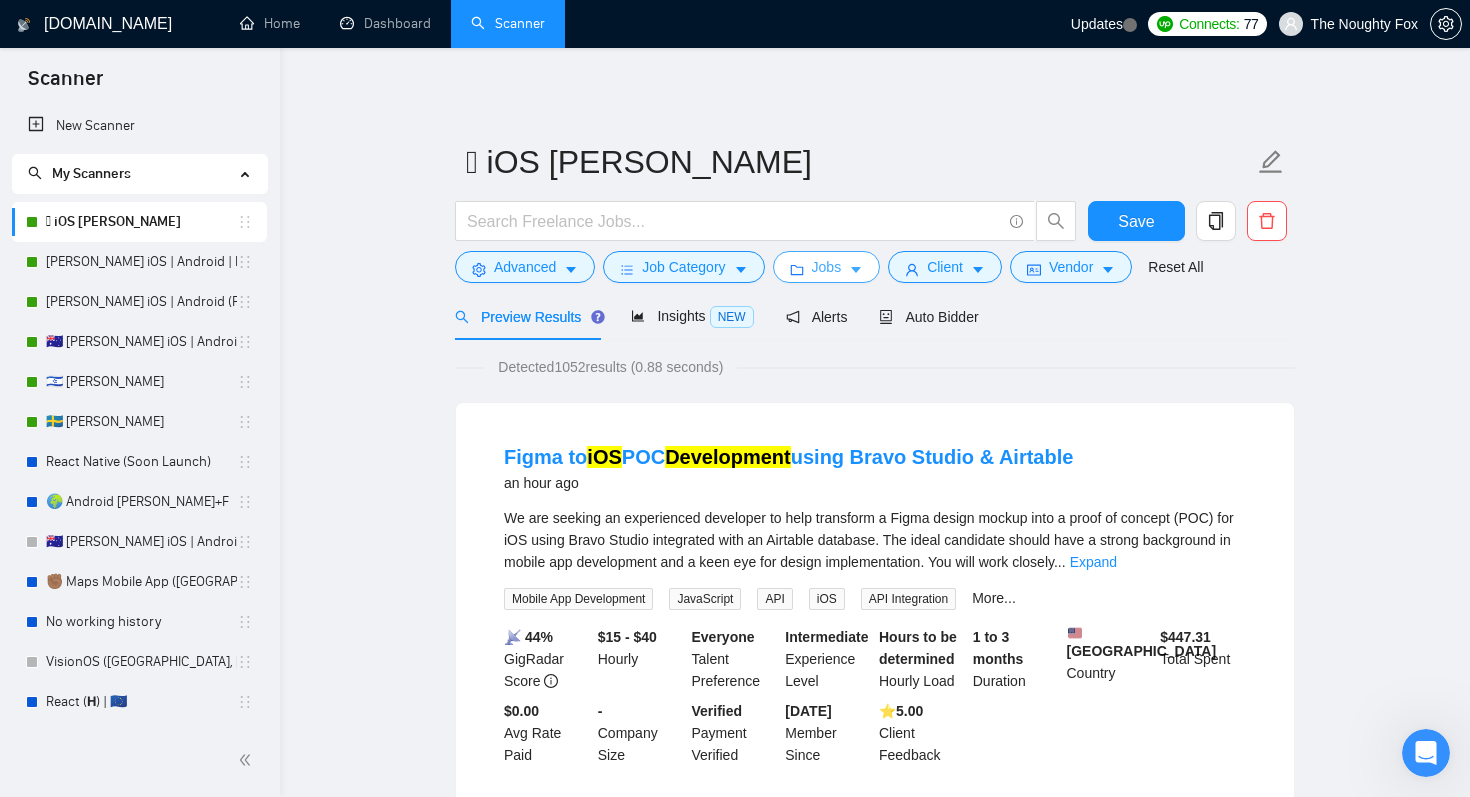 click on "Jobs" at bounding box center [827, 267] 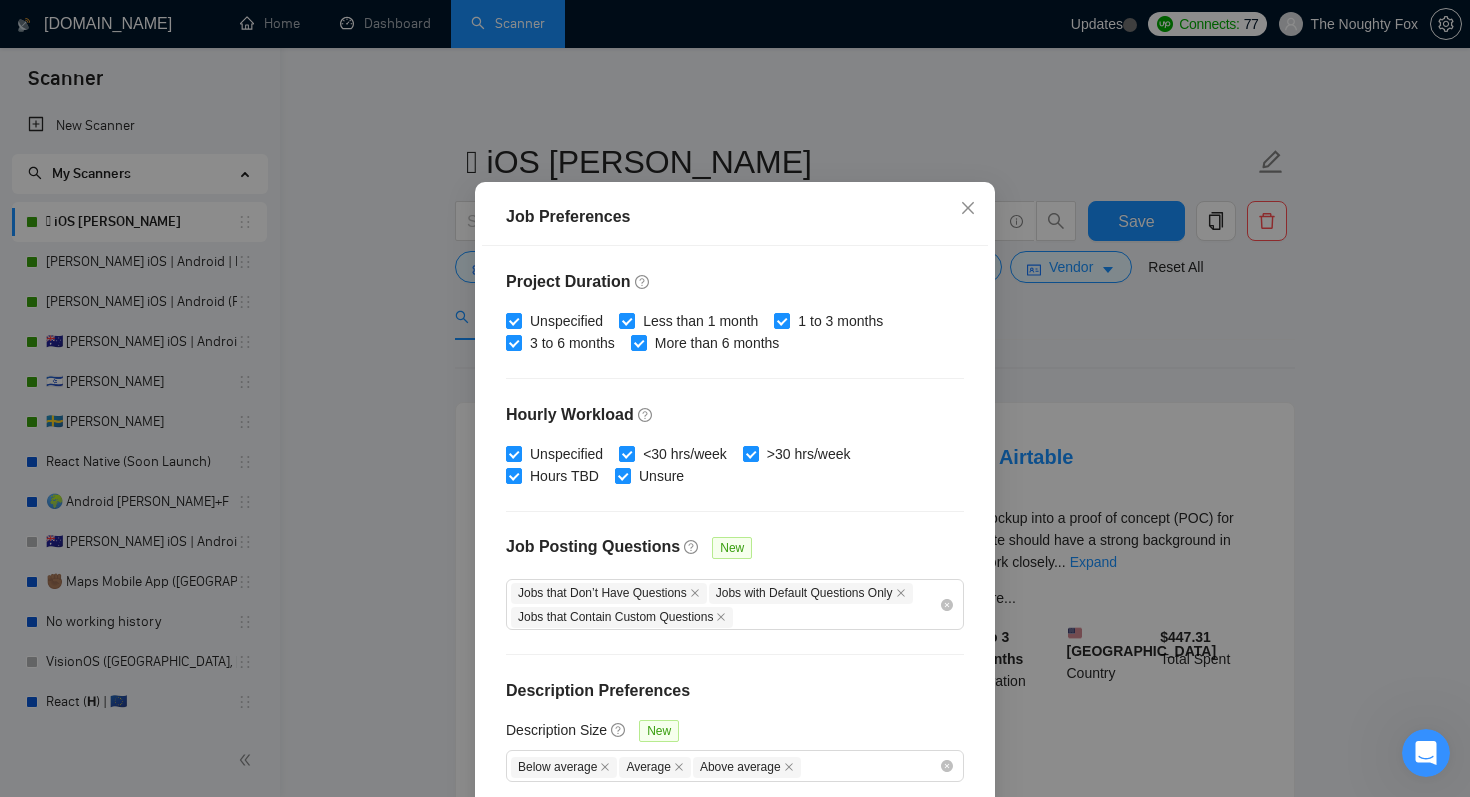 click on "Job Preferences Budget Project Type All Fixed Price Hourly Rate   Fixed Price Budget $ 500 Min - $ Max Estimate Fixed Price When It’s Not Available New   Hourly Rate Price Budget $ 25 Min - $ Max Estimate Hourly Rate When It’s Not Available New Include Budget Placeholders Include Jobs with Unspecified Budget   Connects Price New Min - Max Project Duration   Unspecified Less than 1 month 1 to 3 months 3 to 6 months More than 6 months Hourly Workload   Unspecified <30 hrs/week >30 hrs/week Hours TBD Unsure Job Posting Questions New Jobs that Don’t Have Questions Jobs with Default Questions Only Jobs that Contain Custom Questions   Description Preferences Description Size New Below average Average Above average   Reset OK" at bounding box center [735, 398] 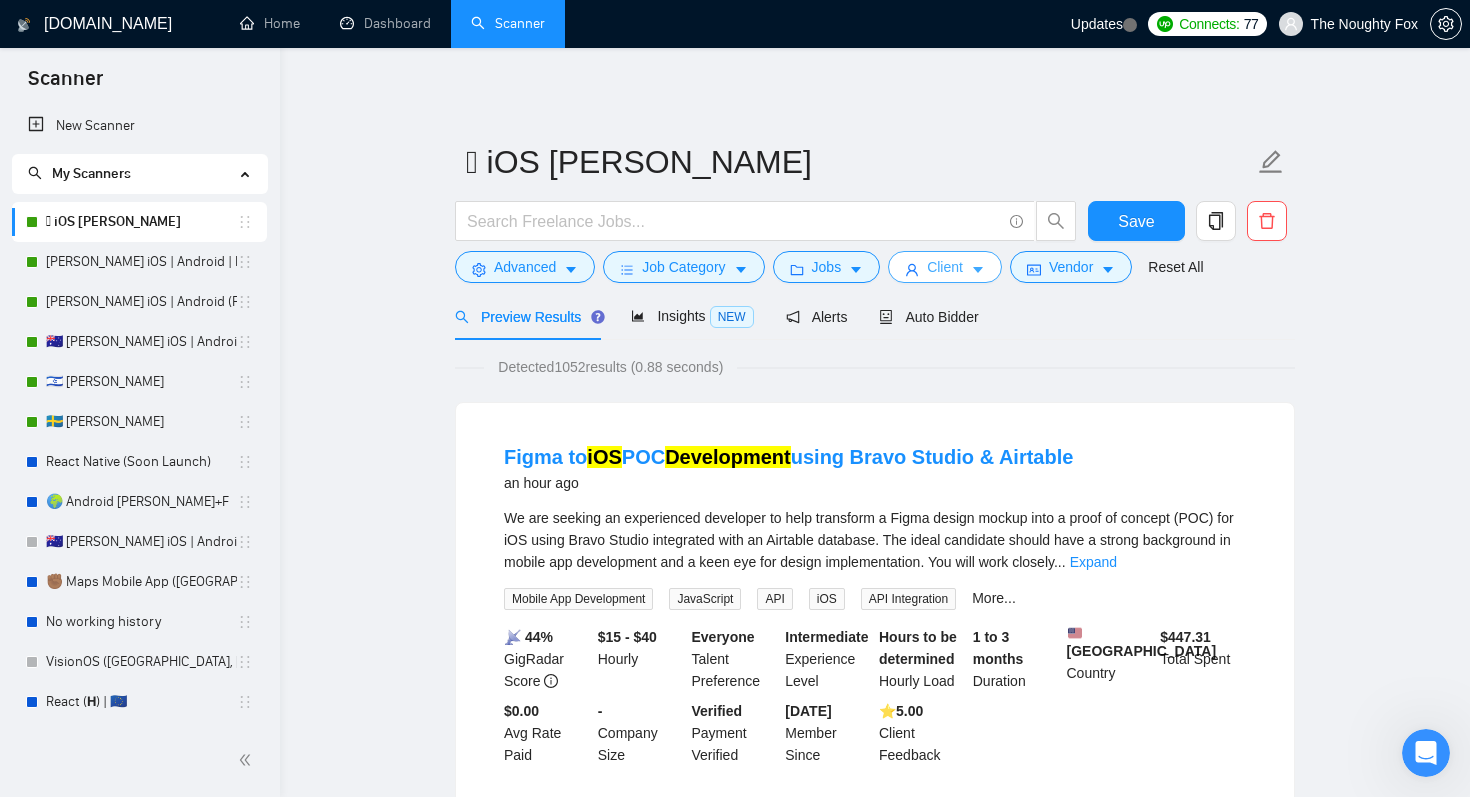 click on "Client" at bounding box center (945, 267) 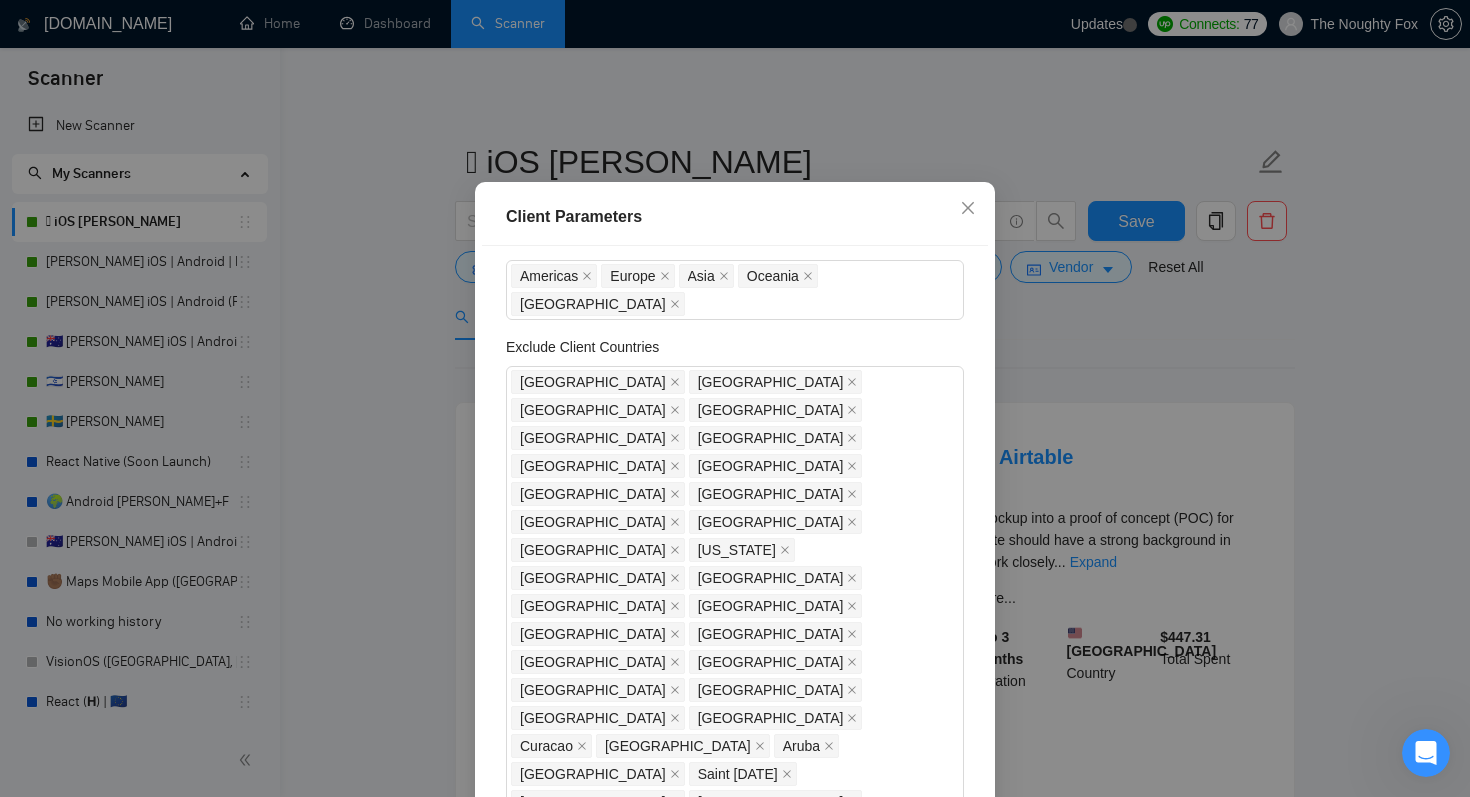 scroll, scrollTop: 0, scrollLeft: 0, axis: both 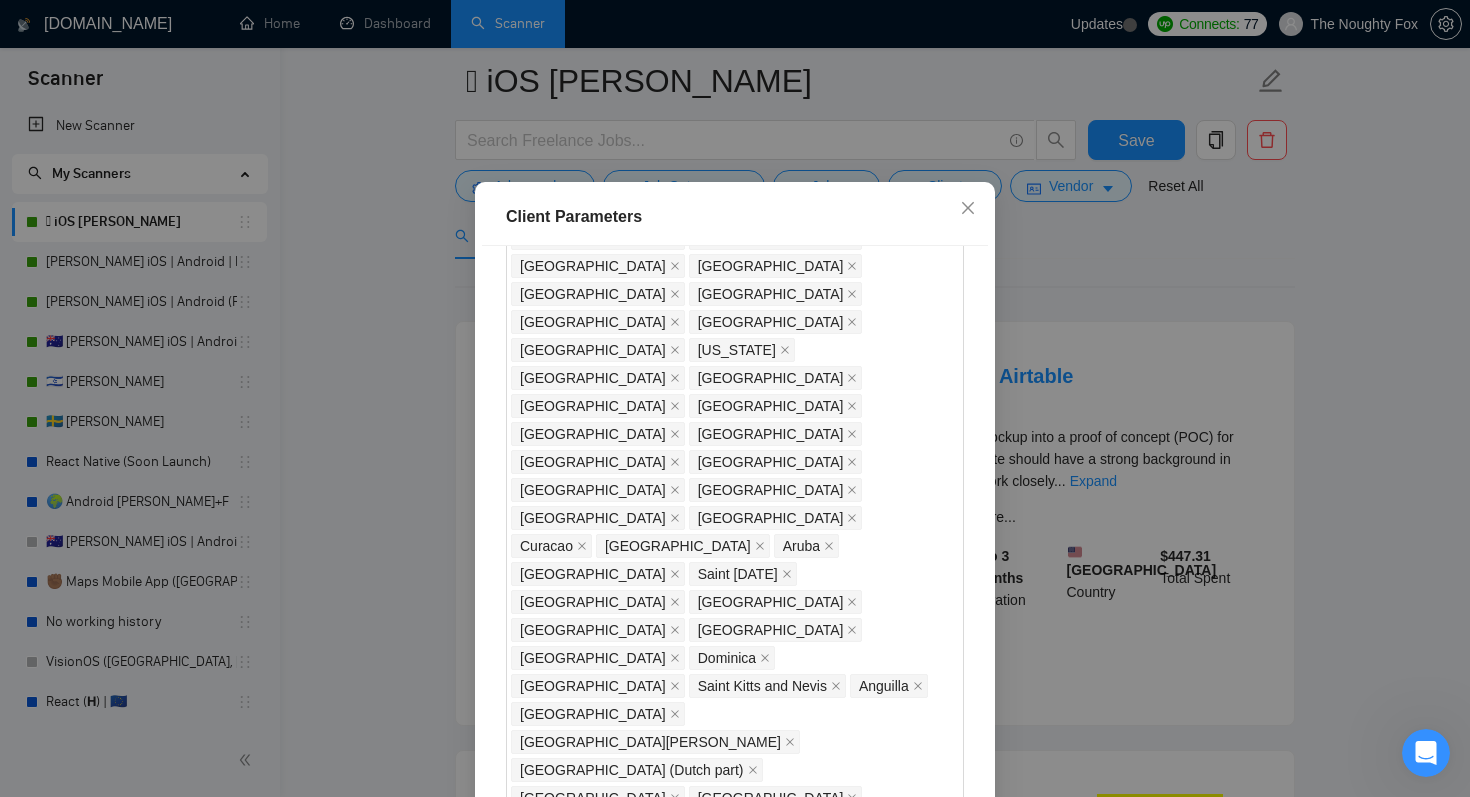 click on "Client Parameters Client Location Include Client Countries [GEOGRAPHIC_DATA] [GEOGRAPHIC_DATA] [GEOGRAPHIC_DATA] [GEOGRAPHIC_DATA] [GEOGRAPHIC_DATA]   Exclude Client Countries [GEOGRAPHIC_DATA] [GEOGRAPHIC_DATA] [GEOGRAPHIC_DATA] [GEOGRAPHIC_DATA] [GEOGRAPHIC_DATA] [GEOGRAPHIC_DATA] [GEOGRAPHIC_DATA] [GEOGRAPHIC_DATA] [GEOGRAPHIC_DATA] [GEOGRAPHIC_DATA] [GEOGRAPHIC_DATA] [GEOGRAPHIC_DATA] [GEOGRAPHIC_DATA] [US_STATE] [GEOGRAPHIC_DATA] [GEOGRAPHIC_DATA] [GEOGRAPHIC_DATA] [GEOGRAPHIC_DATA] [GEOGRAPHIC_DATA] [GEOGRAPHIC_DATA] [GEOGRAPHIC_DATA] [GEOGRAPHIC_DATA] [GEOGRAPHIC_DATA] [GEOGRAPHIC_DATA] [GEOGRAPHIC_DATA] [GEOGRAPHIC_DATA] [GEOGRAPHIC_DATA] [GEOGRAPHIC_DATA] [GEOGRAPHIC_DATA] [GEOGRAPHIC_DATA] [GEOGRAPHIC_DATA][DATE] [GEOGRAPHIC_DATA] [GEOGRAPHIC_DATA] [GEOGRAPHIC_DATA] [GEOGRAPHIC_DATA] [GEOGRAPHIC_DATA] [GEOGRAPHIC_DATA] [GEOGRAPHIC_DATA] [GEOGRAPHIC_DATA] [GEOGRAPHIC_DATA] [GEOGRAPHIC_DATA] [GEOGRAPHIC_DATA] [GEOGRAPHIC_DATA][PERSON_NAME] [GEOGRAPHIC_DATA] (Dutch part) [GEOGRAPHIC_DATA] [GEOGRAPHIC_DATA] [GEOGRAPHIC_DATA] [GEOGRAPHIC_DATA] [GEOGRAPHIC_DATA] [GEOGRAPHIC_DATA] [GEOGRAPHIC_DATA] [GEOGRAPHIC_DATA] [GEOGRAPHIC_DATA] [GEOGRAPHIC_DATA] [GEOGRAPHIC_DATA] [GEOGRAPHIC_DATA] [GEOGRAPHIC_DATA] [GEOGRAPHIC_DATA] [GEOGRAPHIC_DATA] [GEOGRAPHIC_DATA] [GEOGRAPHIC_DATA] [GEOGRAPHIC_DATA] [GEOGRAPHIC_DATA] [GEOGRAPHIC_DATA] [GEOGRAPHIC_DATA] [GEOGRAPHIC_DATA] [GEOGRAPHIC_DATA] [GEOGRAPHIC_DATA] [GEOGRAPHIC_DATA] [GEOGRAPHIC_DATA] [GEOGRAPHIC_DATA] [GEOGRAPHIC_DATA] [GEOGRAPHIC_DATA] [GEOGRAPHIC_DATA] [GEOGRAPHIC_DATA] [GEOGRAPHIC_DATA] [GEOGRAPHIC_DATA] [US_STATE] [US_STATE] [GEOGRAPHIC_DATA] [GEOGRAPHIC_DATA] [GEOGRAPHIC_DATA]     $ Min" at bounding box center [735, 398] 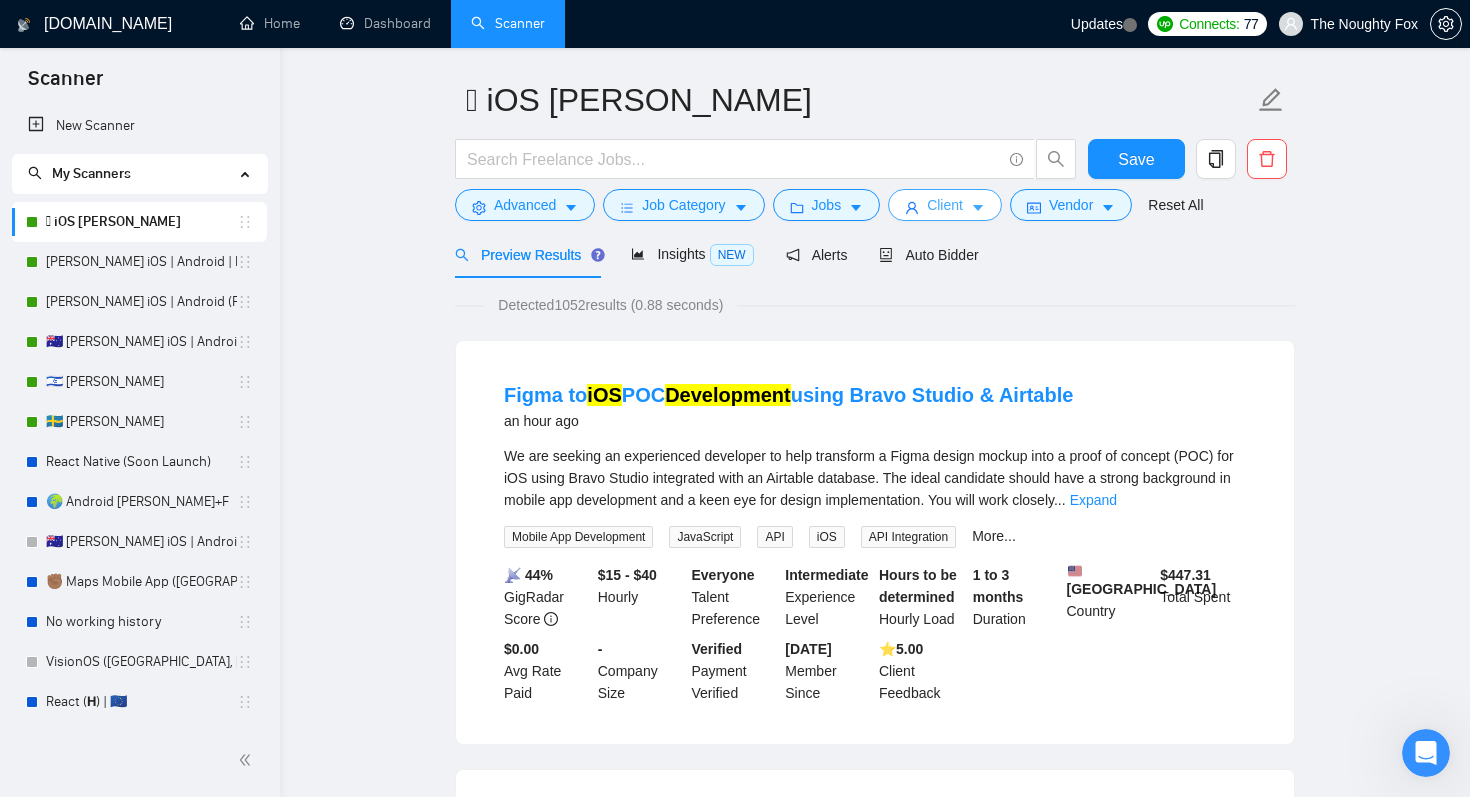 scroll, scrollTop: 0, scrollLeft: 0, axis: both 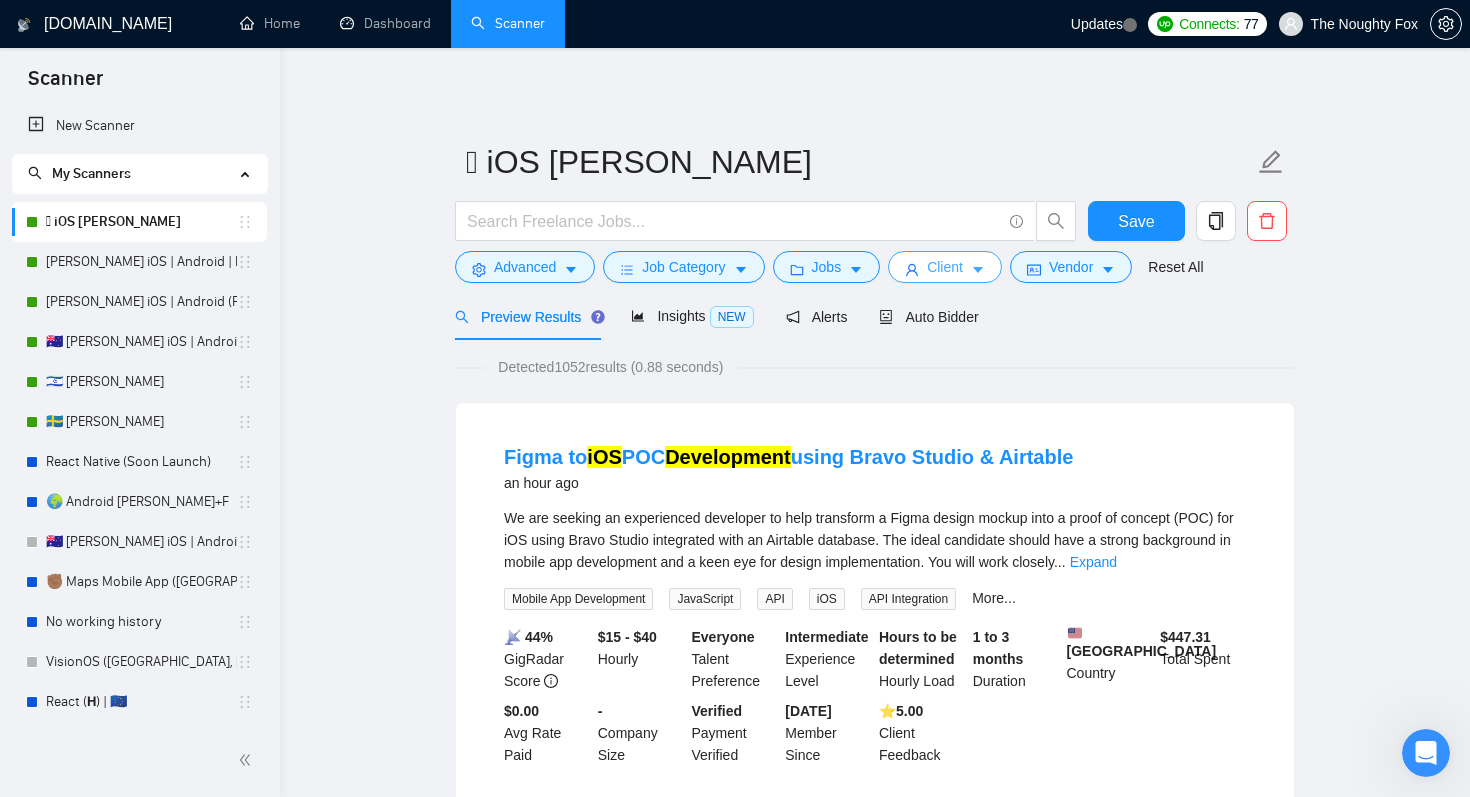 click on "Client" at bounding box center [945, 267] 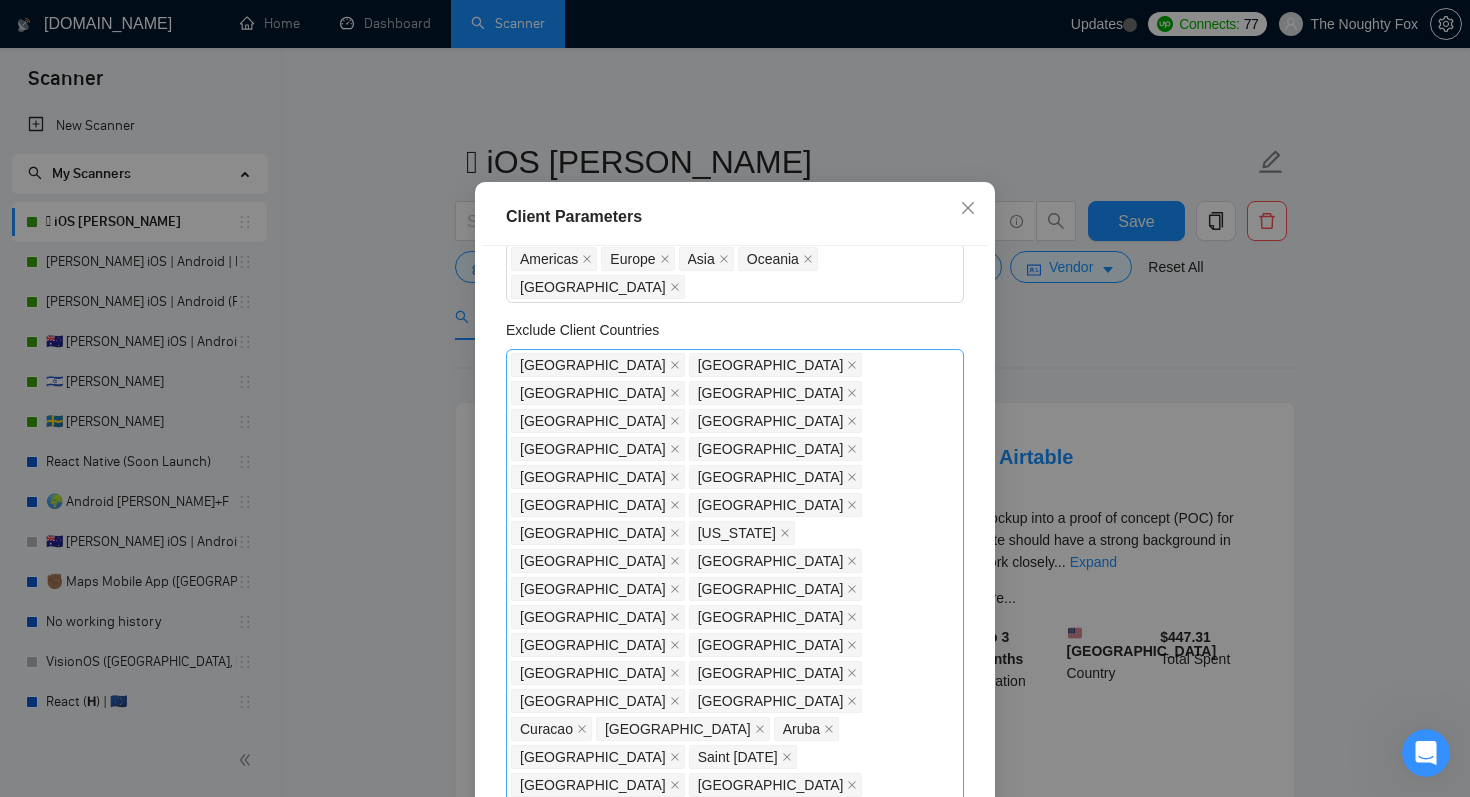 scroll, scrollTop: 0, scrollLeft: 0, axis: both 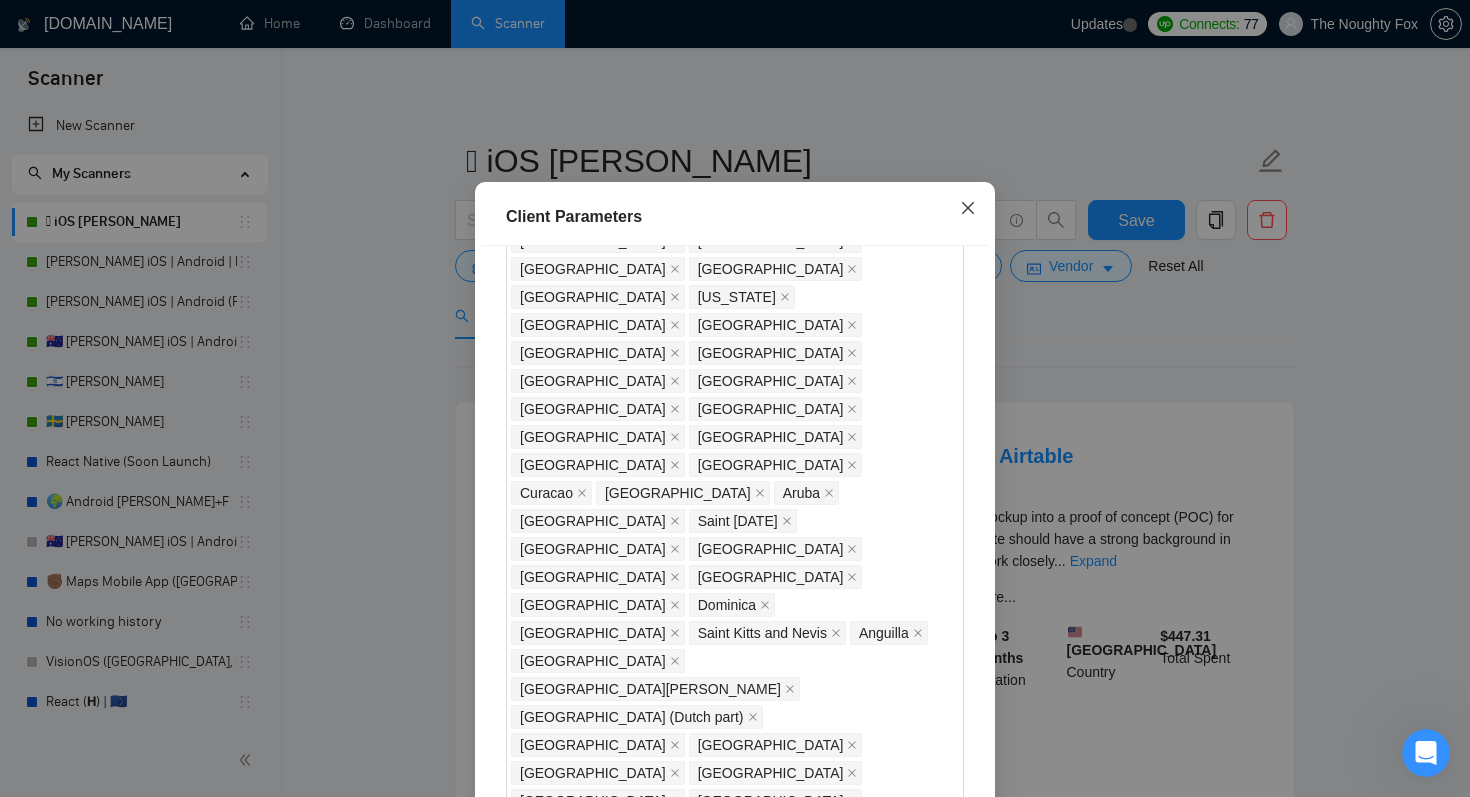 click 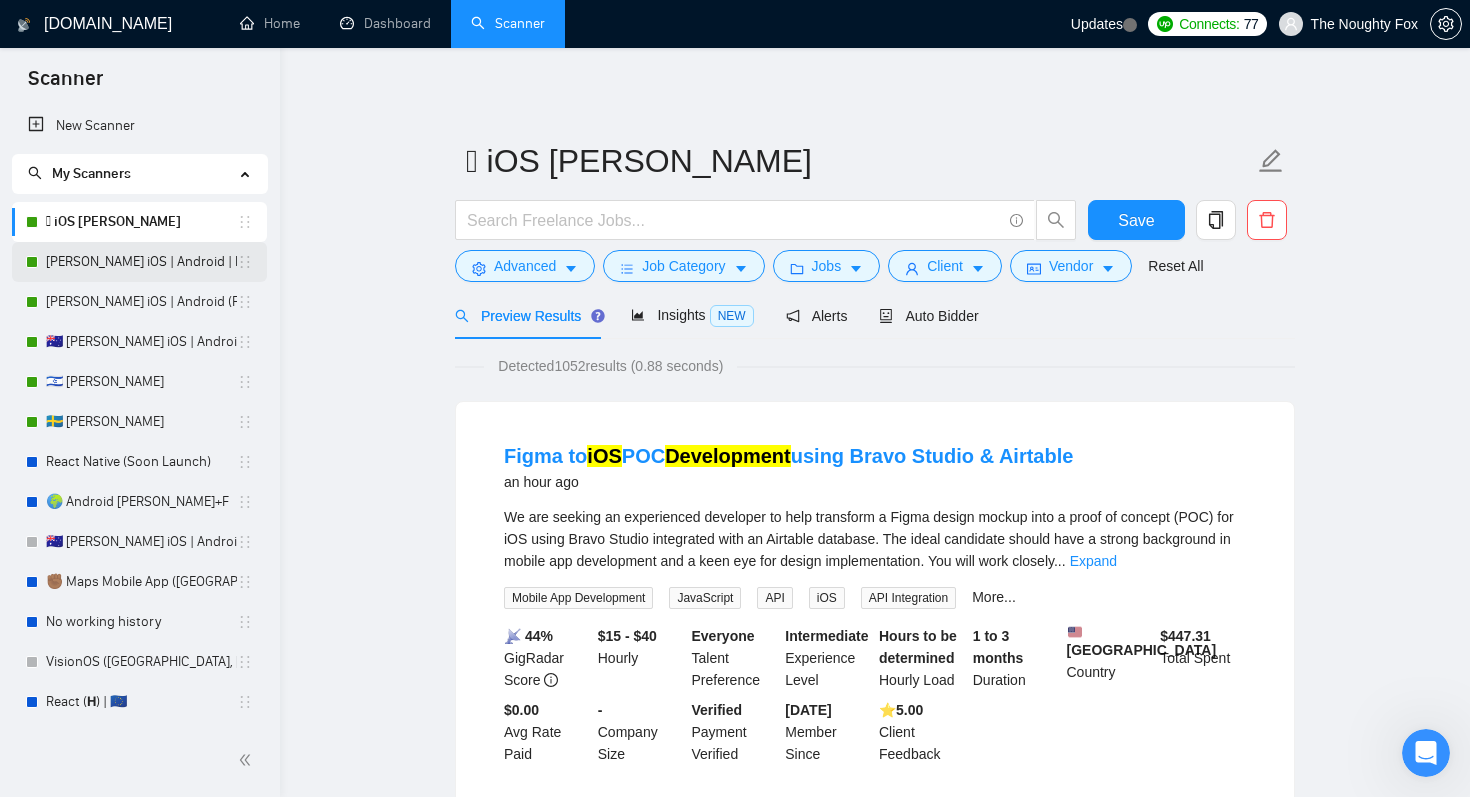 click on "[PERSON_NAME] iOS | Android | RN" at bounding box center [141, 262] 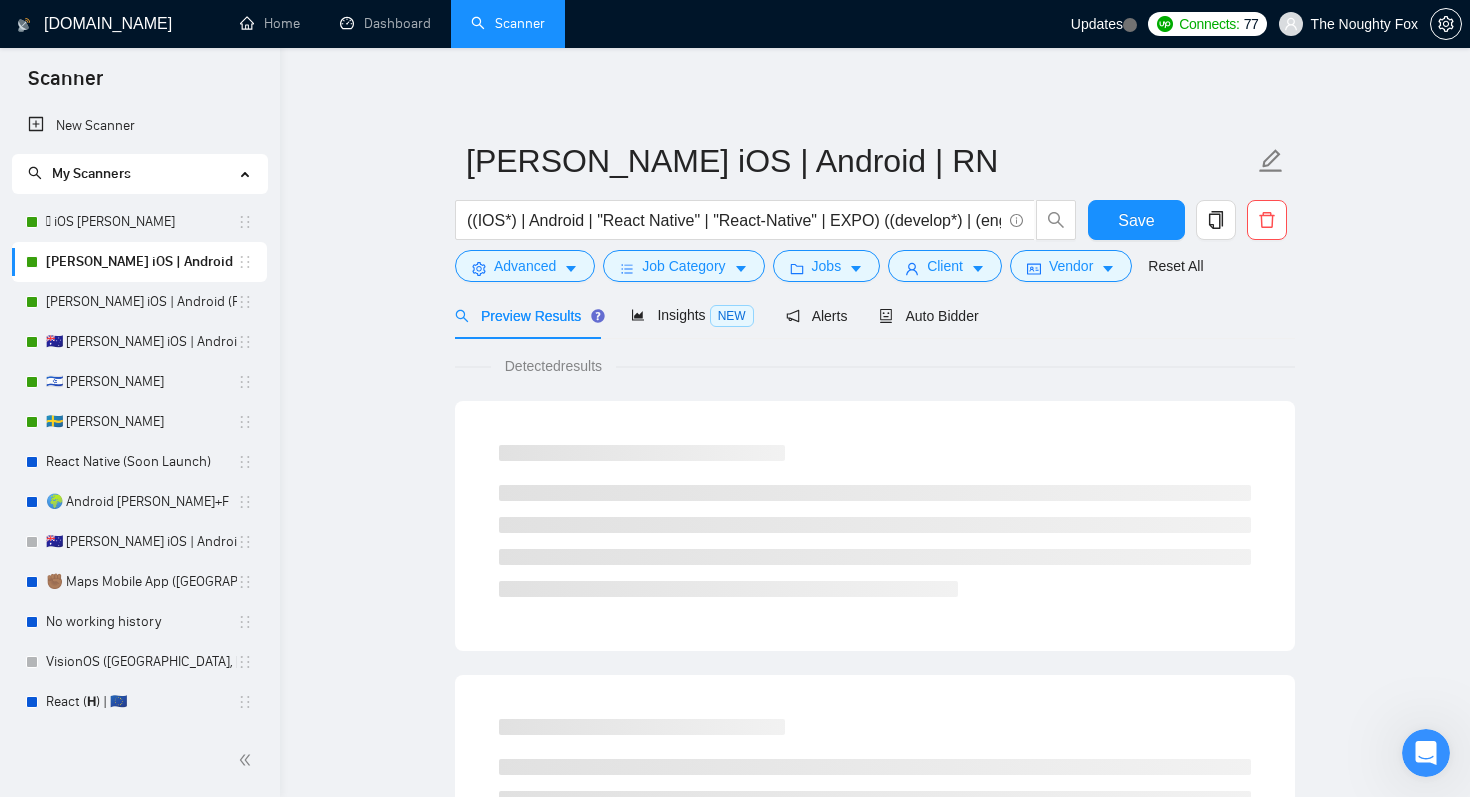 scroll, scrollTop: 0, scrollLeft: 0, axis: both 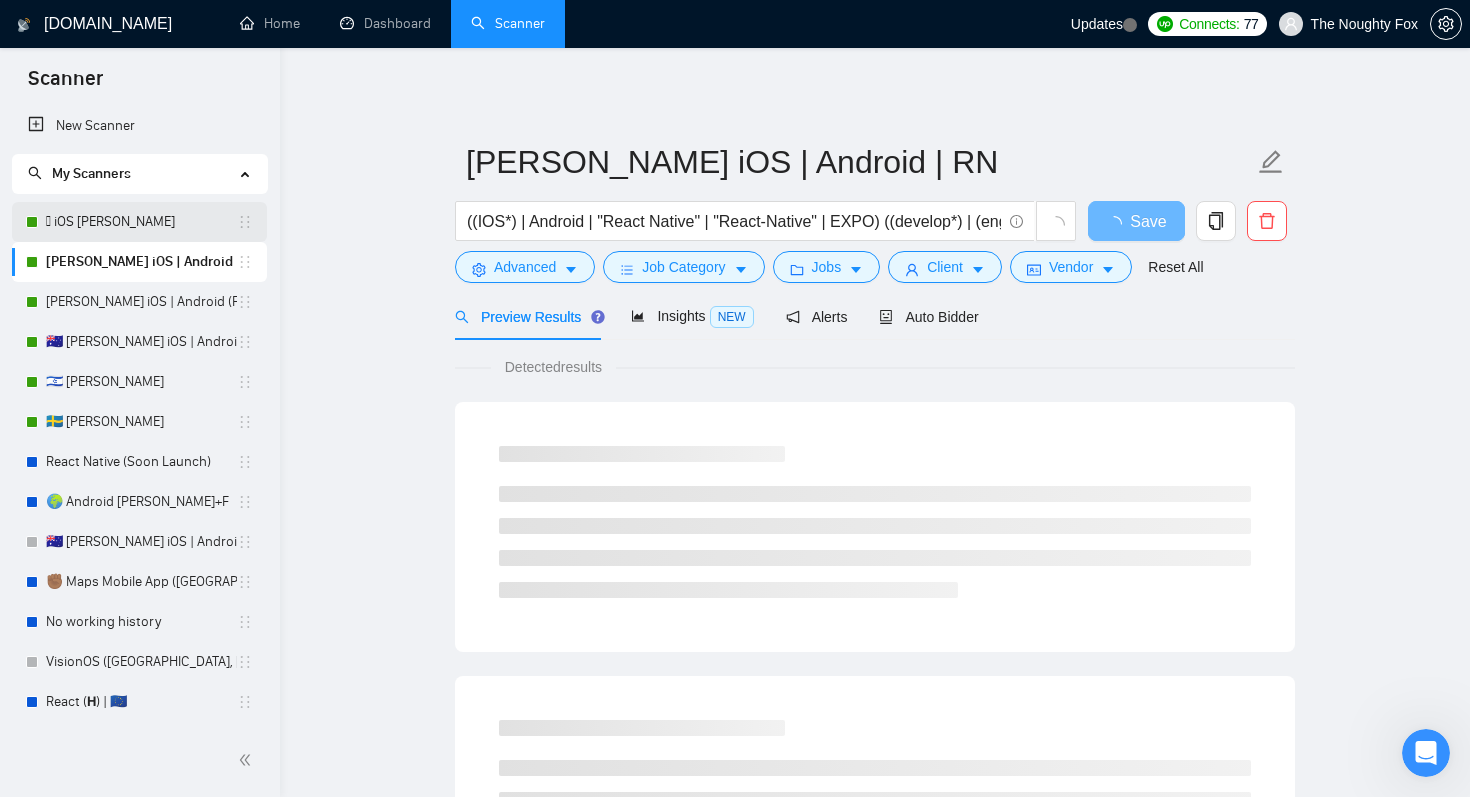 click on " iOS [PERSON_NAME]" at bounding box center [141, 222] 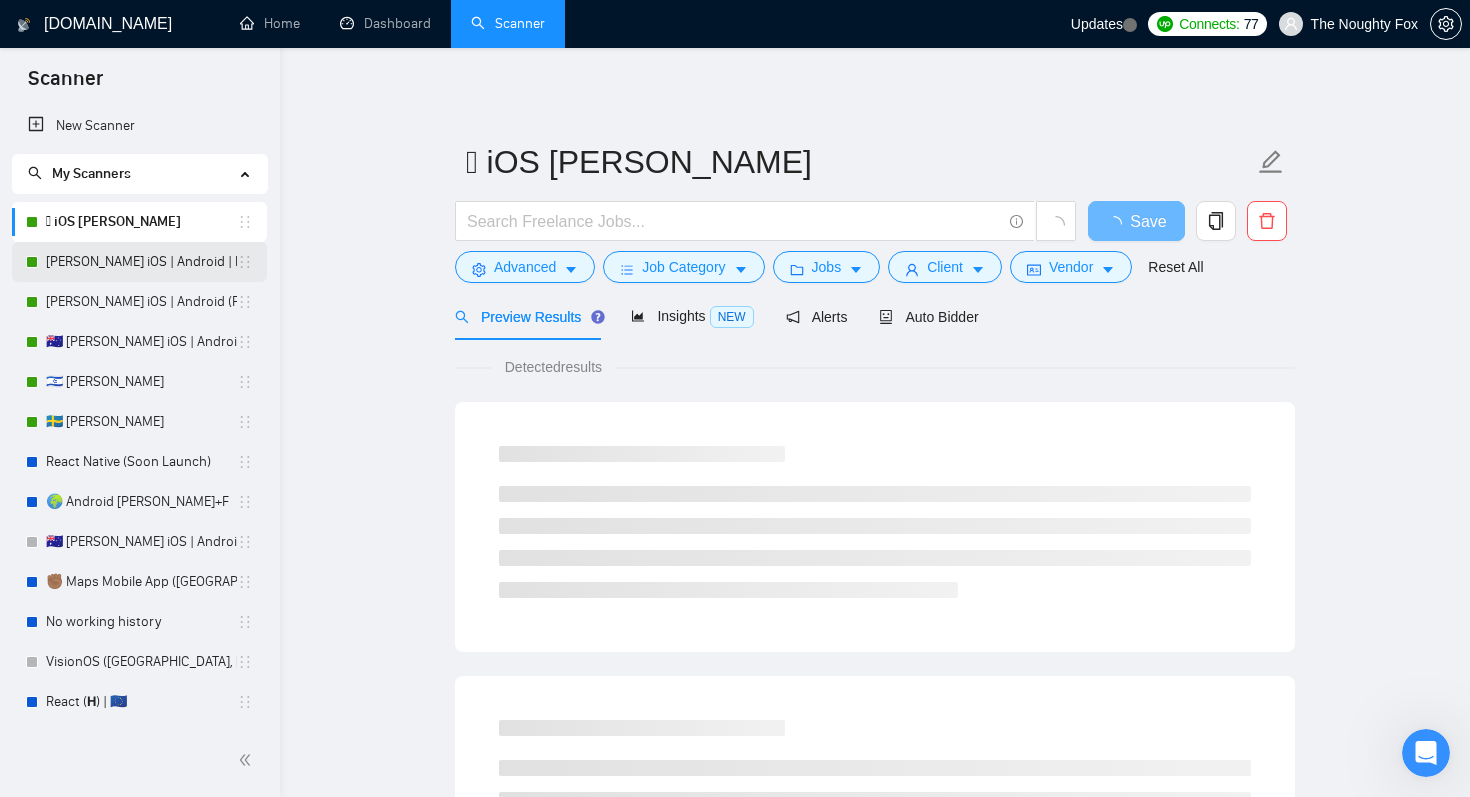 click on "[PERSON_NAME] iOS | Android | RN" at bounding box center [141, 262] 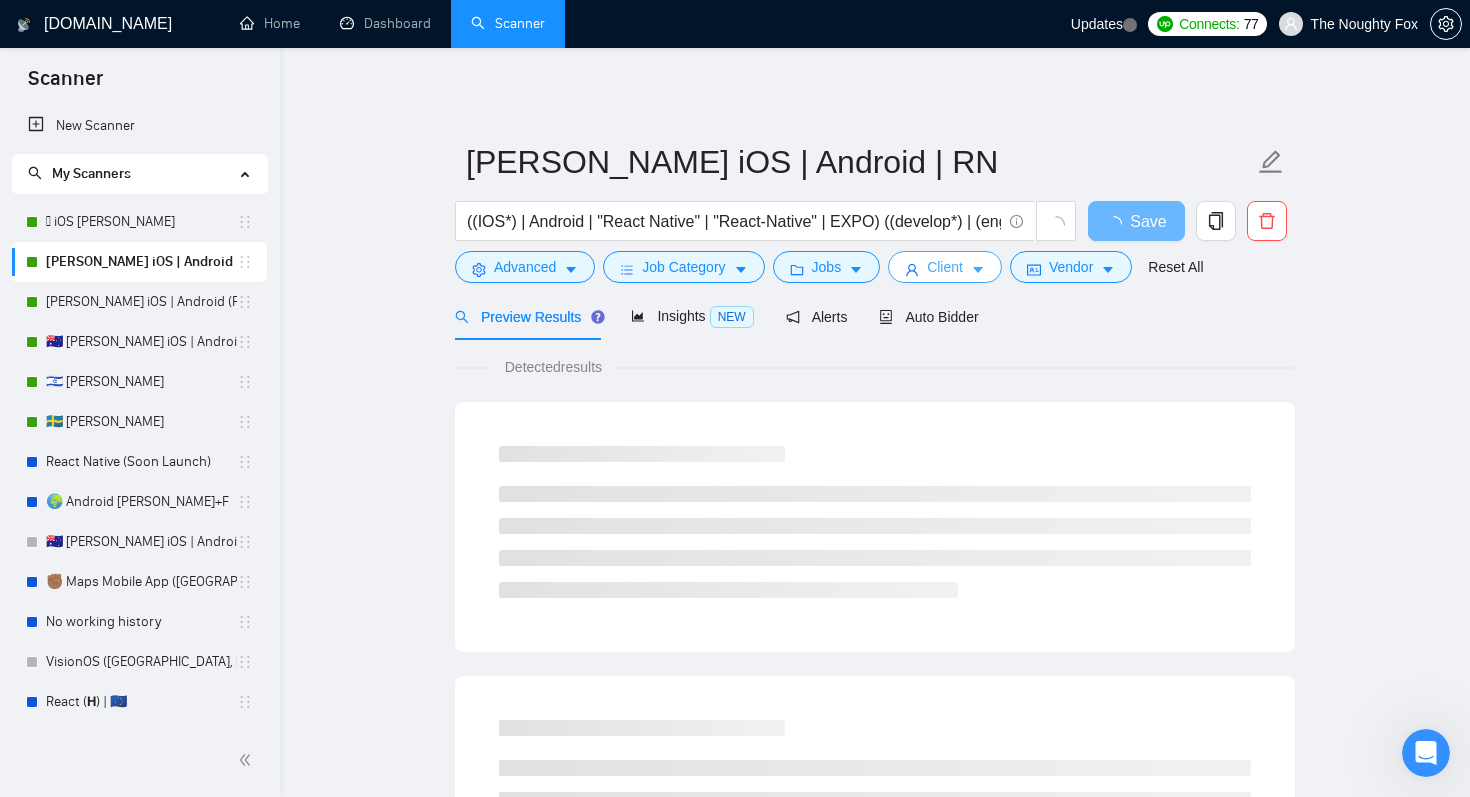 click at bounding box center [912, 269] 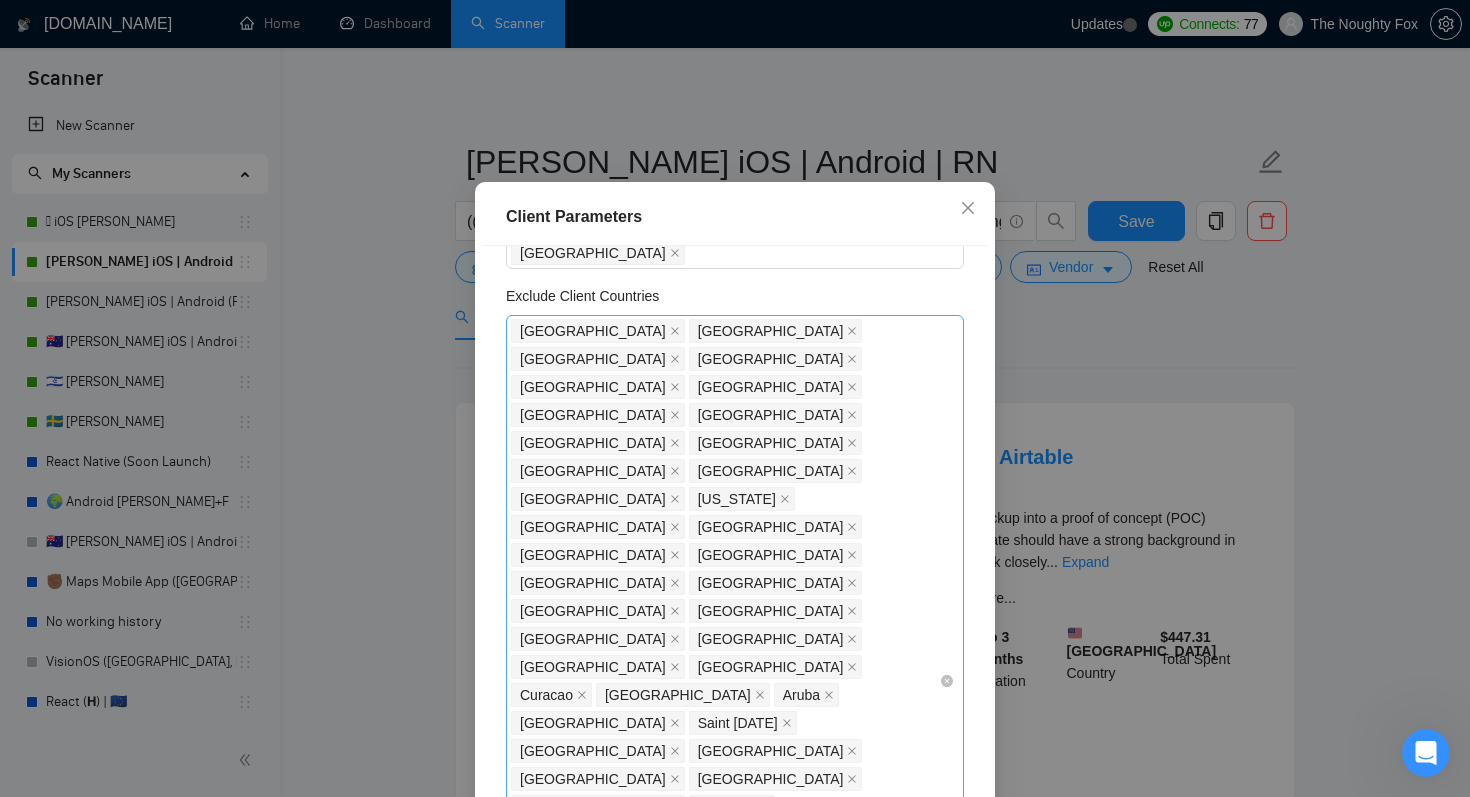 scroll, scrollTop: 0, scrollLeft: 0, axis: both 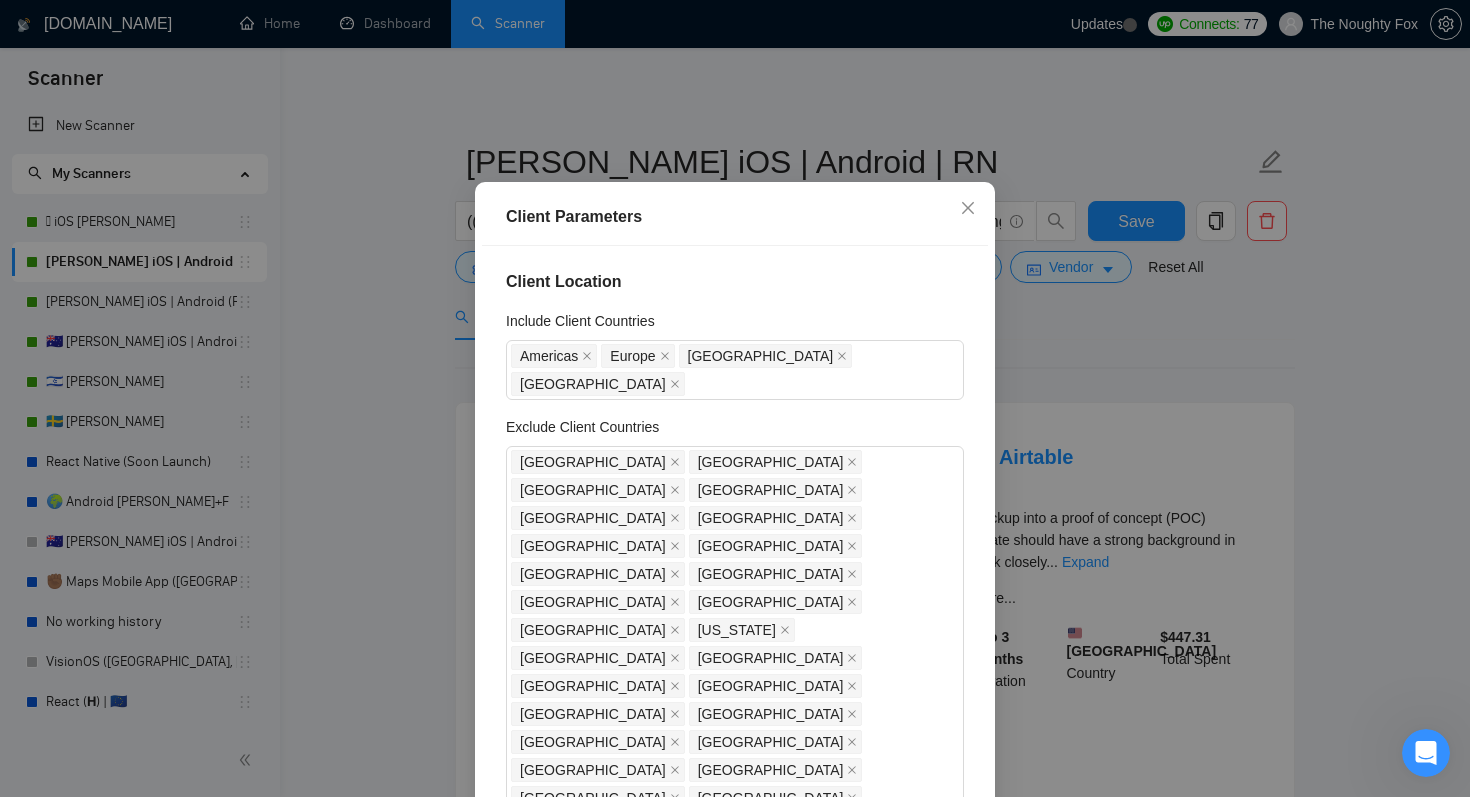 click on "Client Parameters Client Location Include Client Countries [GEOGRAPHIC_DATA] [GEOGRAPHIC_DATA] [GEOGRAPHIC_DATA] [GEOGRAPHIC_DATA]   Exclude Client Countries [GEOGRAPHIC_DATA] [GEOGRAPHIC_DATA] [GEOGRAPHIC_DATA] [GEOGRAPHIC_DATA] [GEOGRAPHIC_DATA] [GEOGRAPHIC_DATA] [GEOGRAPHIC_DATA] [GEOGRAPHIC_DATA] [GEOGRAPHIC_DATA] [GEOGRAPHIC_DATA] [GEOGRAPHIC_DATA] [GEOGRAPHIC_DATA] [GEOGRAPHIC_DATA] [US_STATE] [GEOGRAPHIC_DATA] [GEOGRAPHIC_DATA] [GEOGRAPHIC_DATA] [GEOGRAPHIC_DATA] [GEOGRAPHIC_DATA] [GEOGRAPHIC_DATA] [GEOGRAPHIC_DATA] [GEOGRAPHIC_DATA] [GEOGRAPHIC_DATA] [GEOGRAPHIC_DATA] [GEOGRAPHIC_DATA] [GEOGRAPHIC_DATA] [GEOGRAPHIC_DATA] [GEOGRAPHIC_DATA] [GEOGRAPHIC_DATA] [GEOGRAPHIC_DATA] [GEOGRAPHIC_DATA][DATE] [GEOGRAPHIC_DATA] [GEOGRAPHIC_DATA] [GEOGRAPHIC_DATA] [GEOGRAPHIC_DATA] [GEOGRAPHIC_DATA] [GEOGRAPHIC_DATA] [GEOGRAPHIC_DATA] [GEOGRAPHIC_DATA] [GEOGRAPHIC_DATA] [GEOGRAPHIC_DATA] [GEOGRAPHIC_DATA] [GEOGRAPHIC_DATA][PERSON_NAME] [GEOGRAPHIC_DATA] (Dutch part) [GEOGRAPHIC_DATA] [GEOGRAPHIC_DATA] [GEOGRAPHIC_DATA] [GEOGRAPHIC_DATA] [GEOGRAPHIC_DATA] [GEOGRAPHIC_DATA] [GEOGRAPHIC_DATA] [GEOGRAPHIC_DATA]   Client Rating Client Min Average Feedback Include clients with no feedback Client Payment Details Payment Verified Hire Rate Stats   Client Total Spent $ Min - $ Max Client Hire Rate New Mid Rates Max Rates High Rates Low Rates     Avg Hourly Rate Paid New $ Min - $ Max Client Profile Client Industry New 1" at bounding box center (735, 398) 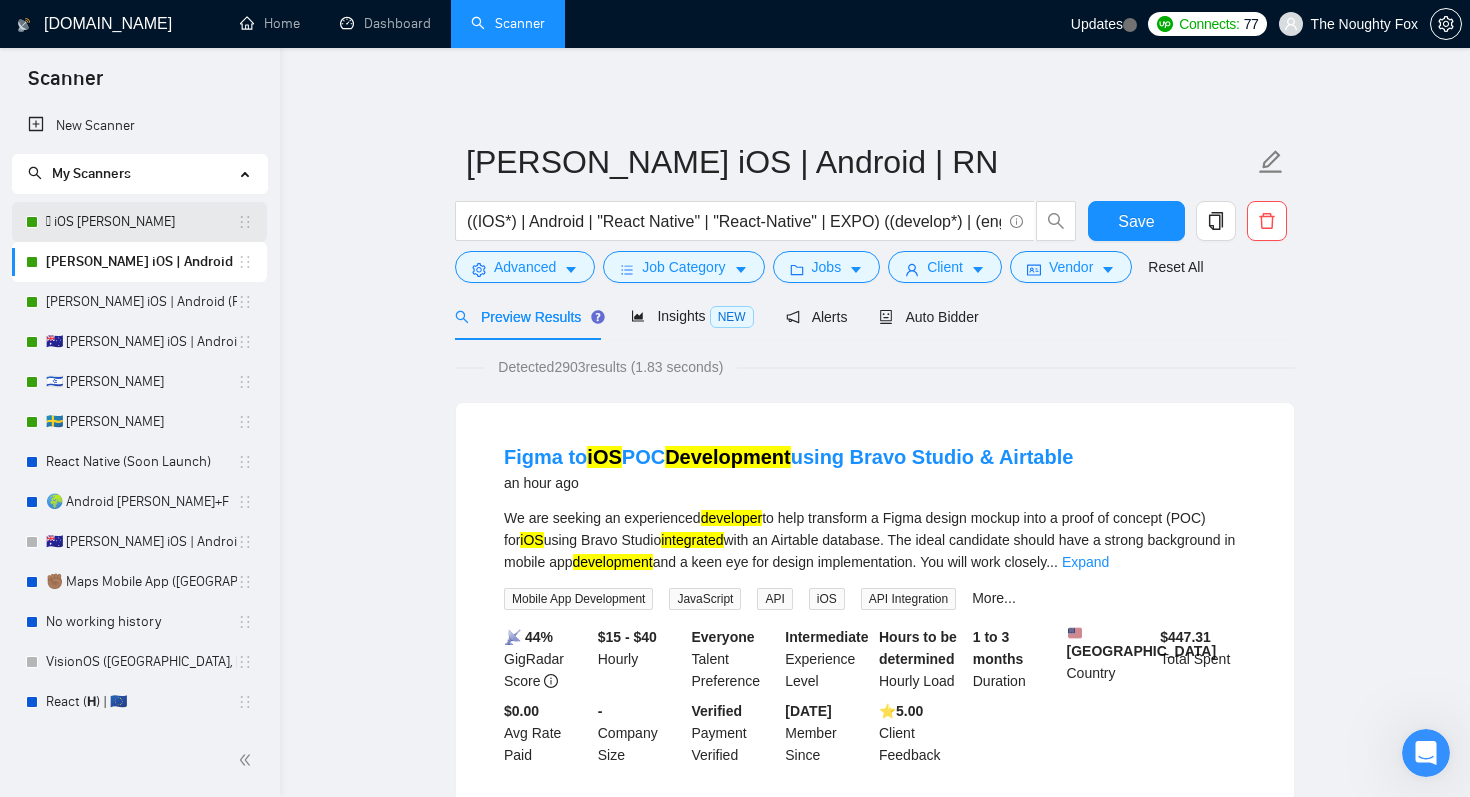 click on " iOS [PERSON_NAME]" at bounding box center [141, 222] 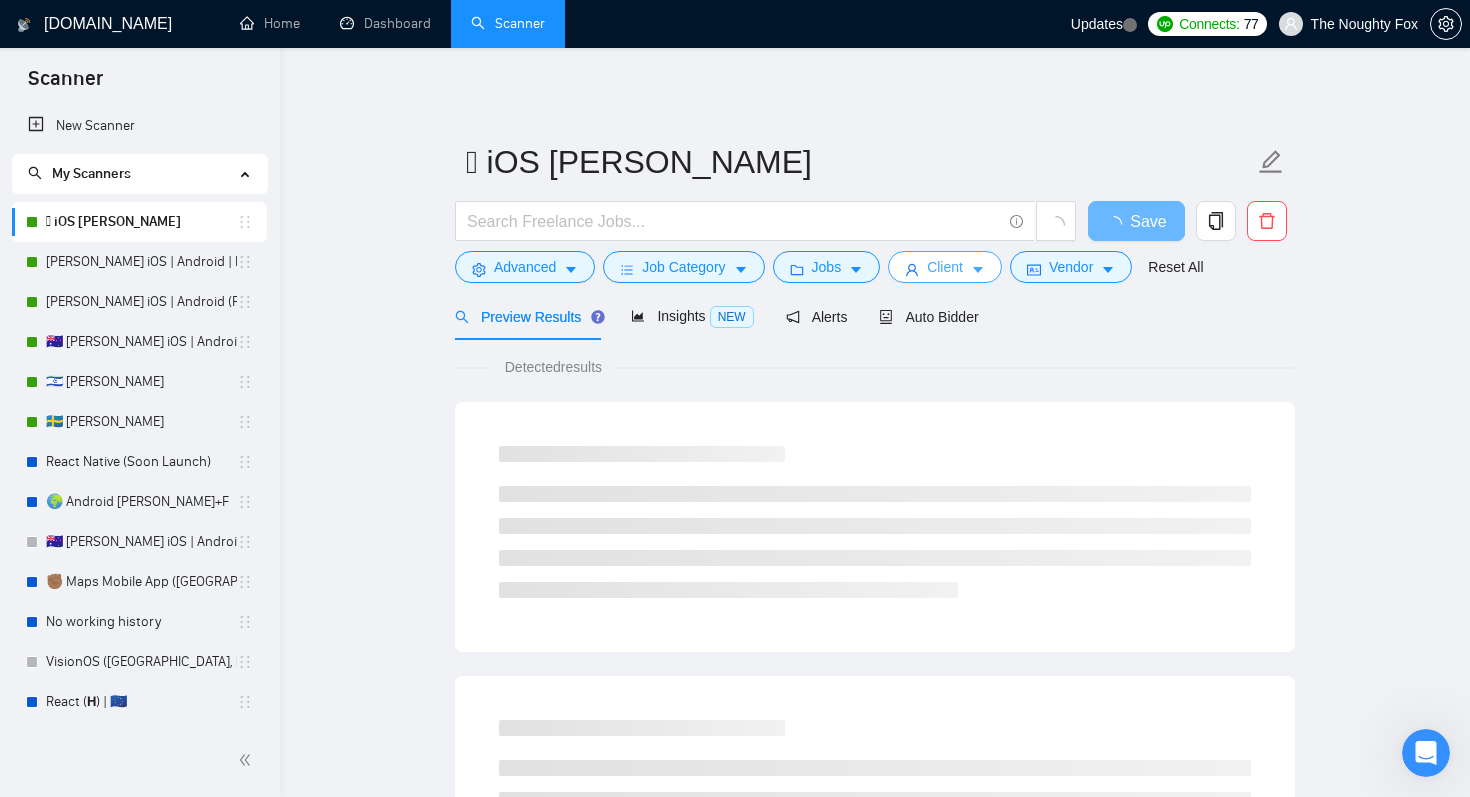 click 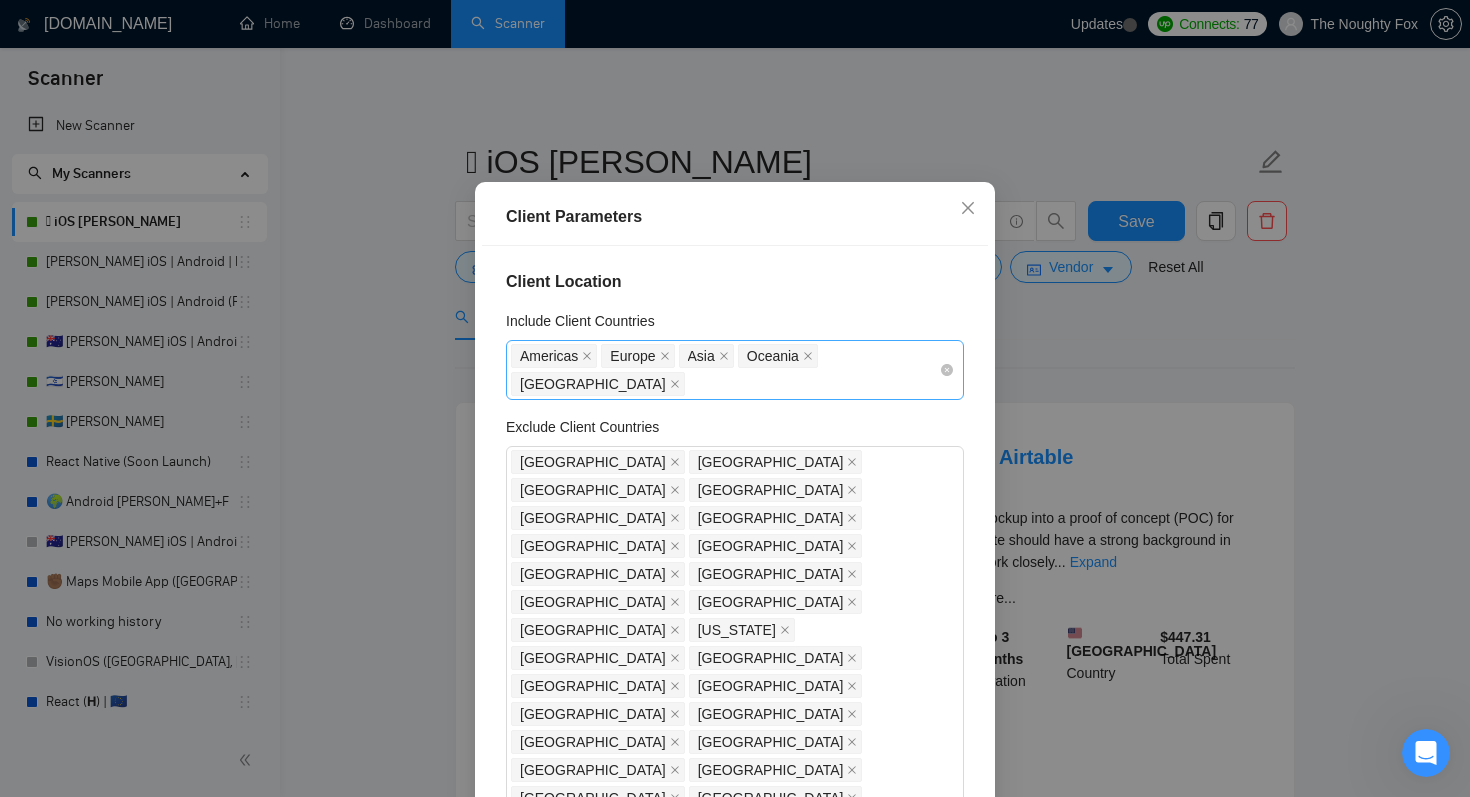 click on "[GEOGRAPHIC_DATA]" at bounding box center [600, 384] 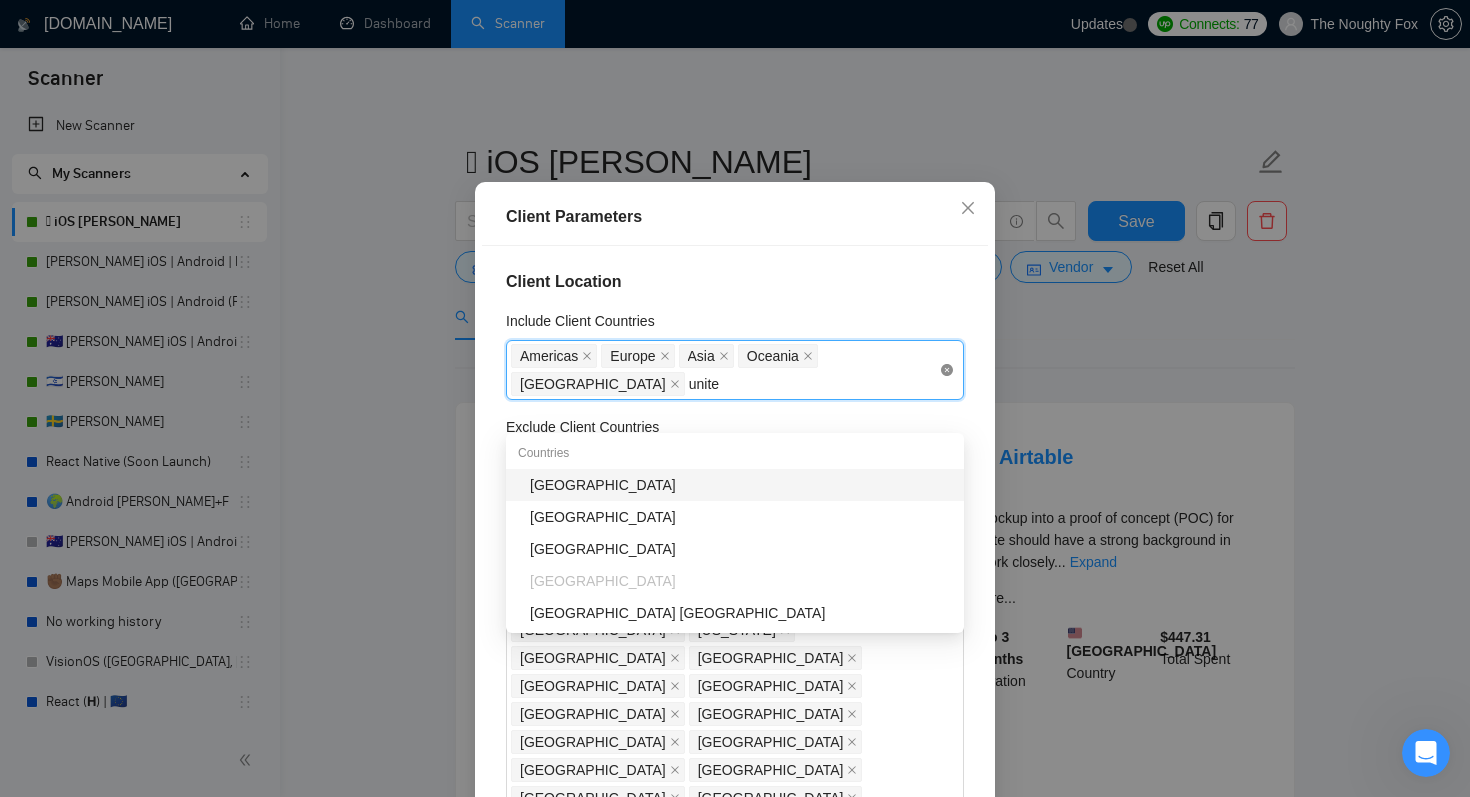 type on "united" 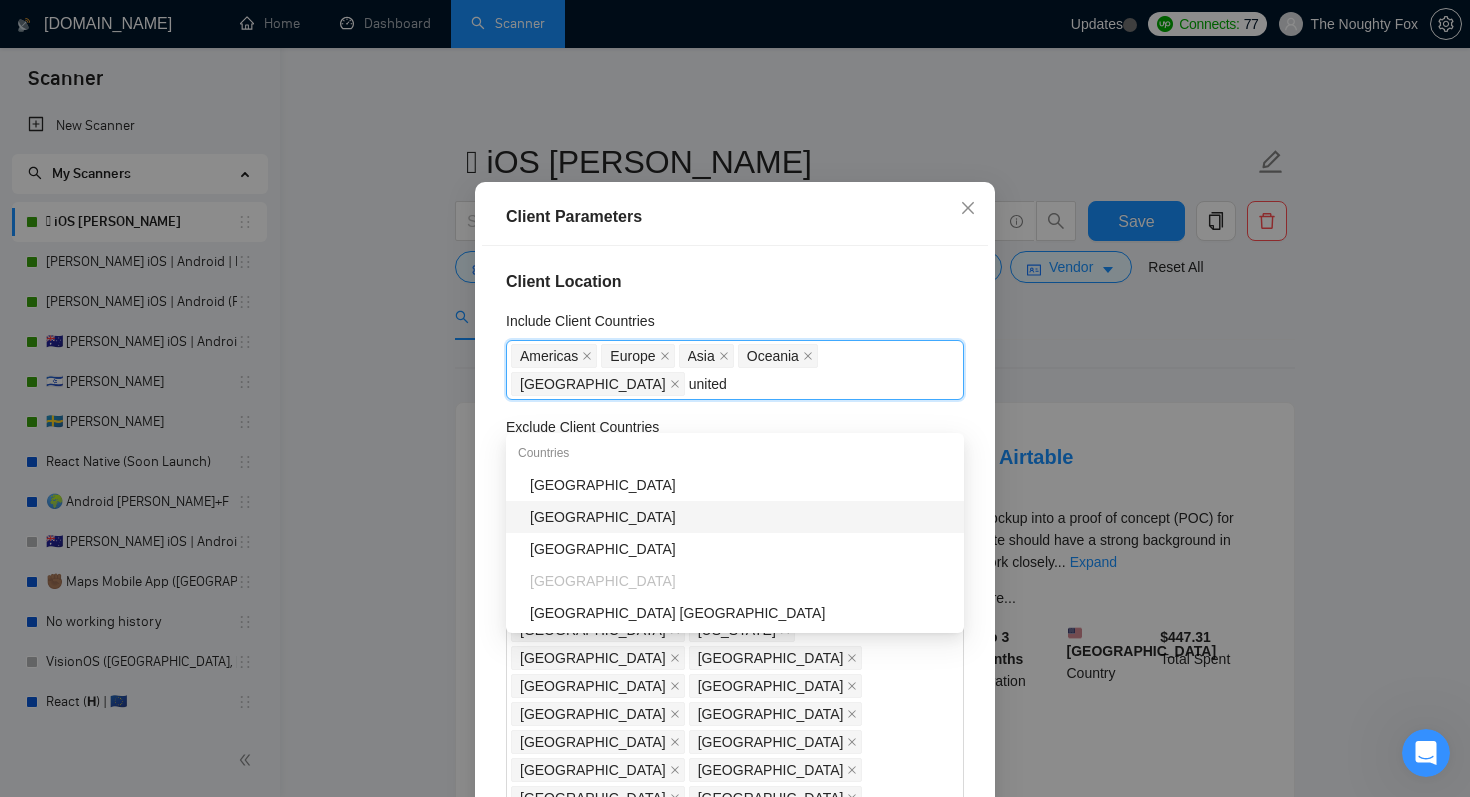click on "[GEOGRAPHIC_DATA]" at bounding box center [741, 517] 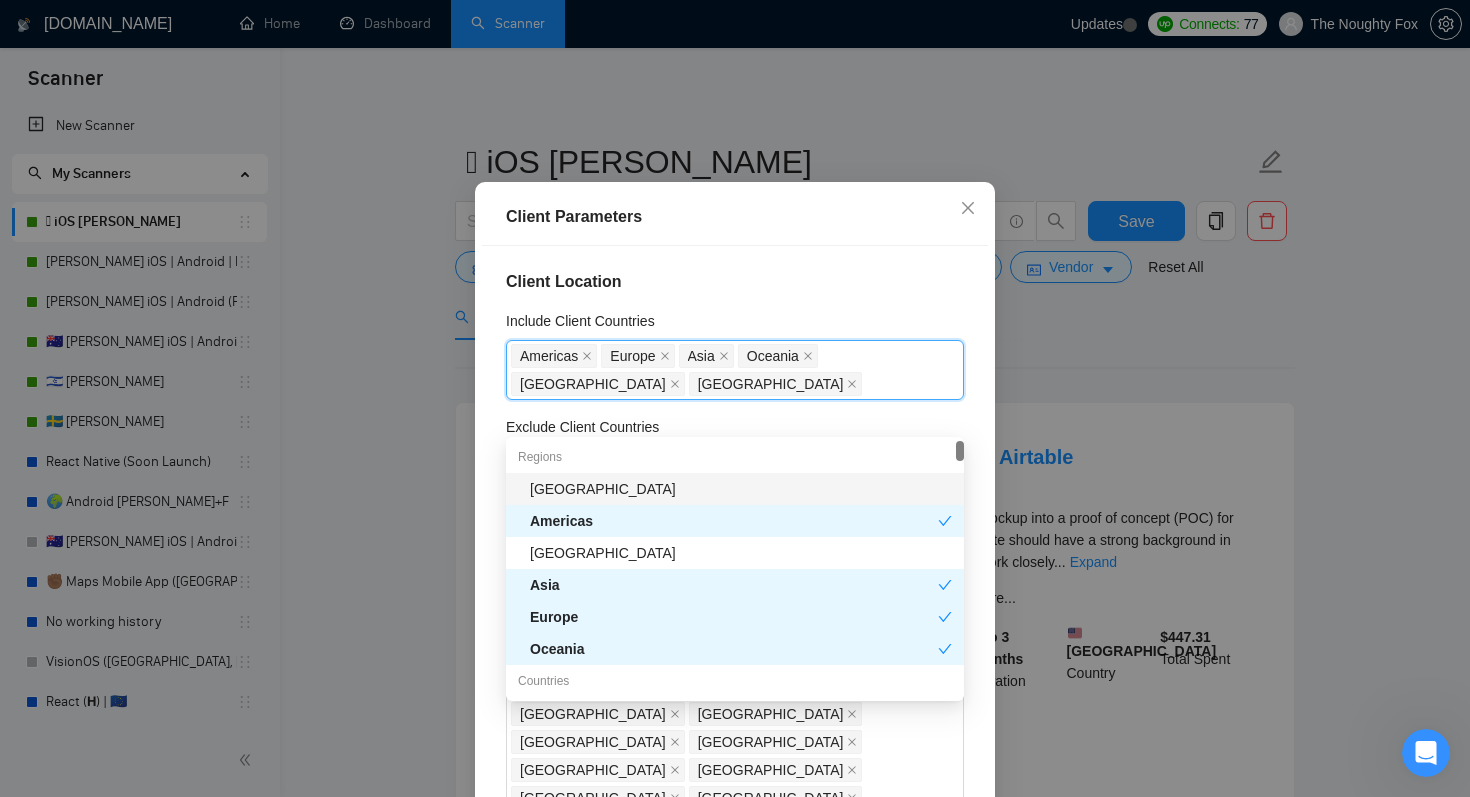 click on "Client Location" at bounding box center [735, 282] 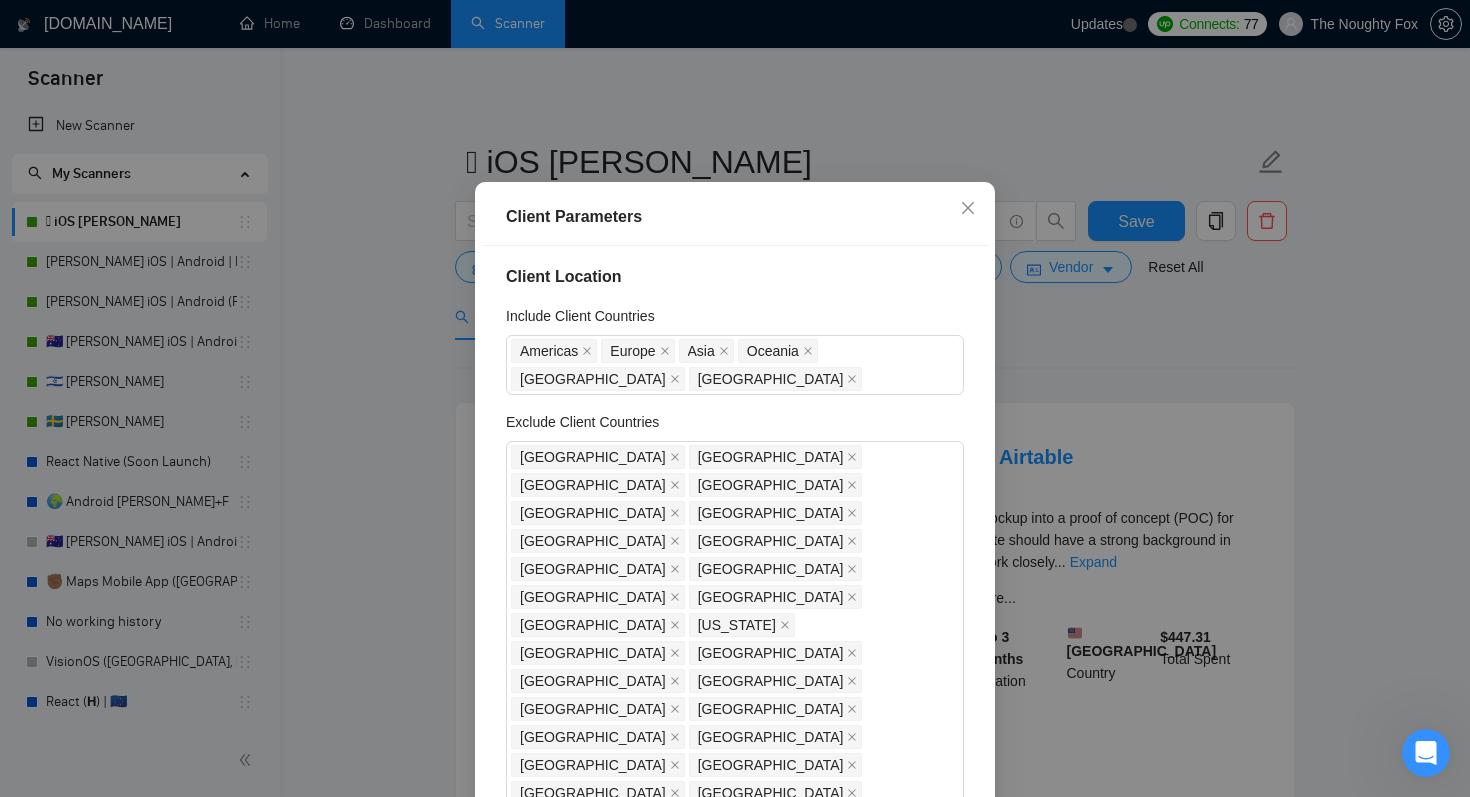 scroll, scrollTop: 0, scrollLeft: 0, axis: both 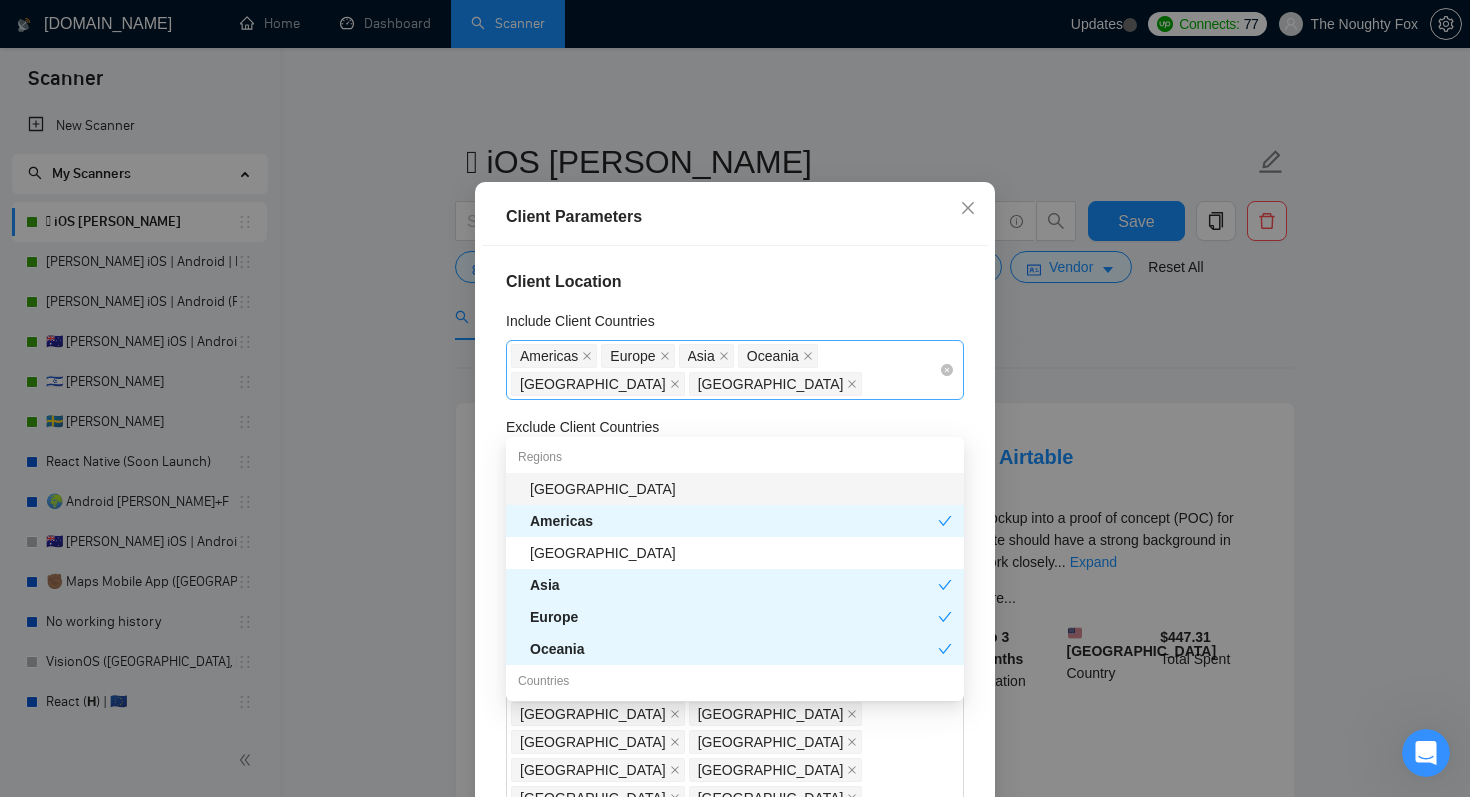 click on "[GEOGRAPHIC_DATA] [GEOGRAPHIC_DATA] [GEOGRAPHIC_DATA] [GEOGRAPHIC_DATA] [GEOGRAPHIC_DATA] [GEOGRAPHIC_DATA]" at bounding box center (725, 370) 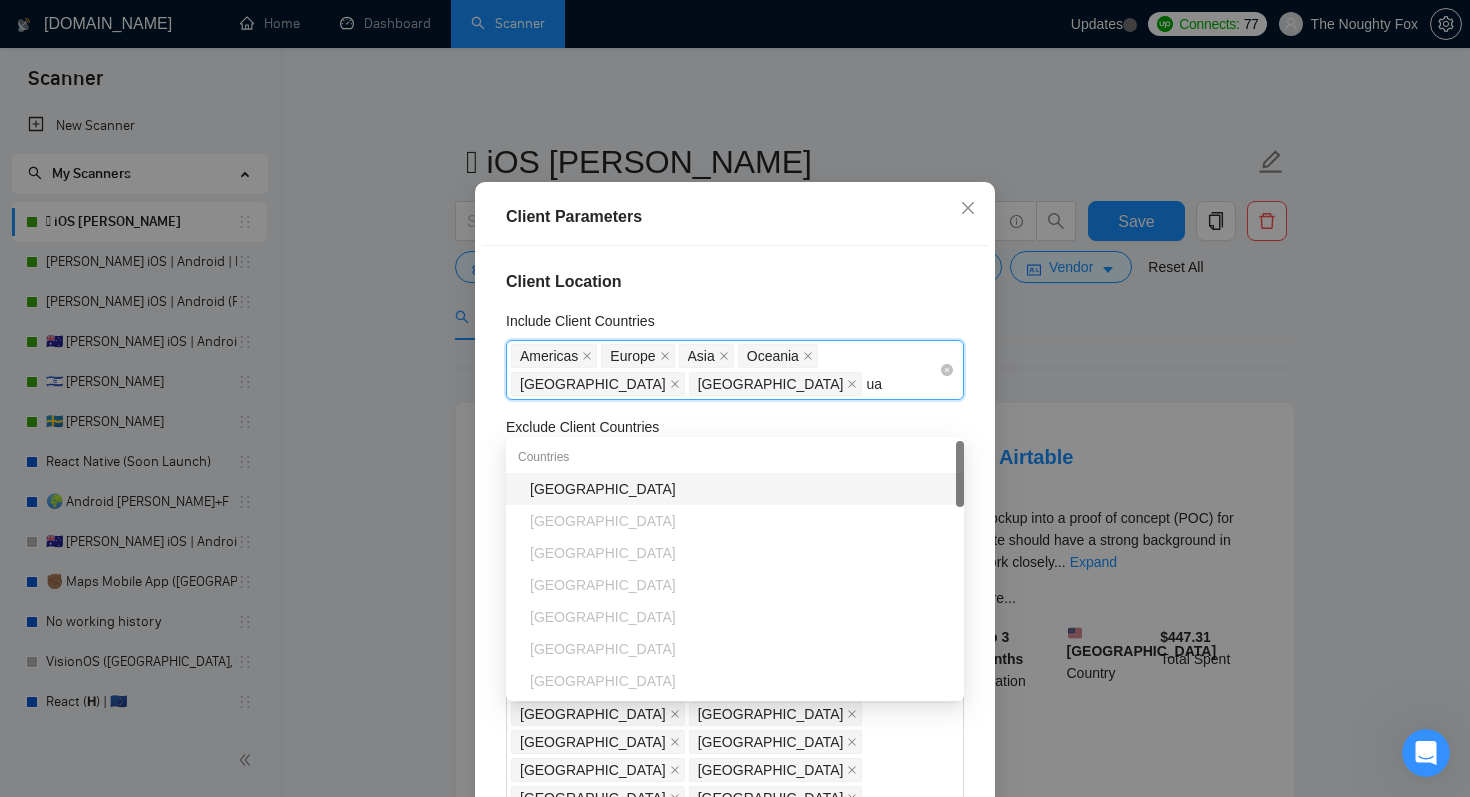type on "u" 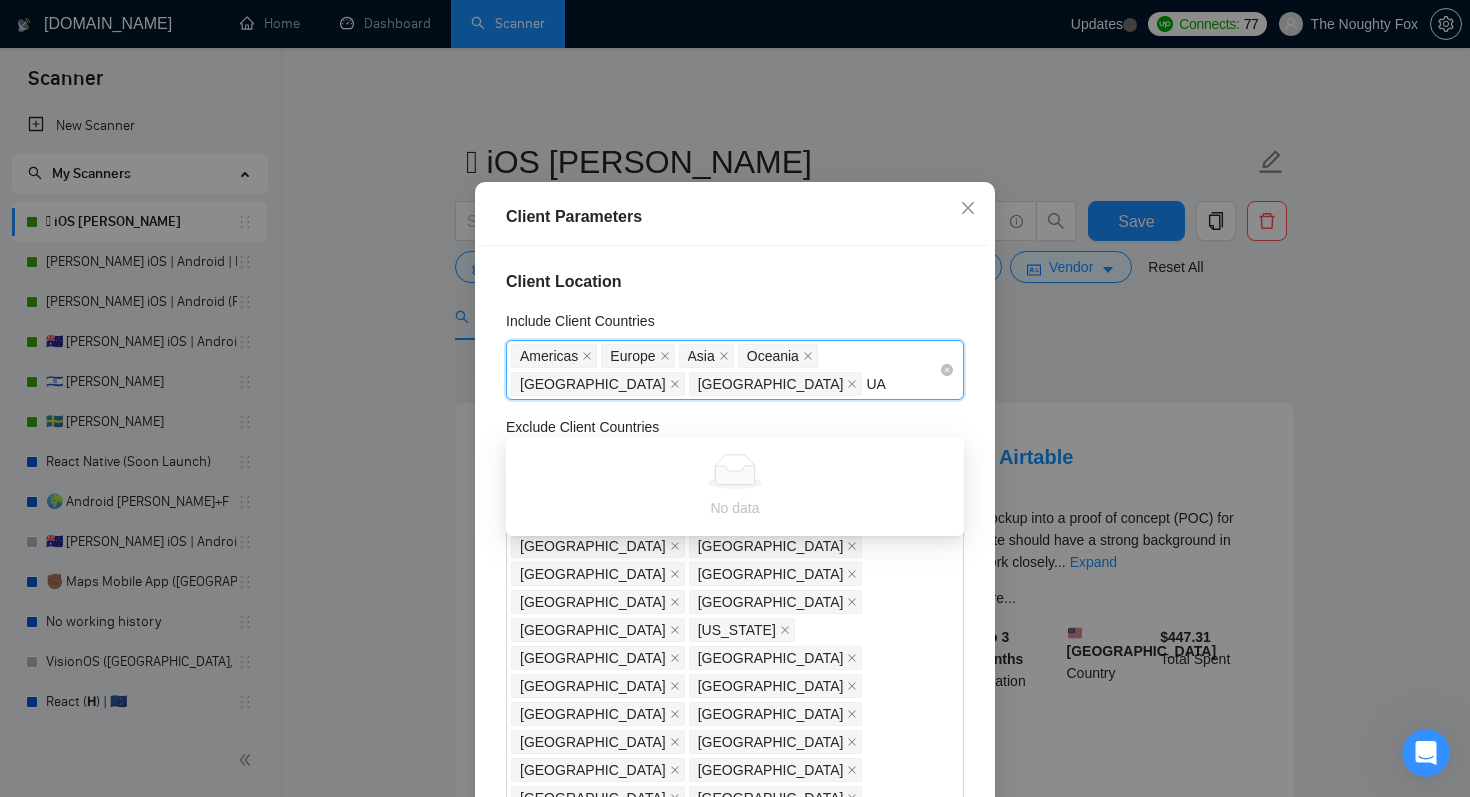 type on "U" 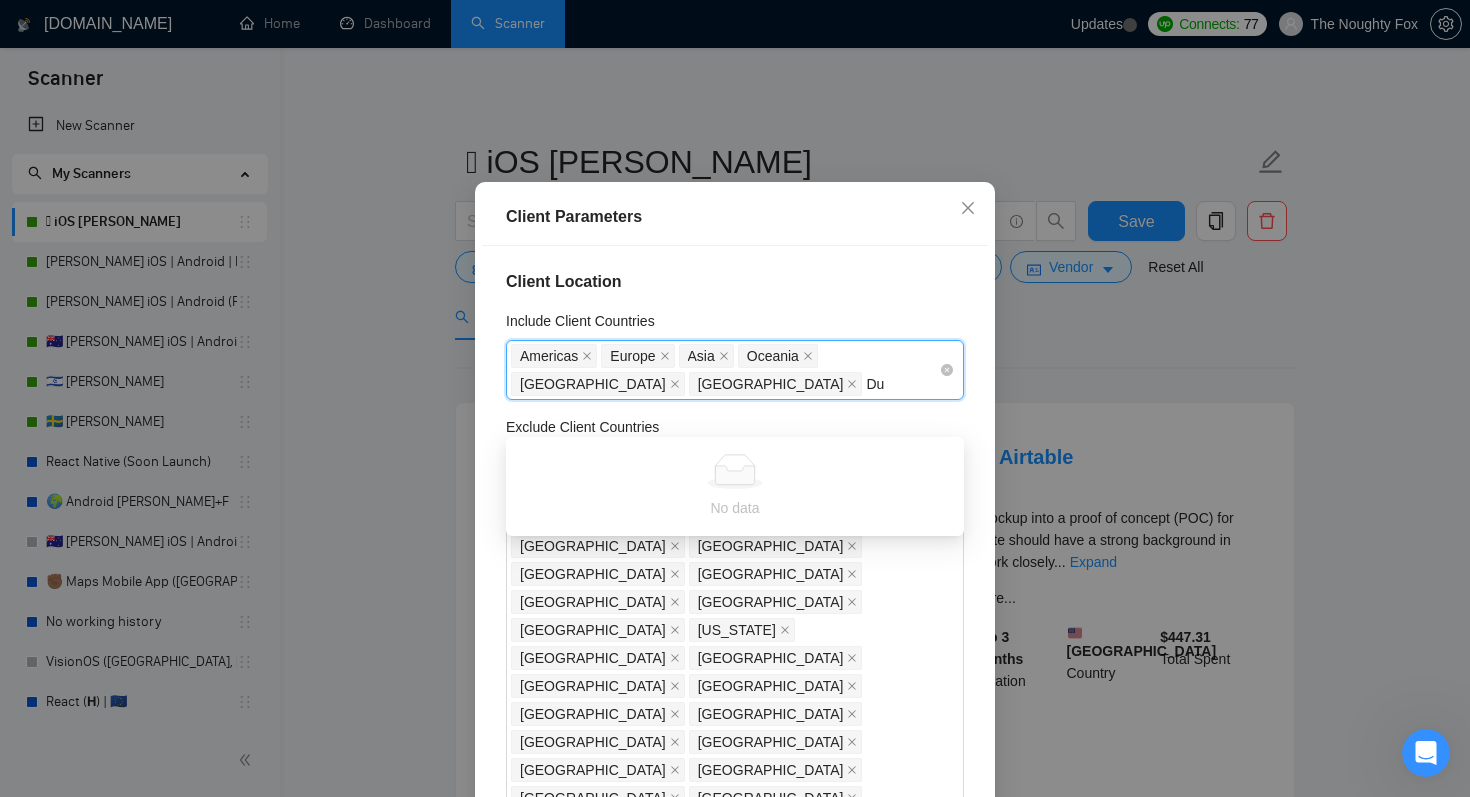 type on "D" 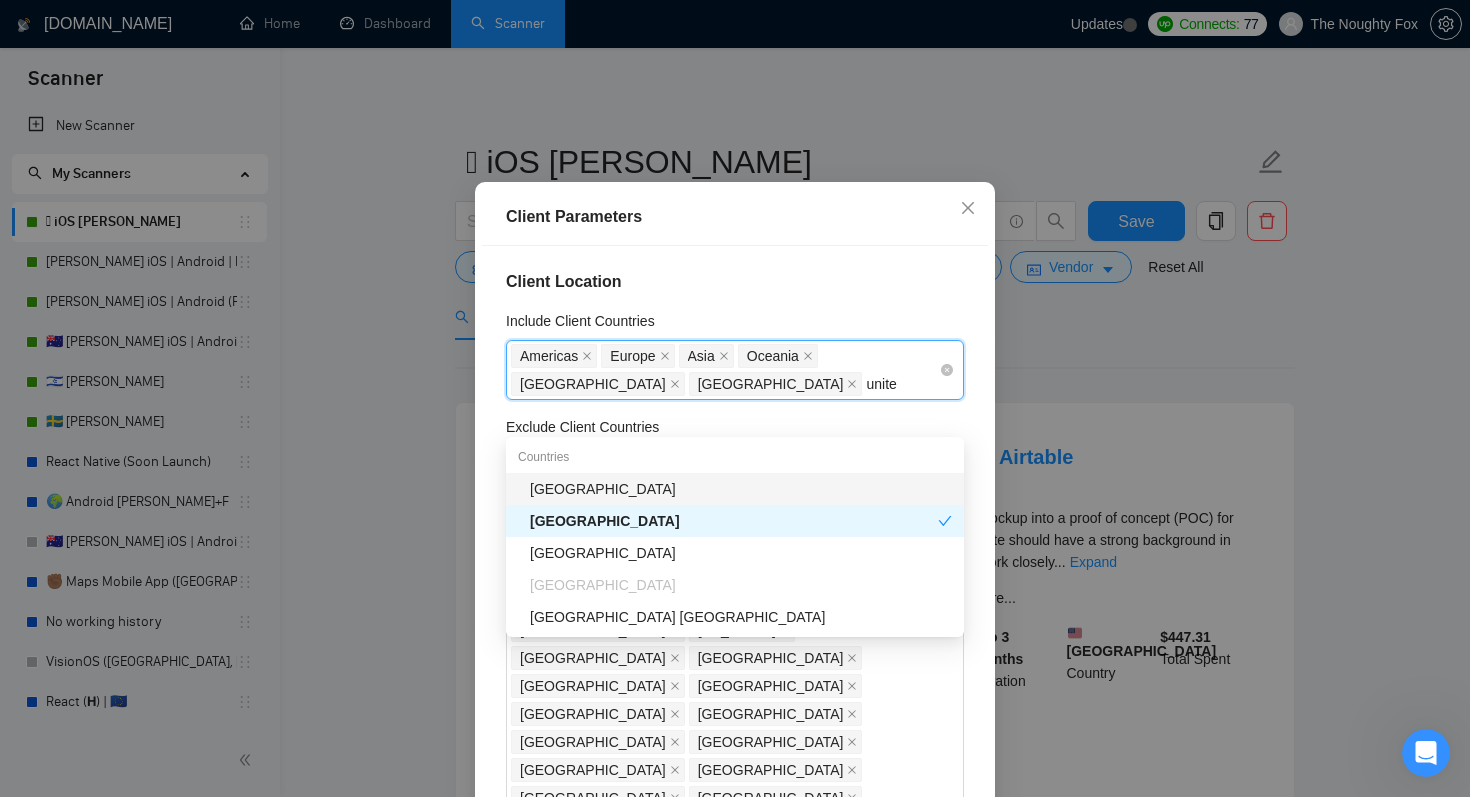 type on "united" 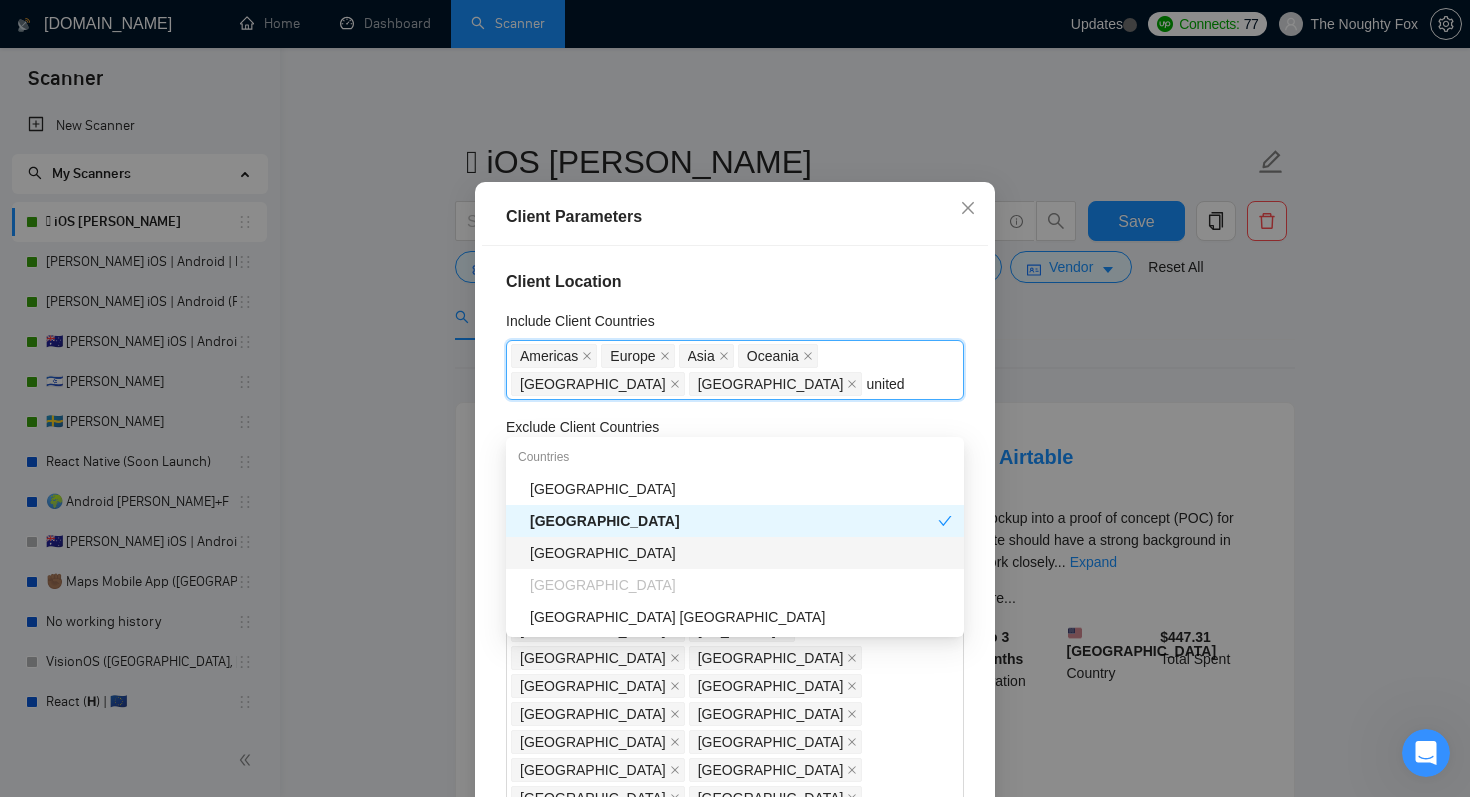 click on "[GEOGRAPHIC_DATA]" at bounding box center [741, 553] 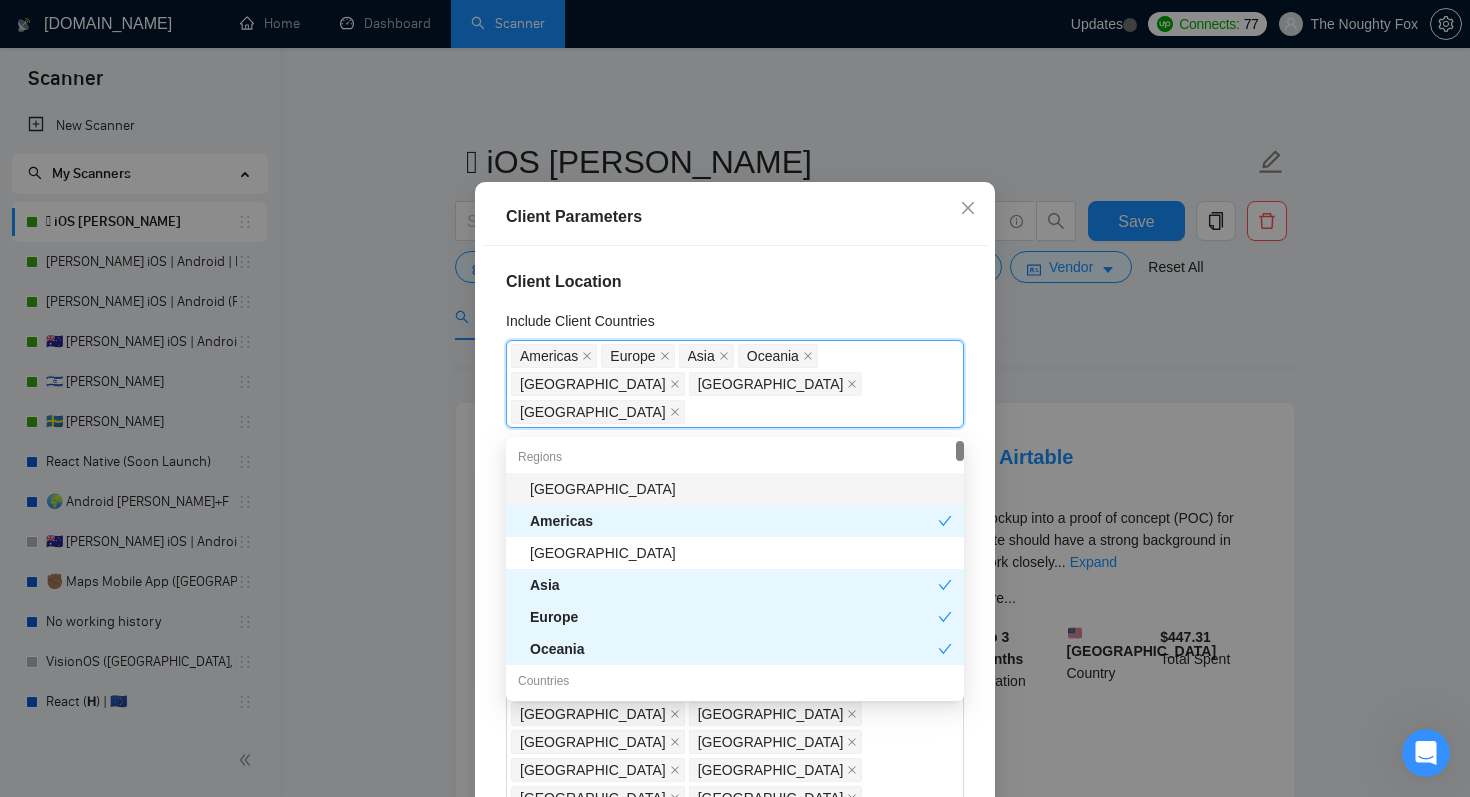 click on "Client Location" at bounding box center [735, 282] 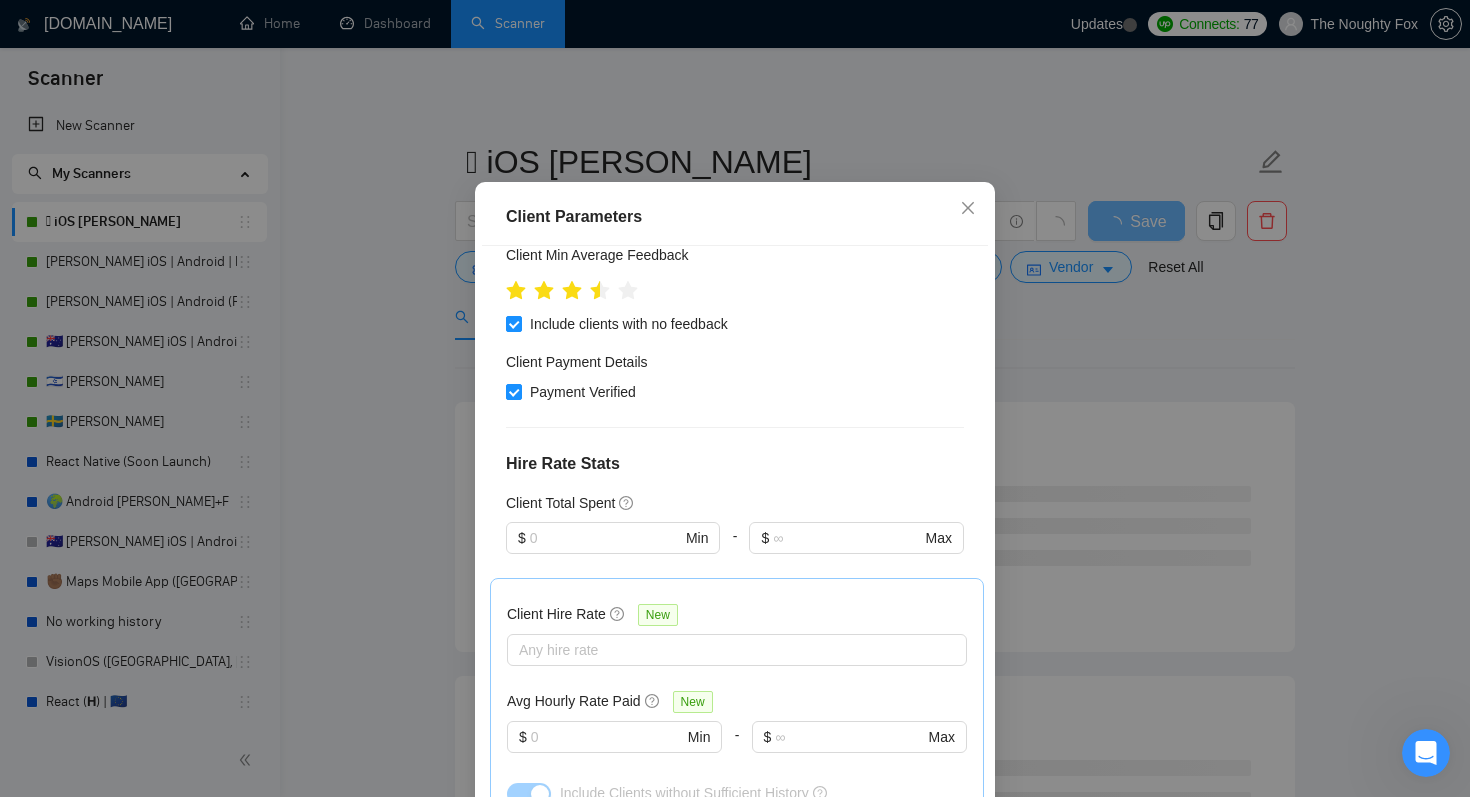 scroll, scrollTop: 1631, scrollLeft: 0, axis: vertical 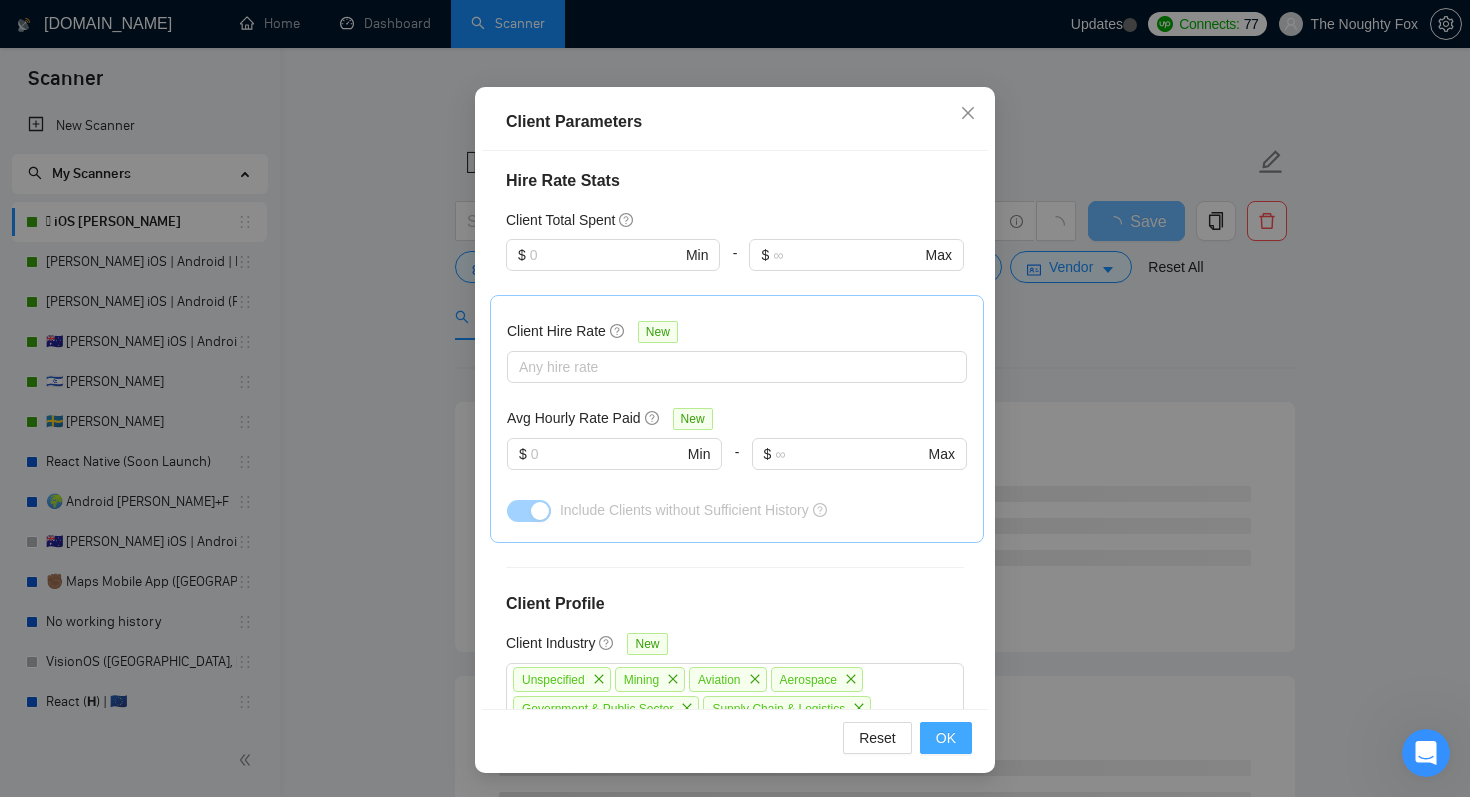click on "OK" at bounding box center (946, 738) 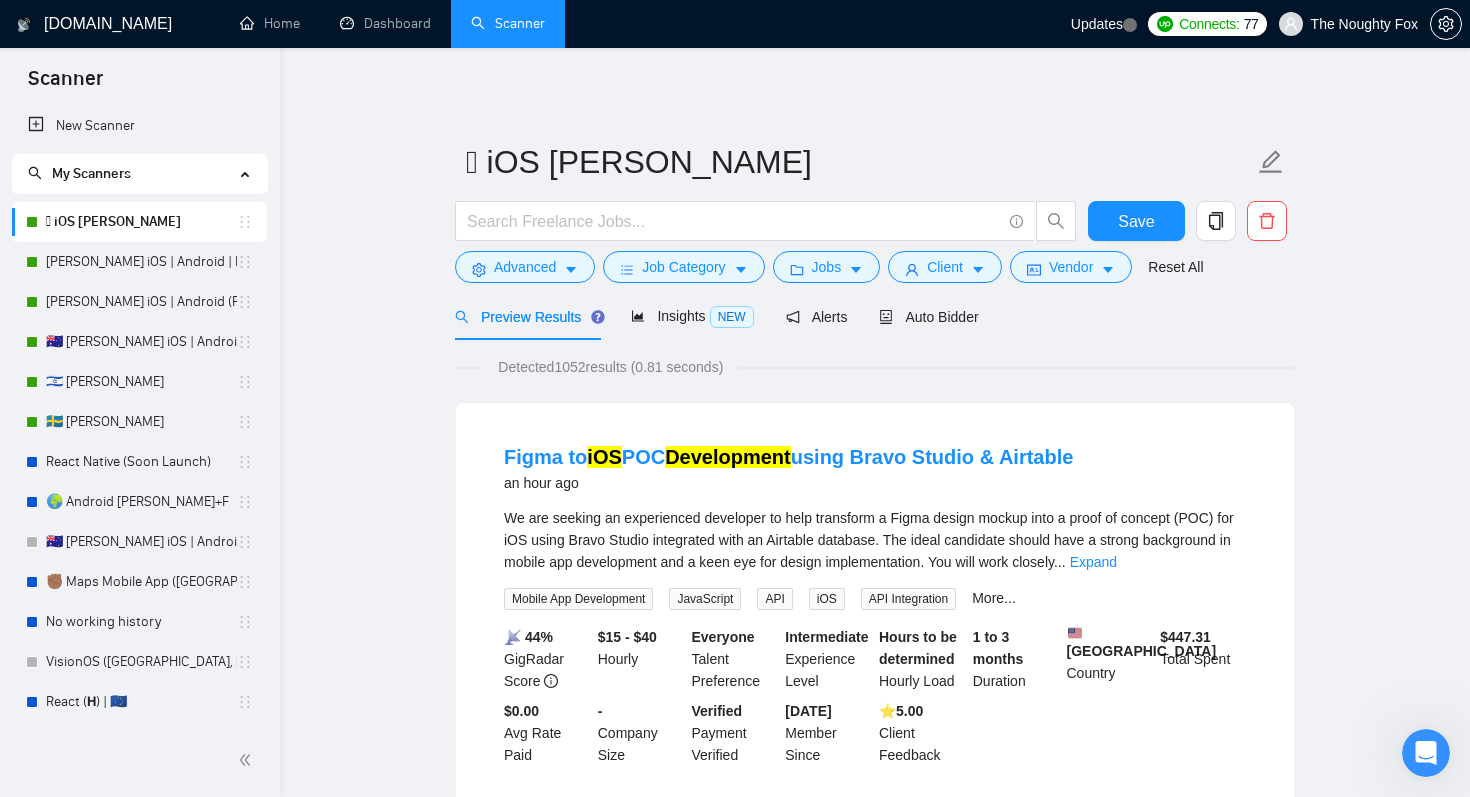 scroll, scrollTop: 33, scrollLeft: 0, axis: vertical 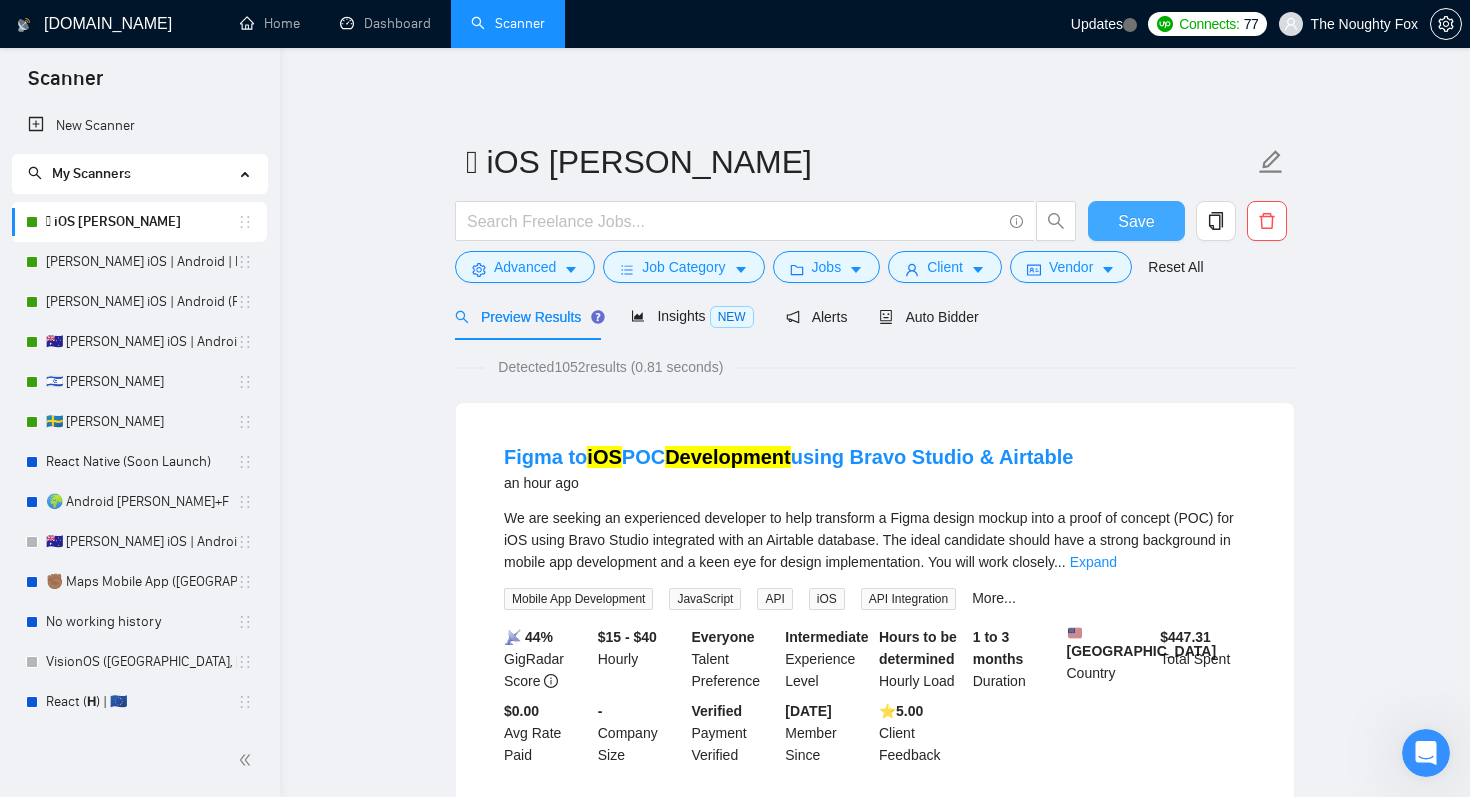 click on "Save" at bounding box center (1136, 221) 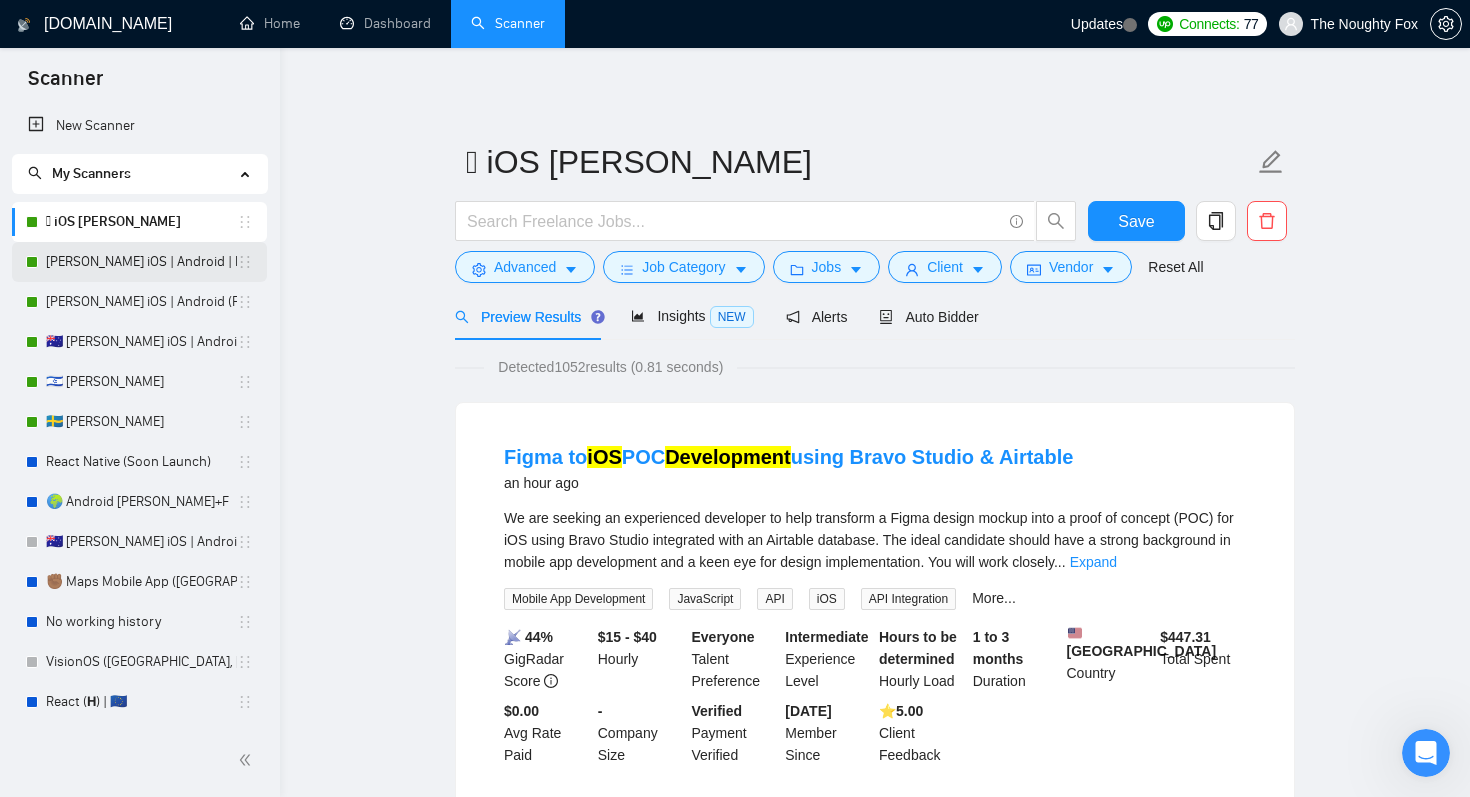 click on "[PERSON_NAME] iOS | Android | RN" at bounding box center [141, 262] 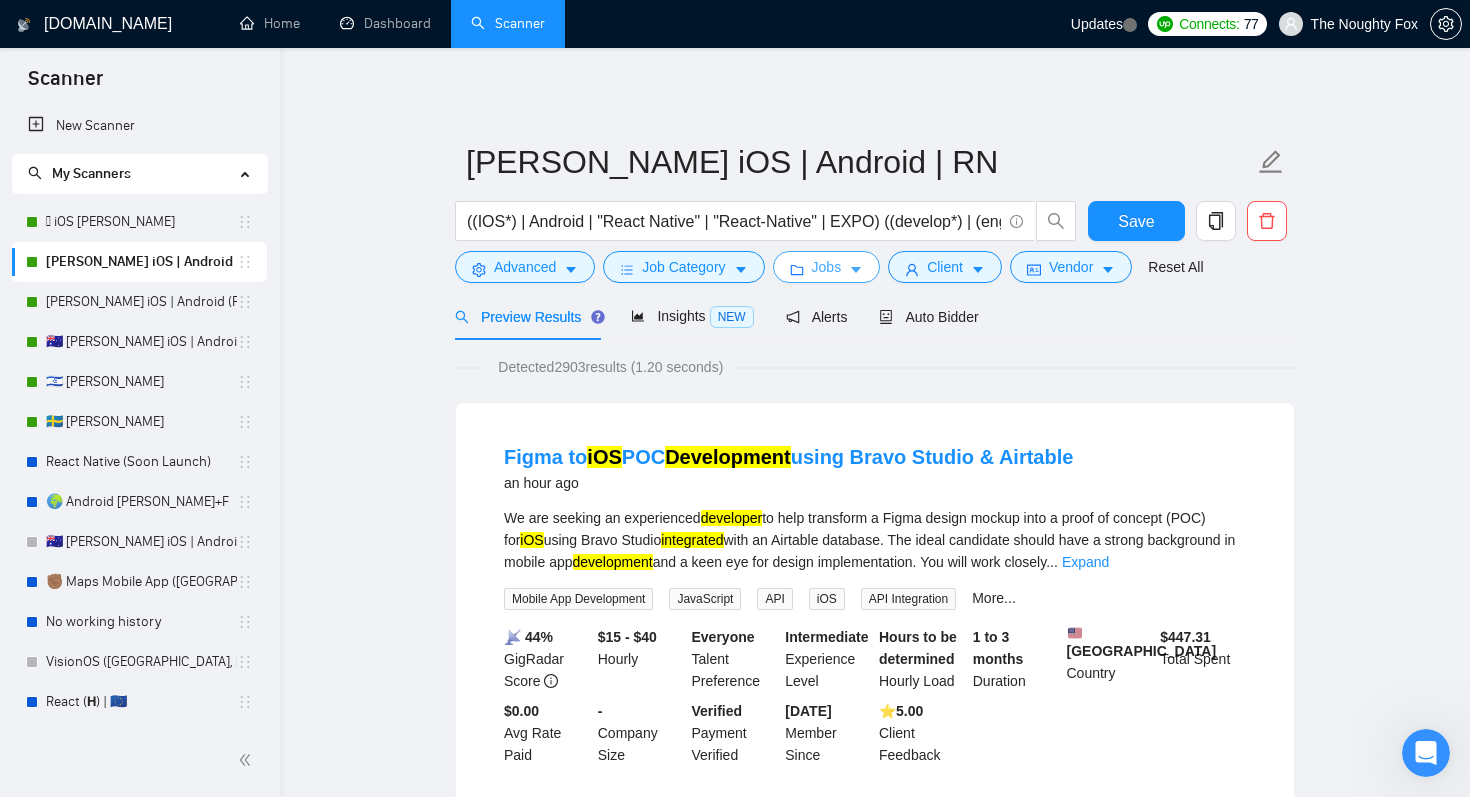 click 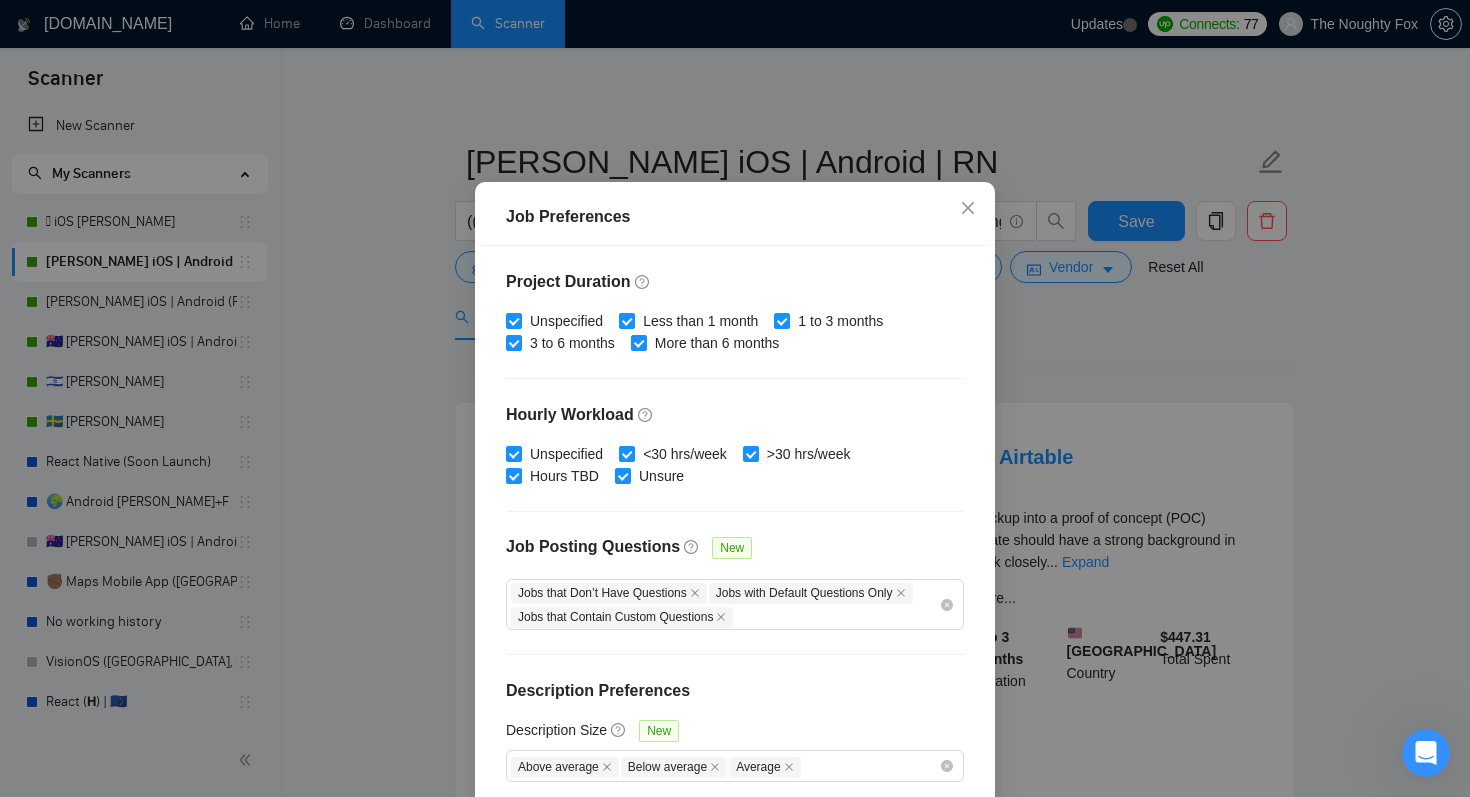 click on "Job Preferences Budget Project Type All Fixed Price Hourly Rate   Fixed Price Budget $ 500 Min - $ Max Estimate Fixed Price When It’s Not Available New   Hourly Rate Price Budget $ 30 Min - $ Max Estimate Hourly Rate When It’s Not Available New Include Budget Placeholders Include Jobs with Unspecified Budget   Connects Price New Min - Max Project Duration   Unspecified Less than 1 month 1 to 3 months 3 to 6 months More than 6 months Hourly Workload   Unspecified <30 hrs/week >30 hrs/week Hours TBD Unsure Job Posting Questions New Jobs that Don’t Have Questions Jobs with Default Questions Only Jobs that Contain Custom Questions   Description Preferences Description Size New Above average Below average Average   Reset OK" at bounding box center [735, 398] 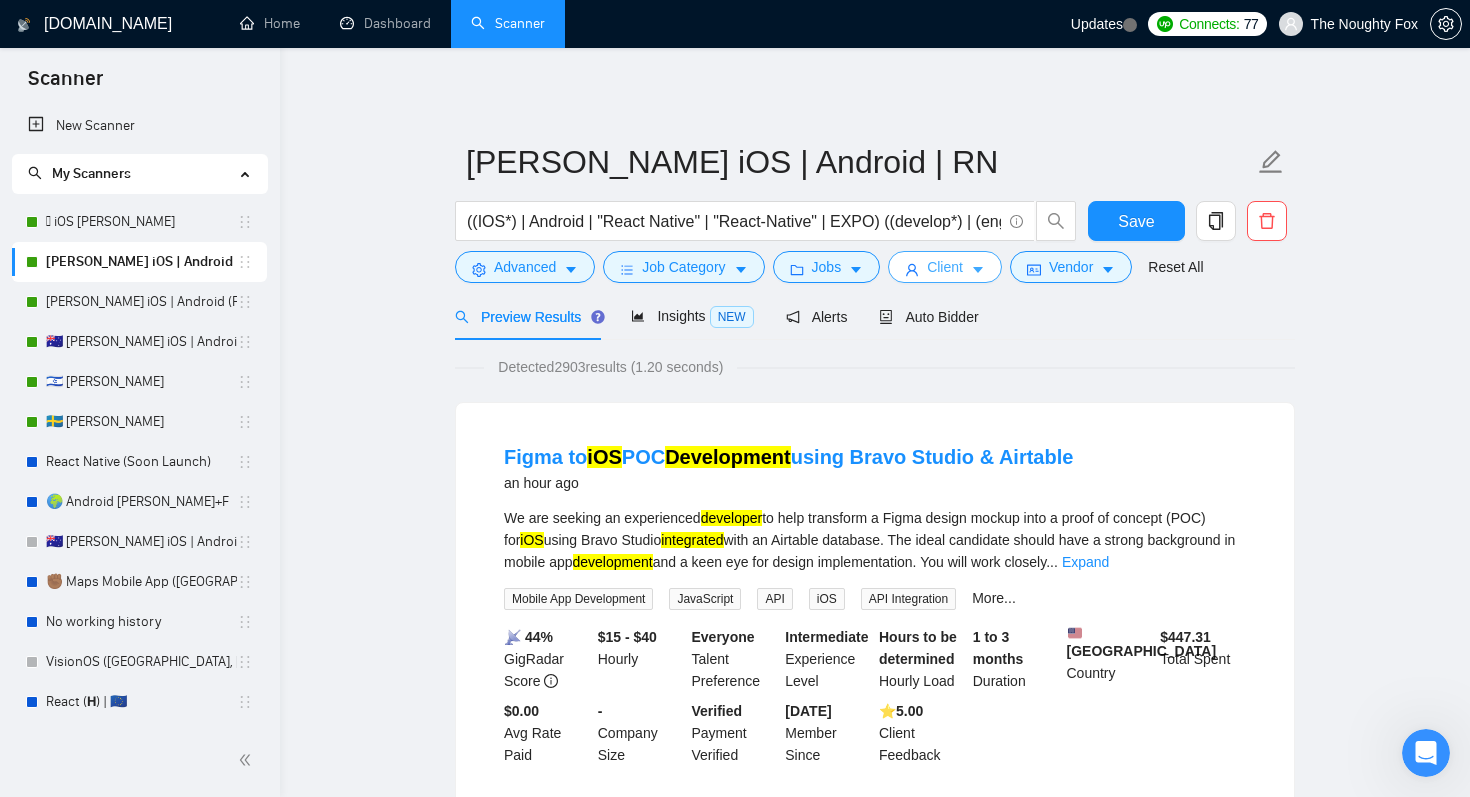 click on "Client" at bounding box center (945, 267) 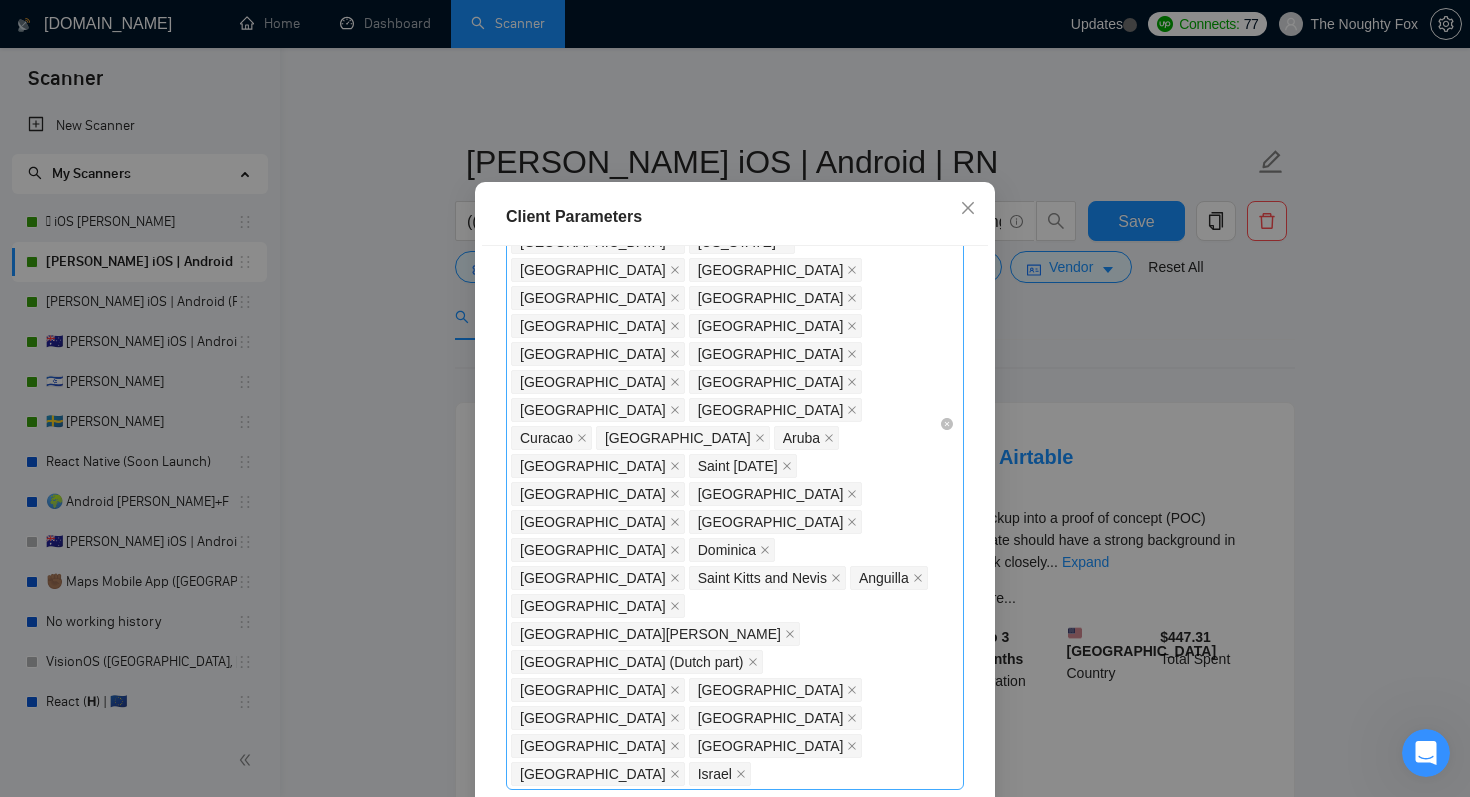 scroll, scrollTop: 0, scrollLeft: 0, axis: both 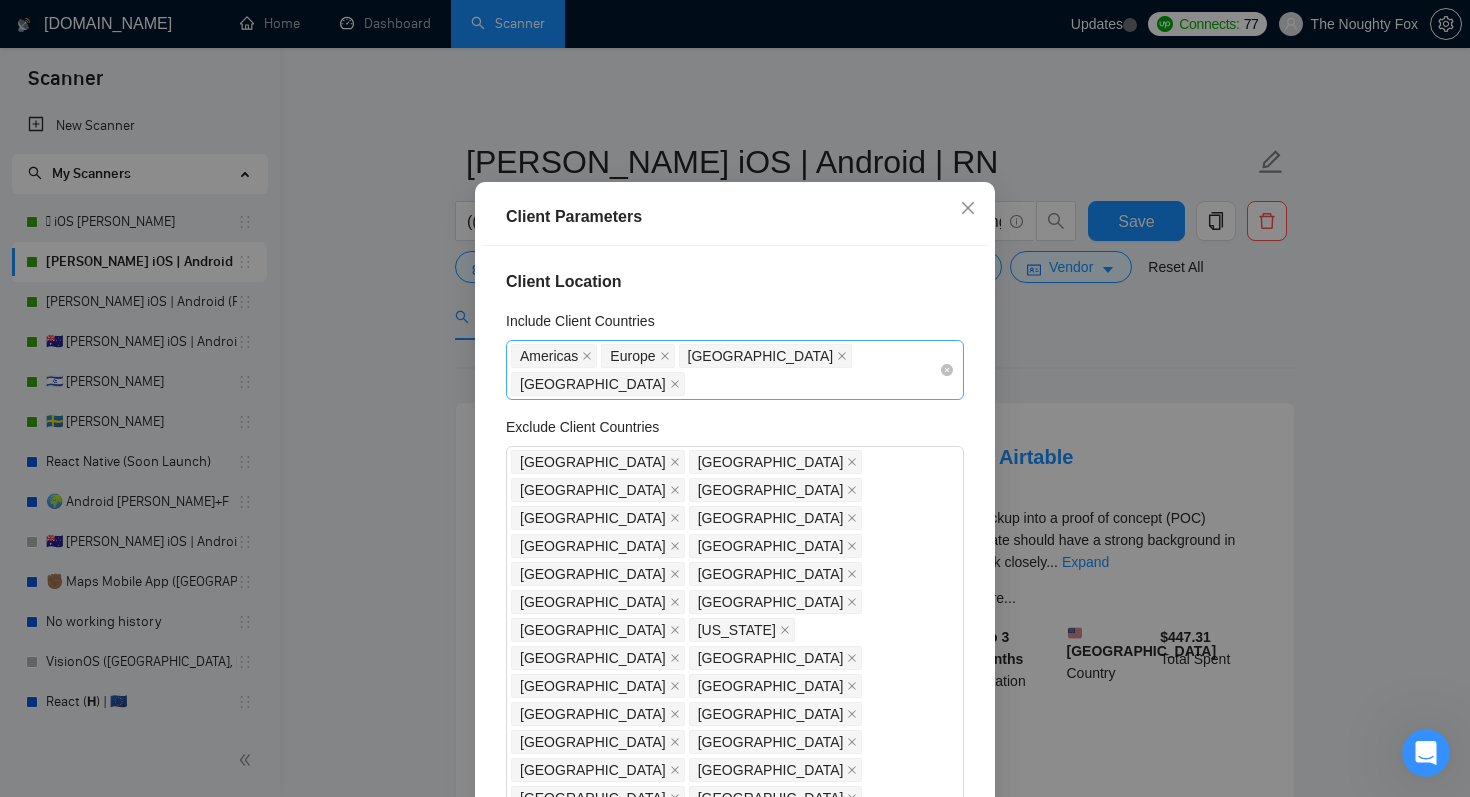 click on "[GEOGRAPHIC_DATA] [GEOGRAPHIC_DATA] [GEOGRAPHIC_DATA] [GEOGRAPHIC_DATA]" at bounding box center (725, 370) 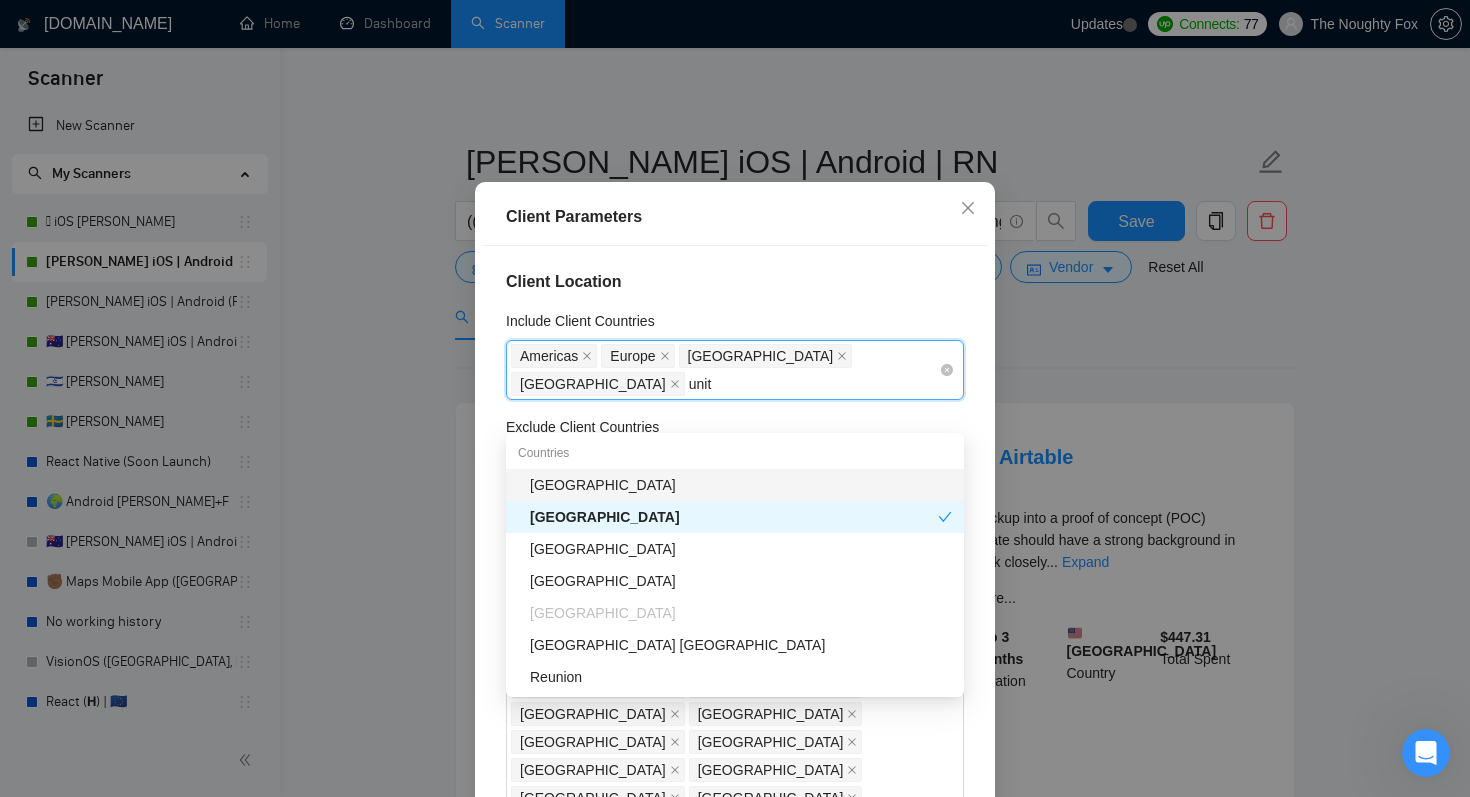 type on "unite" 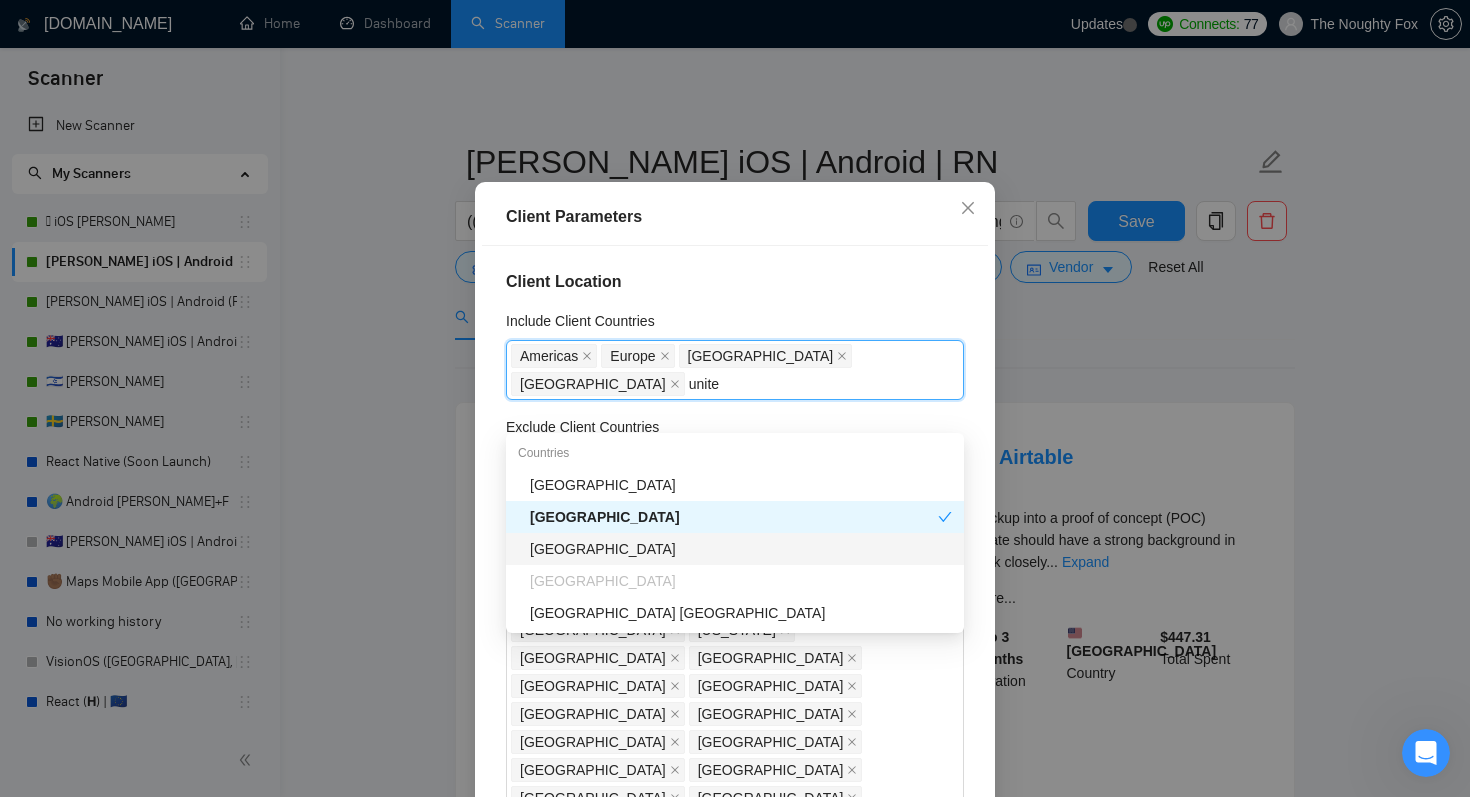 click on "[GEOGRAPHIC_DATA]" at bounding box center (741, 549) 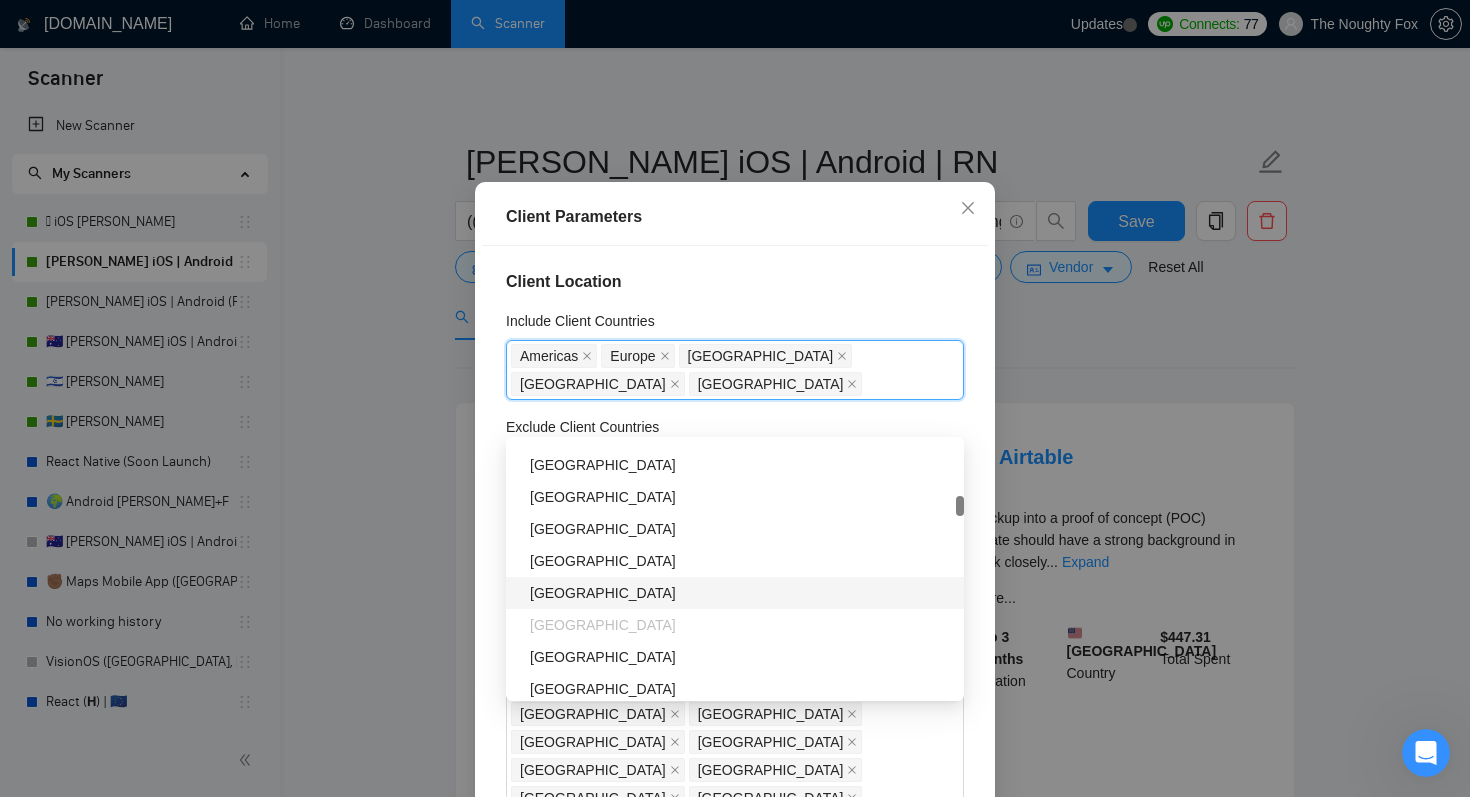 scroll, scrollTop: 1198, scrollLeft: 0, axis: vertical 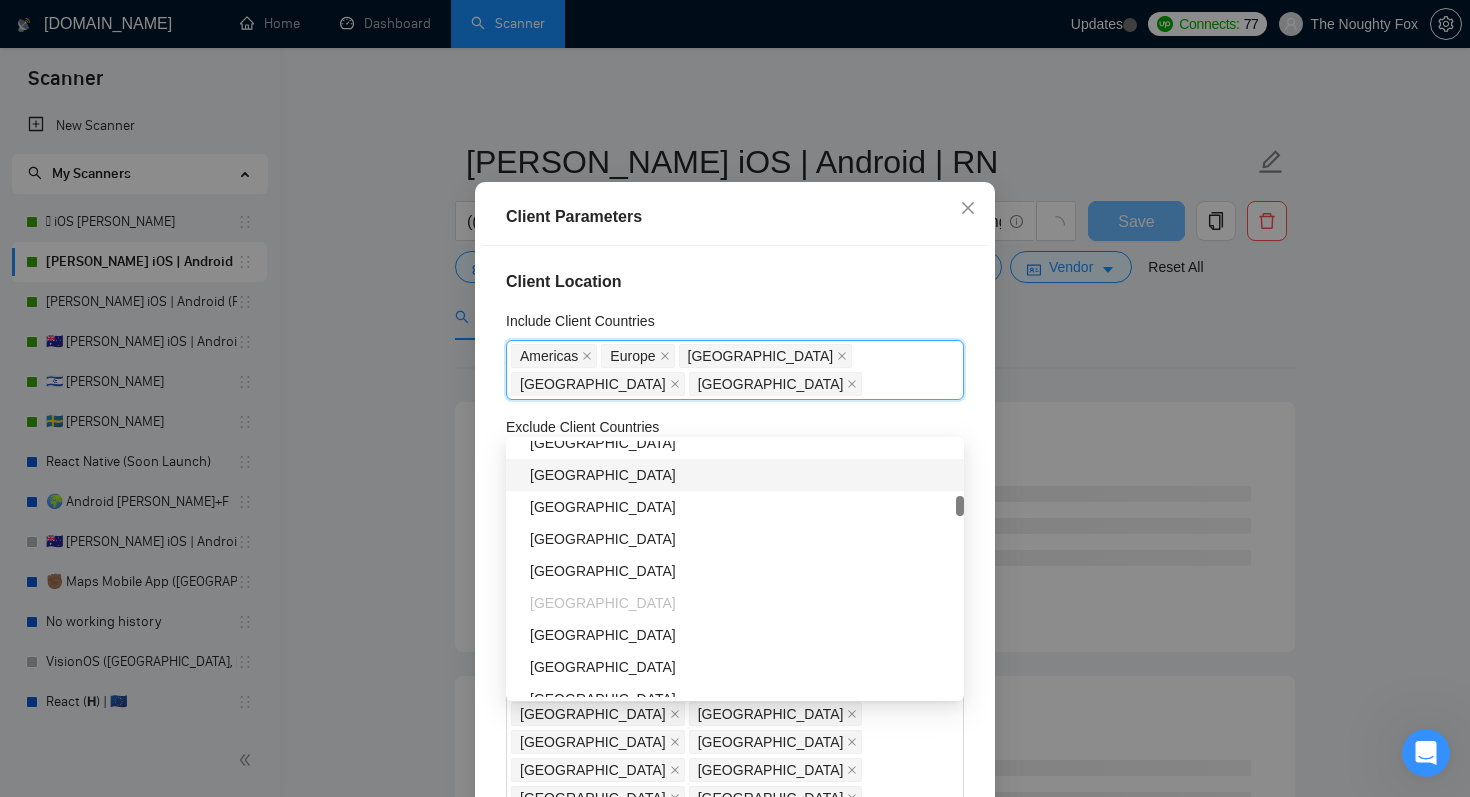 click on "Client Parameters" at bounding box center (735, 217) 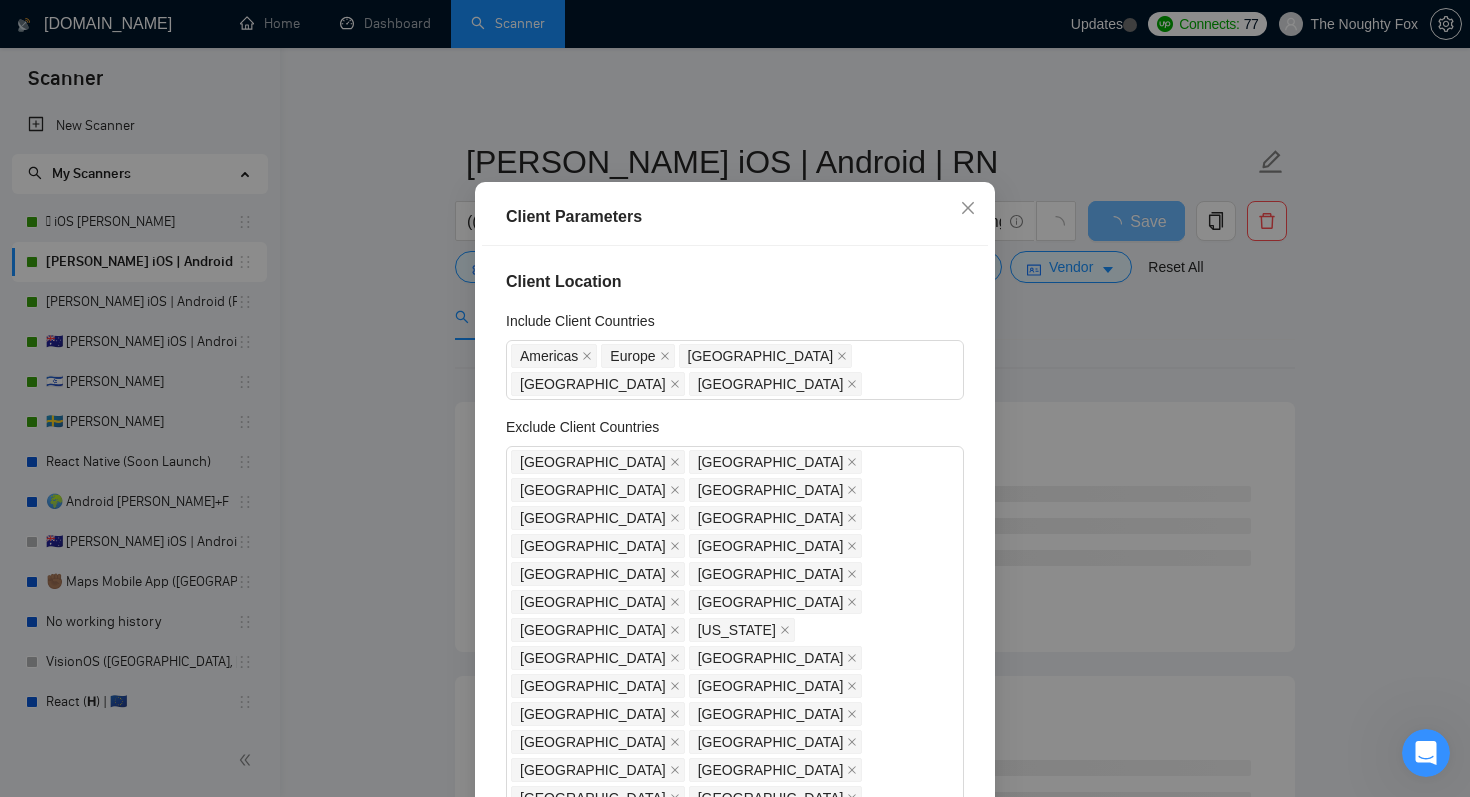 scroll, scrollTop: 128, scrollLeft: 0, axis: vertical 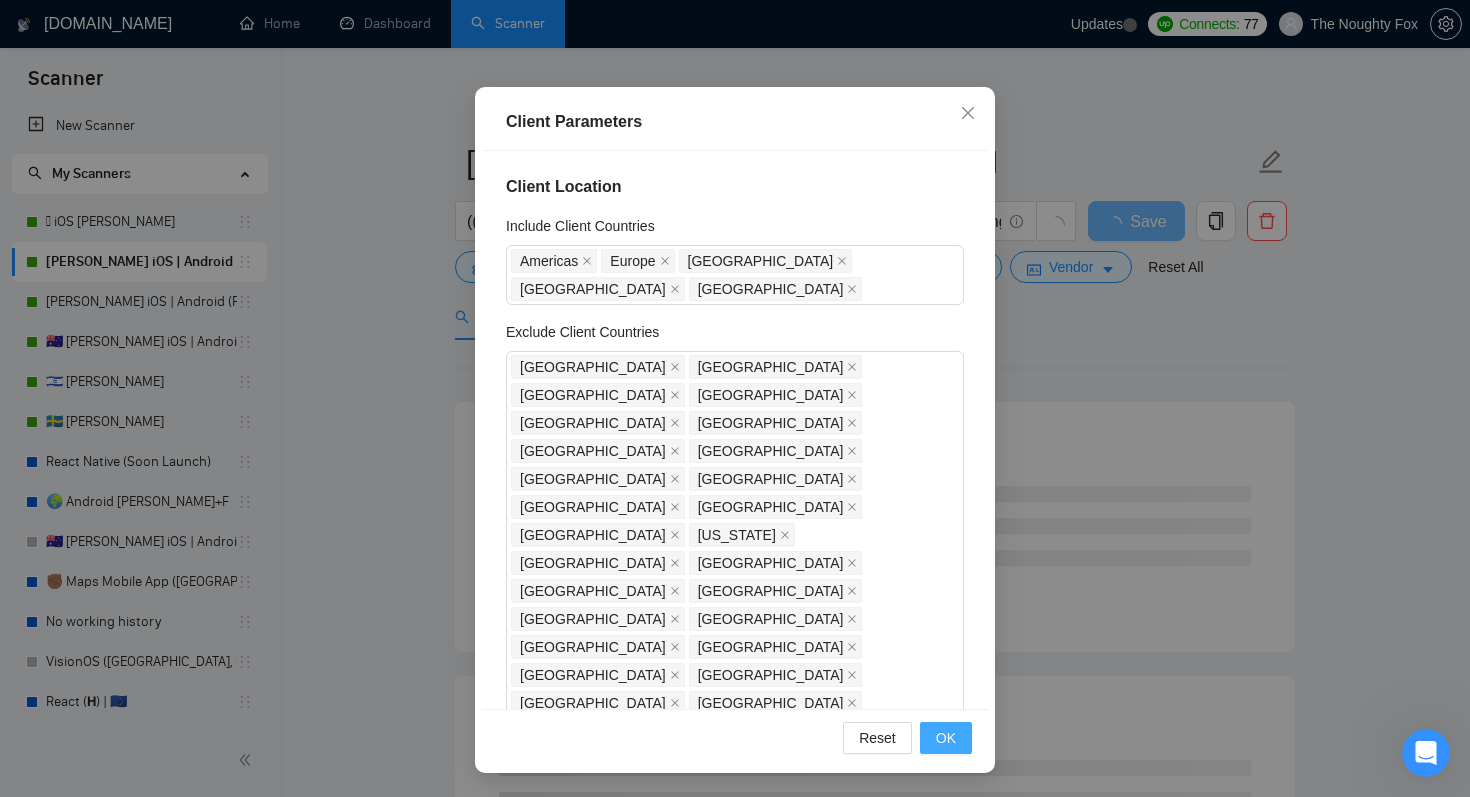 click on "OK" at bounding box center [946, 738] 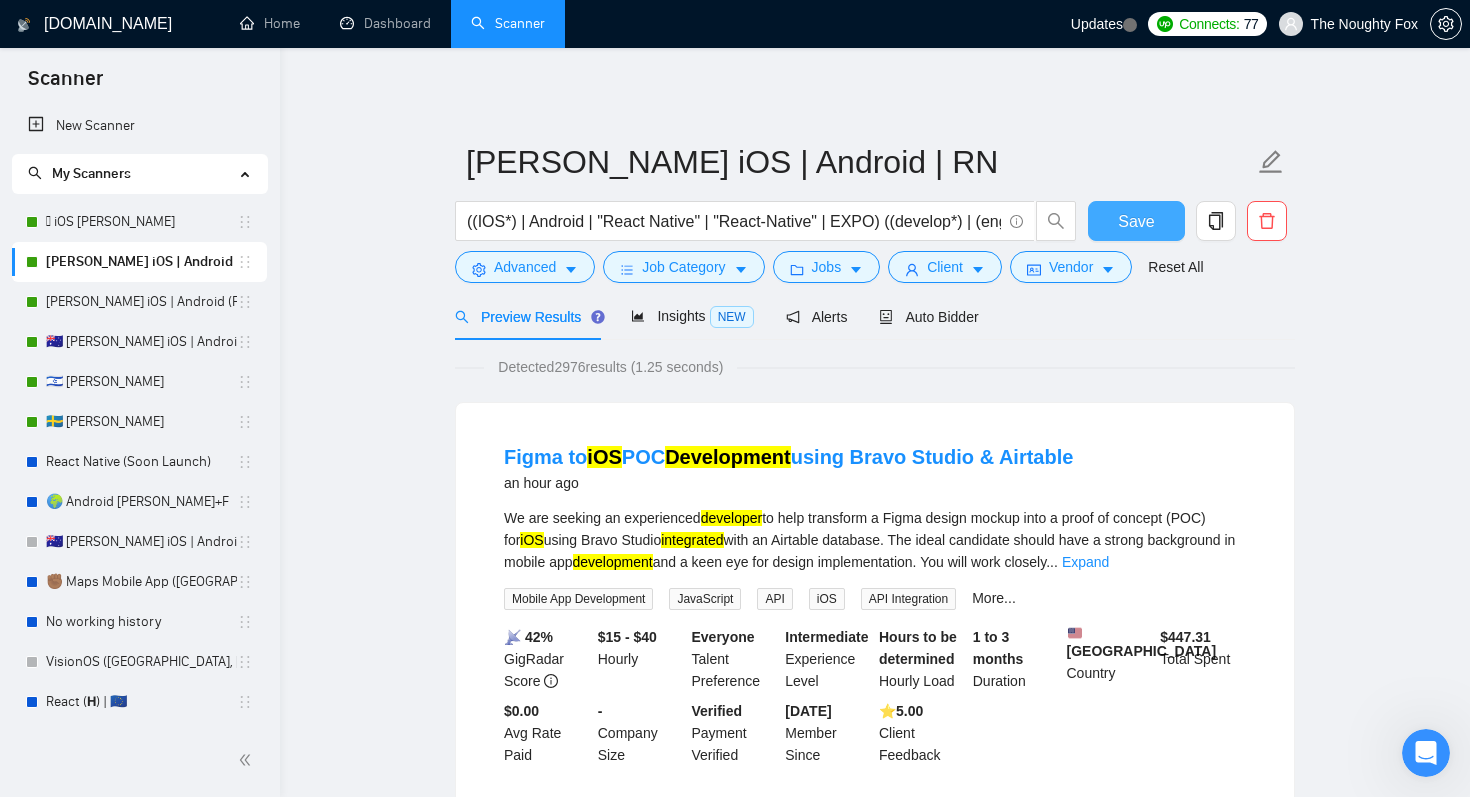 click on "Save" at bounding box center (1136, 221) 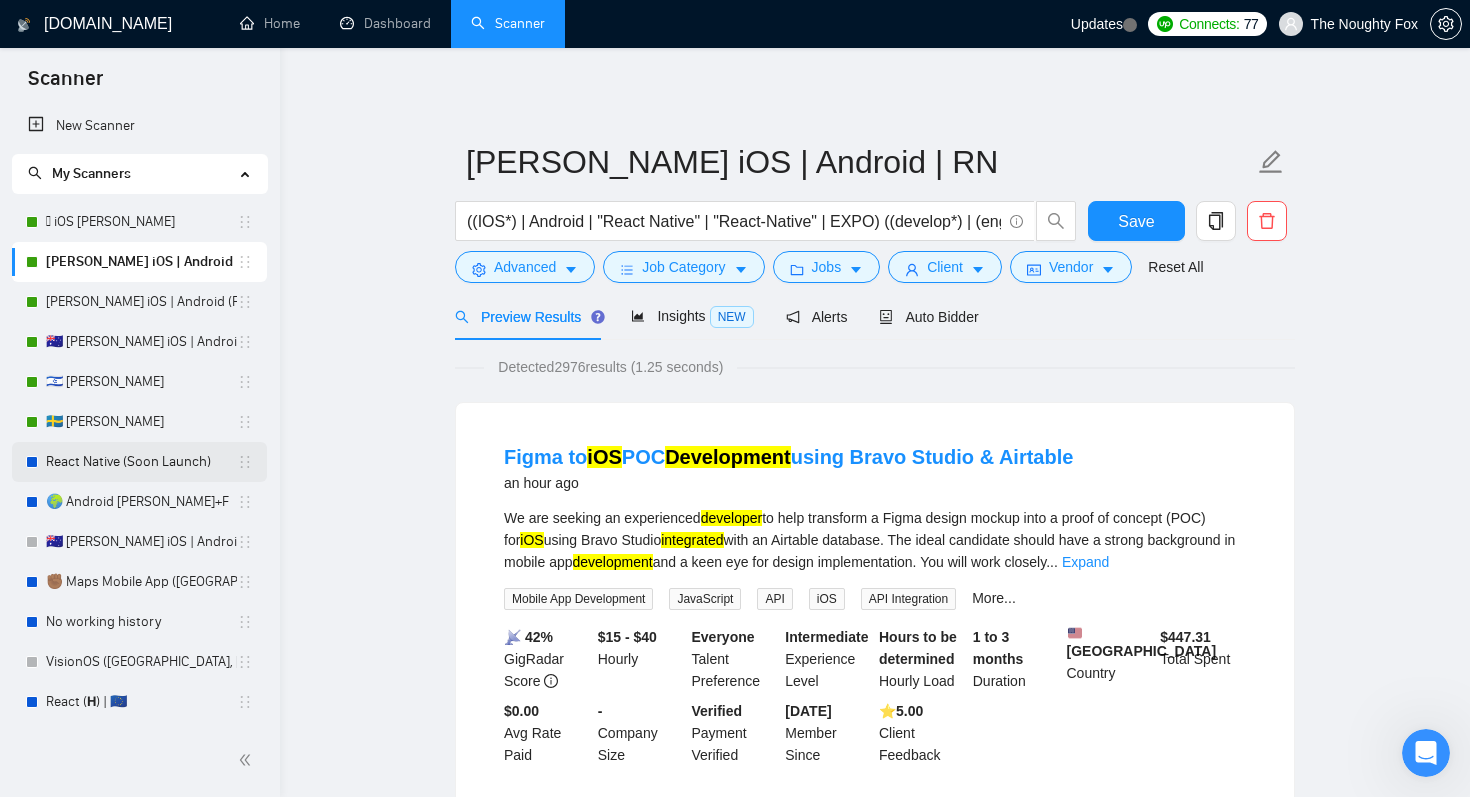 click on "React Native (Soon Launch)" at bounding box center (141, 462) 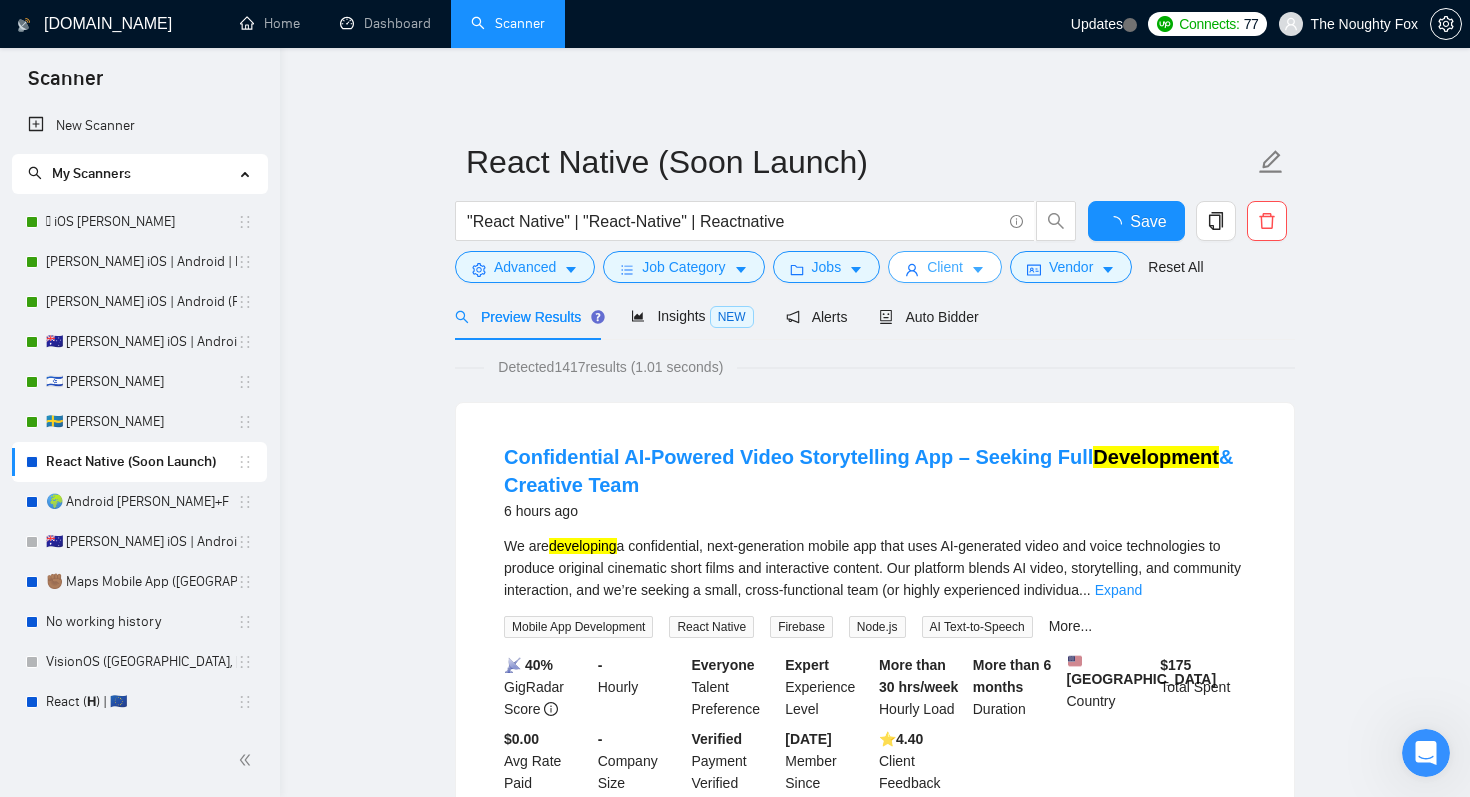 click on "Client" at bounding box center (945, 267) 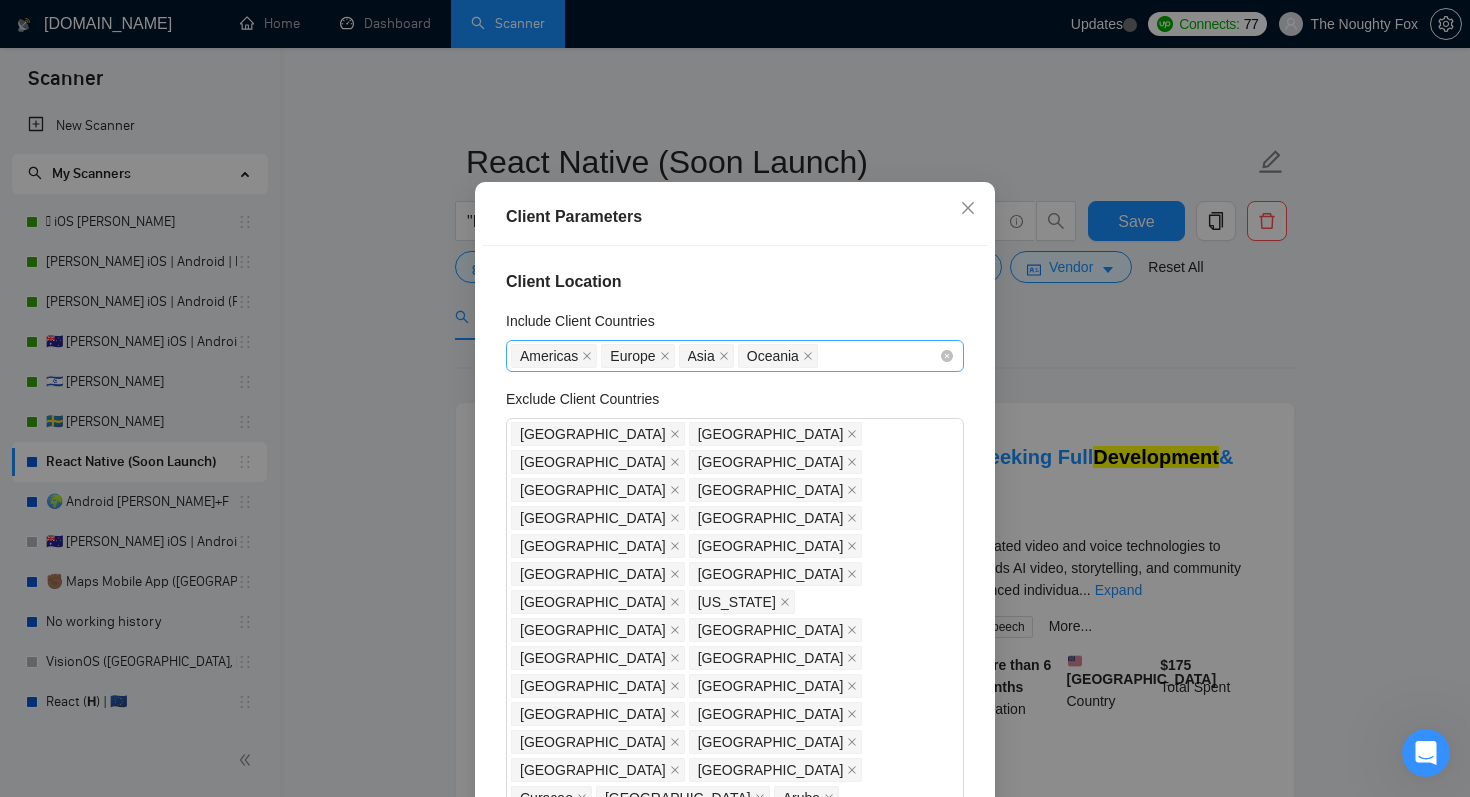 click on "[GEOGRAPHIC_DATA] [GEOGRAPHIC_DATA] [GEOGRAPHIC_DATA] [GEOGRAPHIC_DATA]" at bounding box center (725, 356) 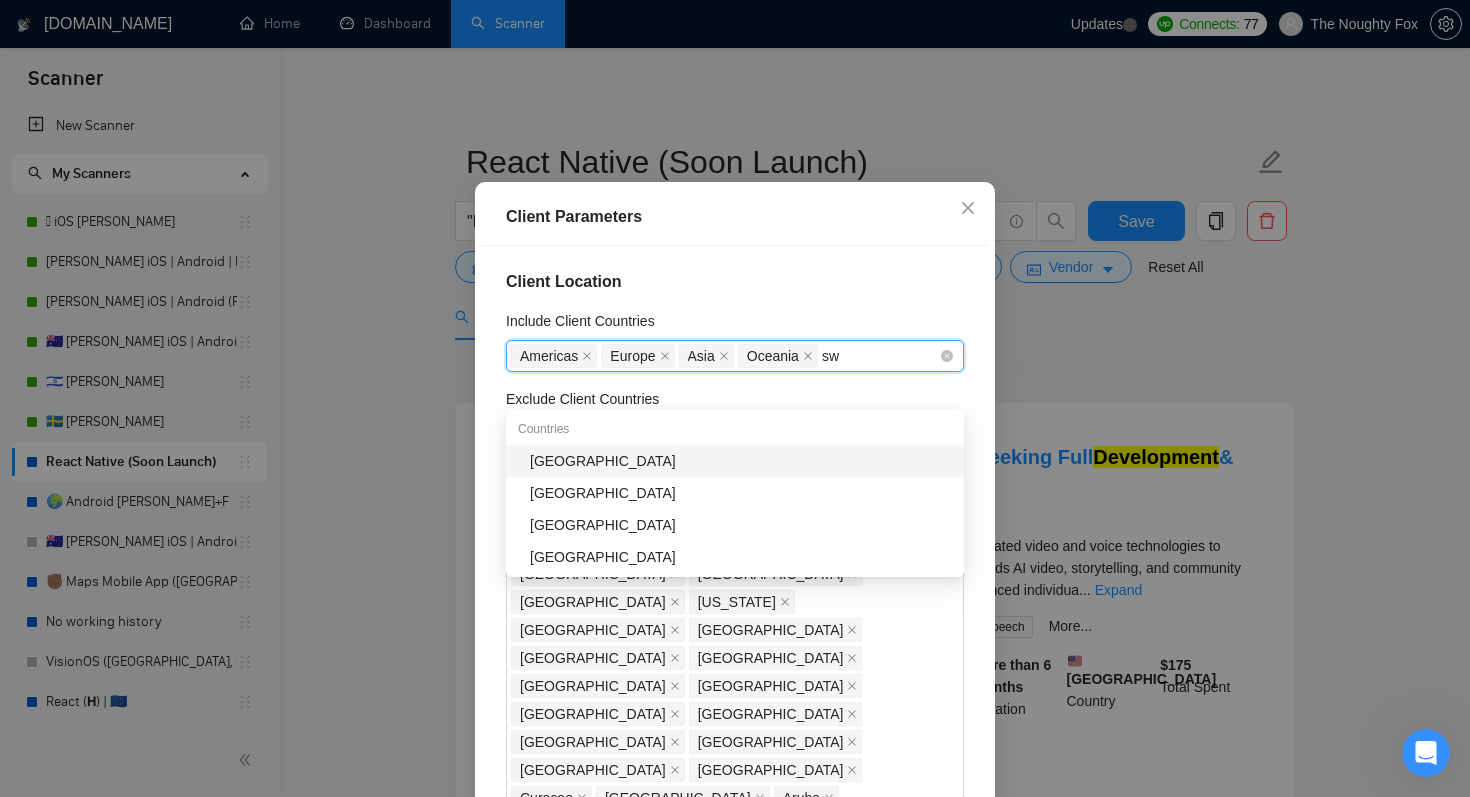 type on "swi" 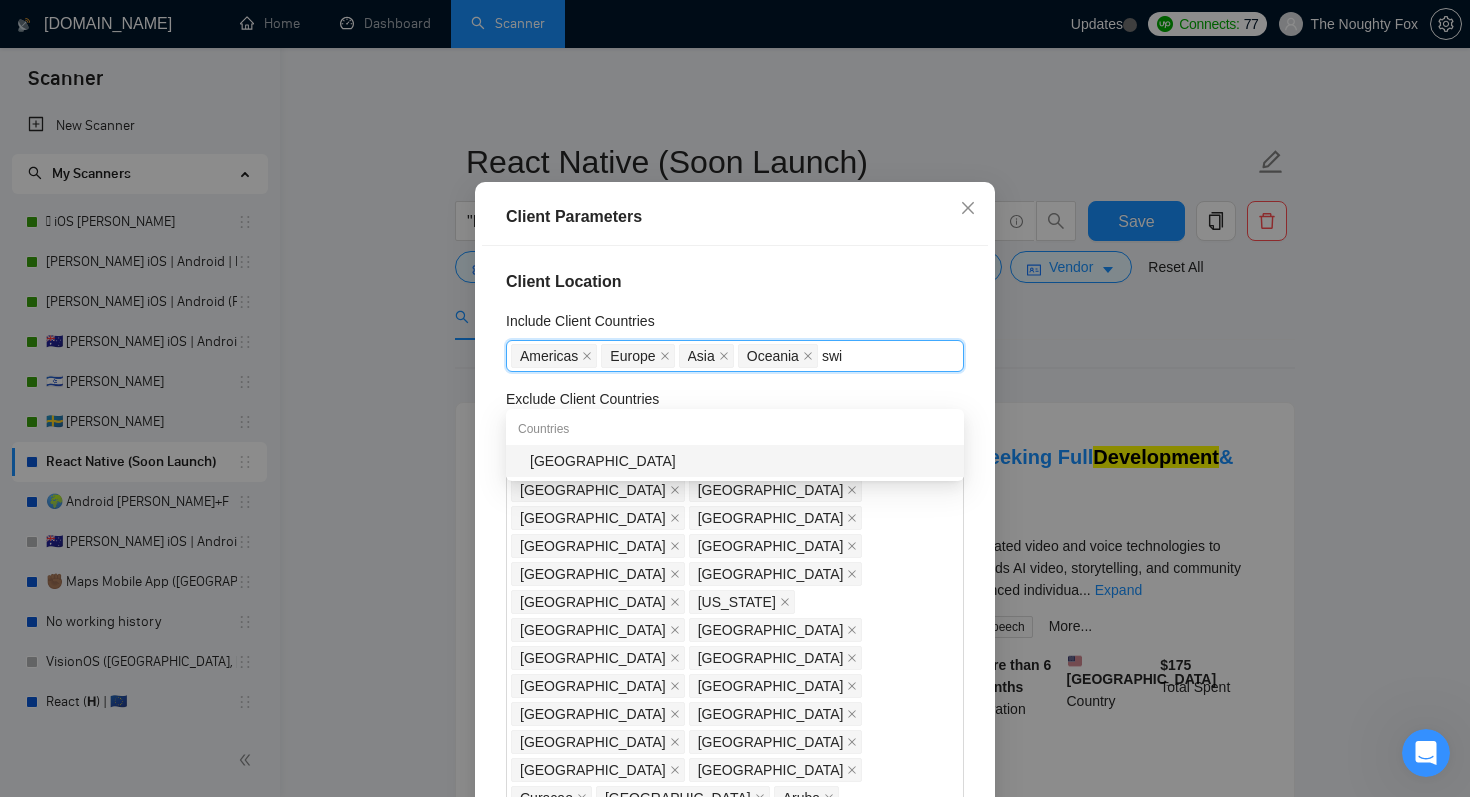 click on "[GEOGRAPHIC_DATA]" at bounding box center (741, 461) 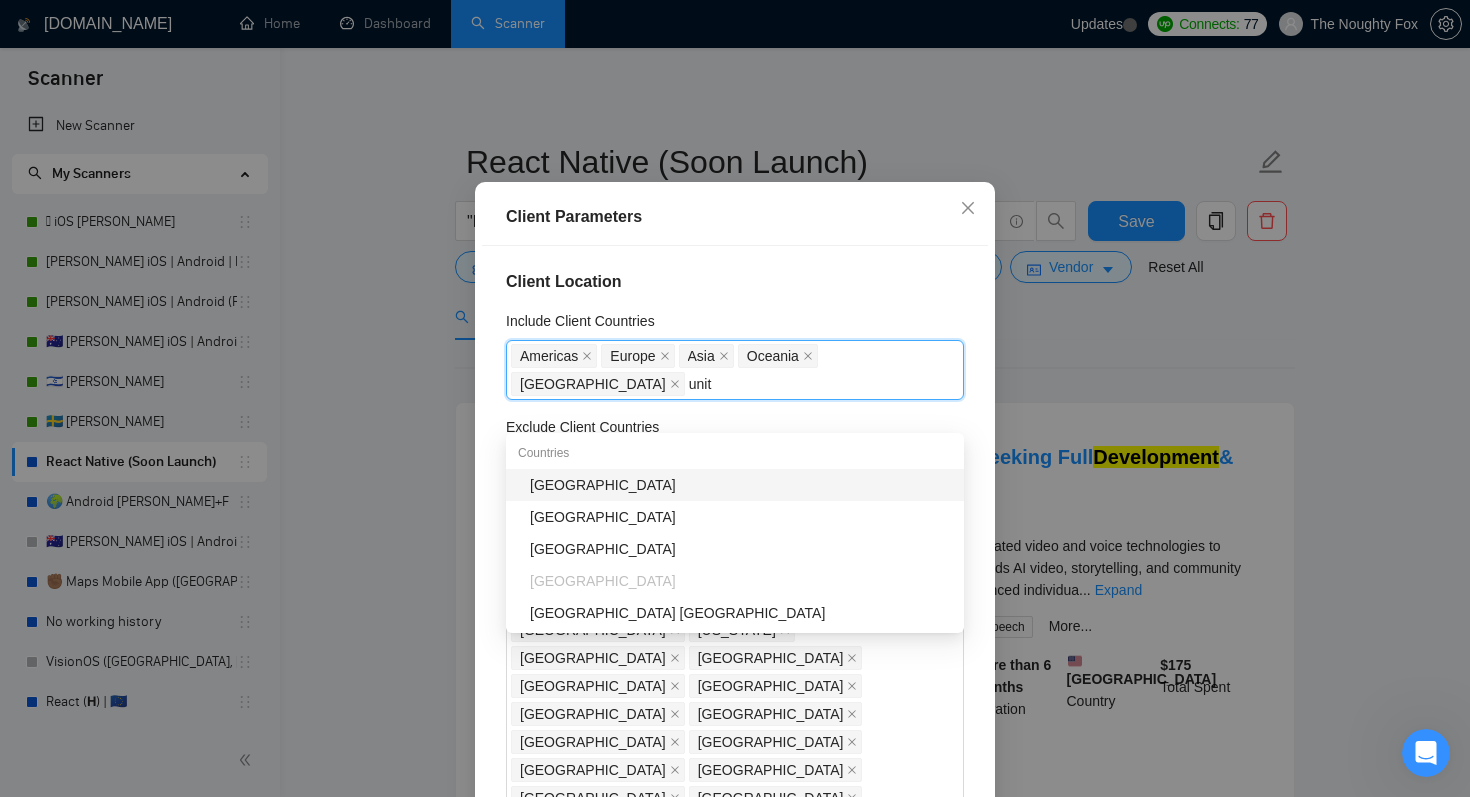 type on "unite" 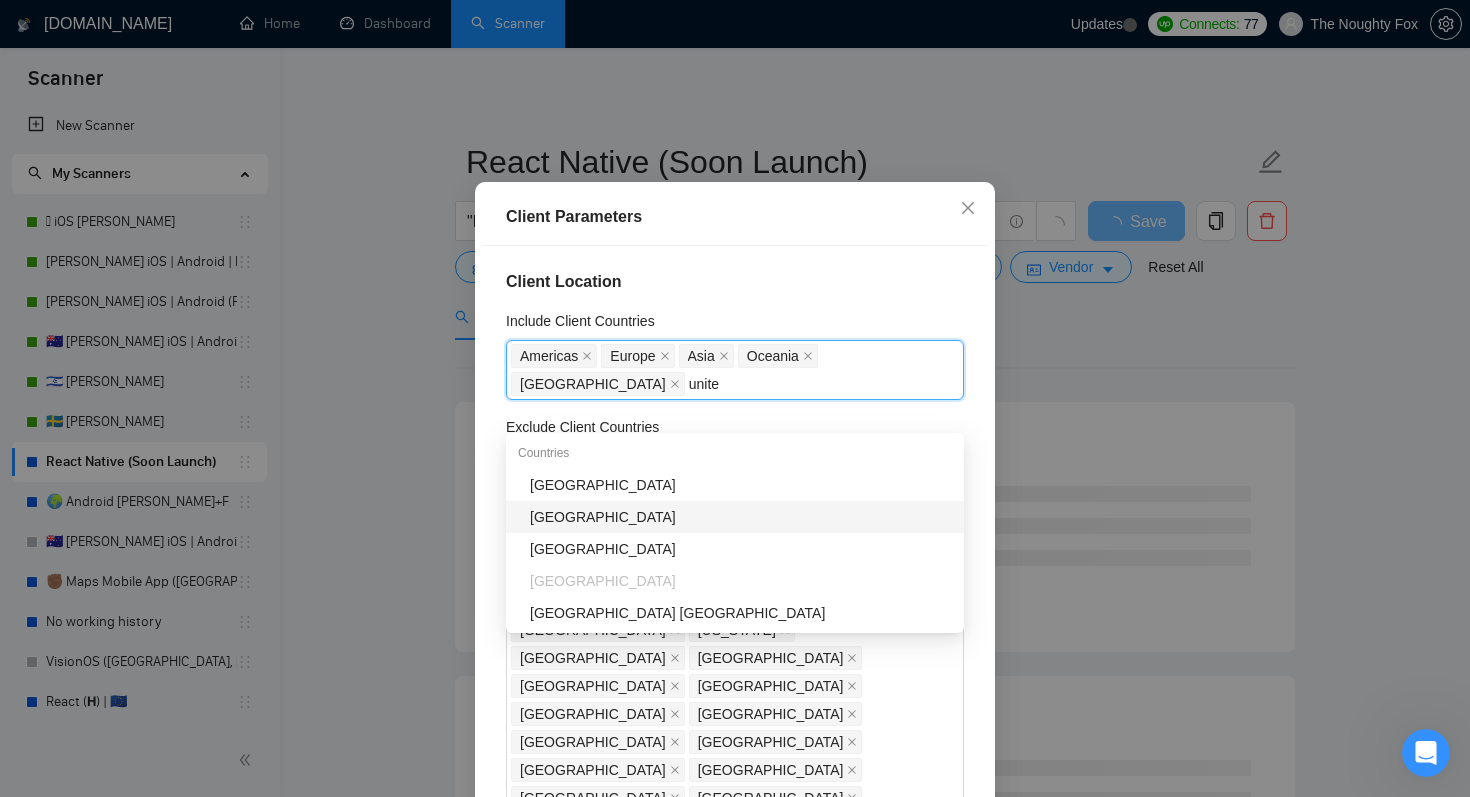 click on "[GEOGRAPHIC_DATA]" at bounding box center [741, 517] 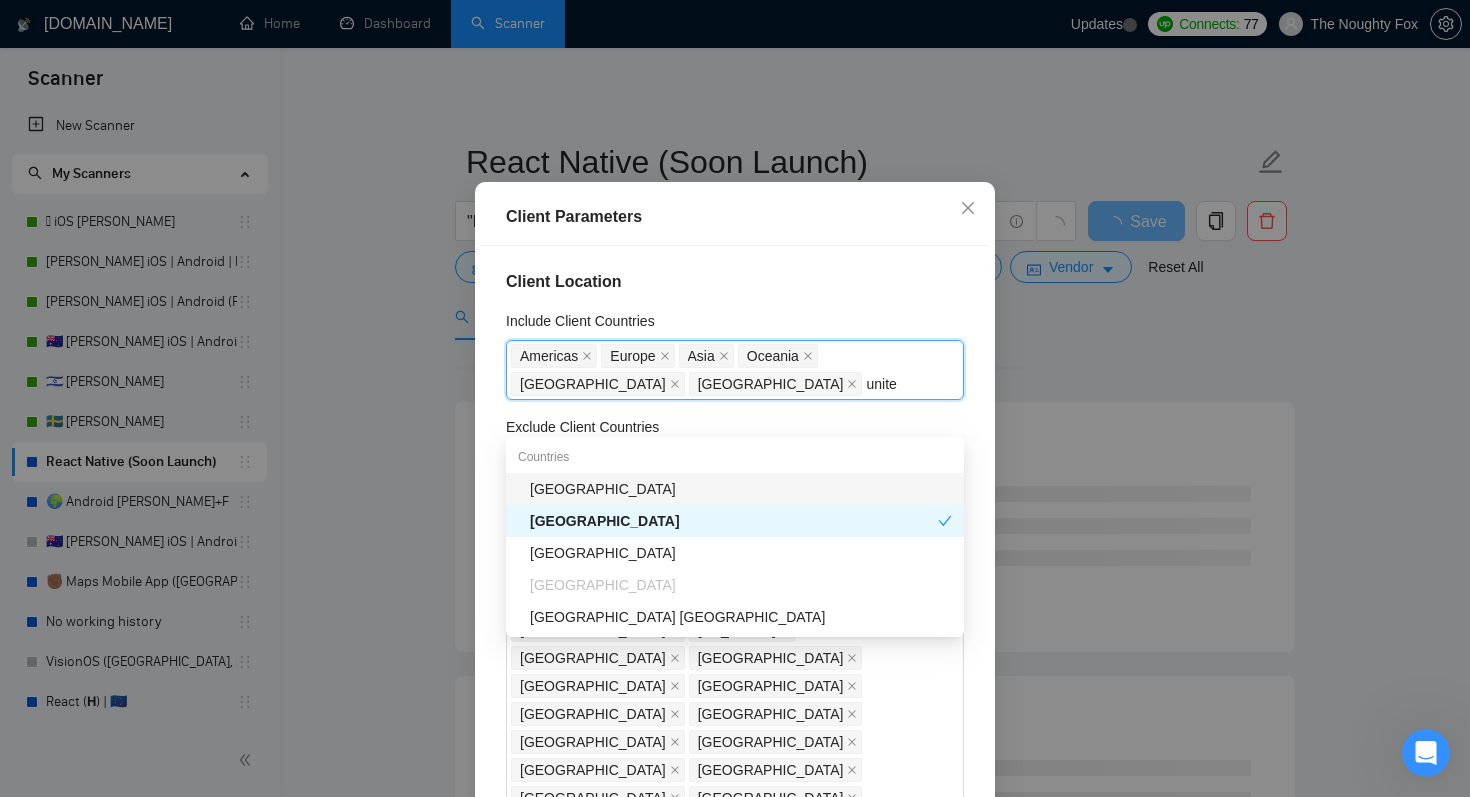 type on "united" 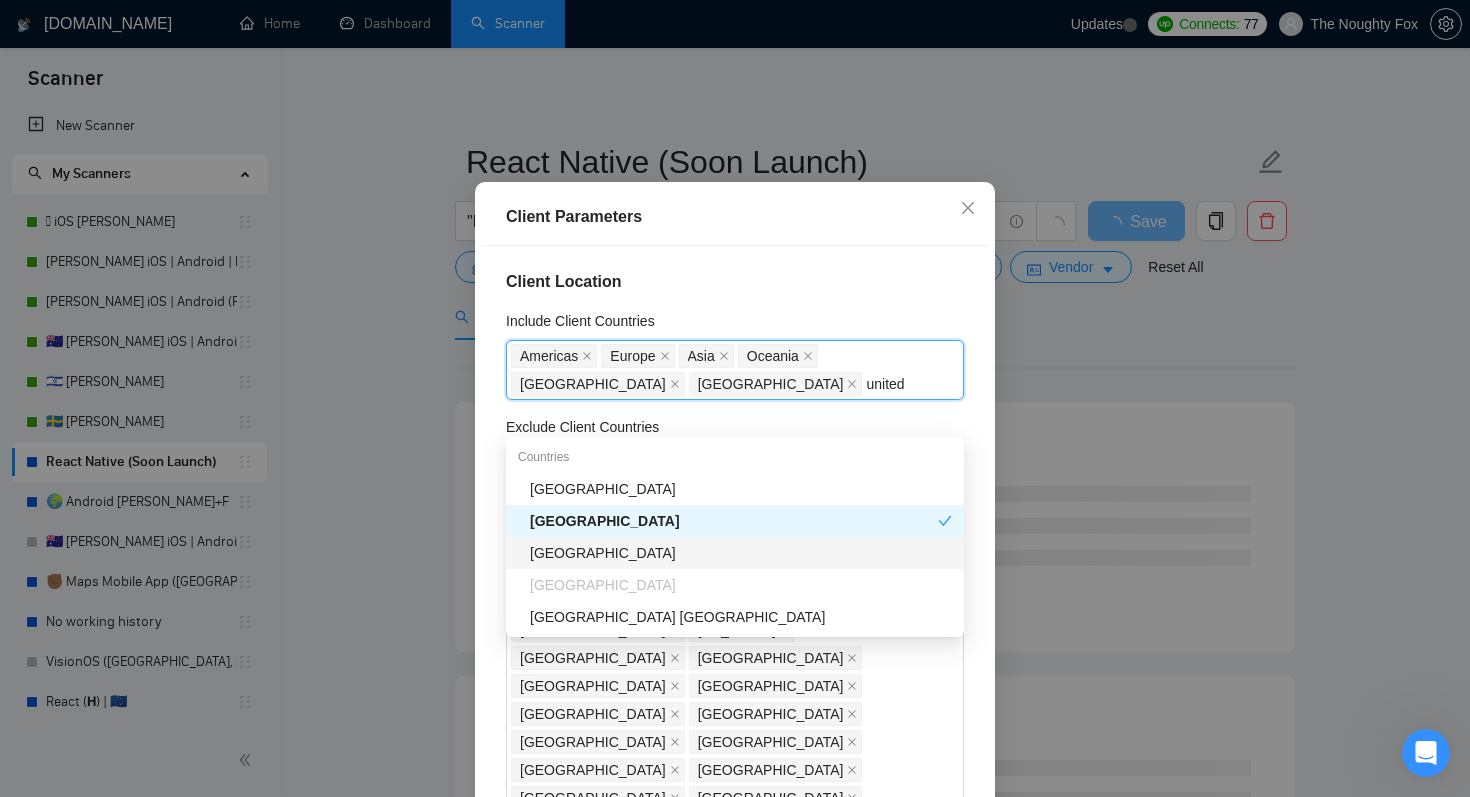 click on "[GEOGRAPHIC_DATA]" at bounding box center [741, 553] 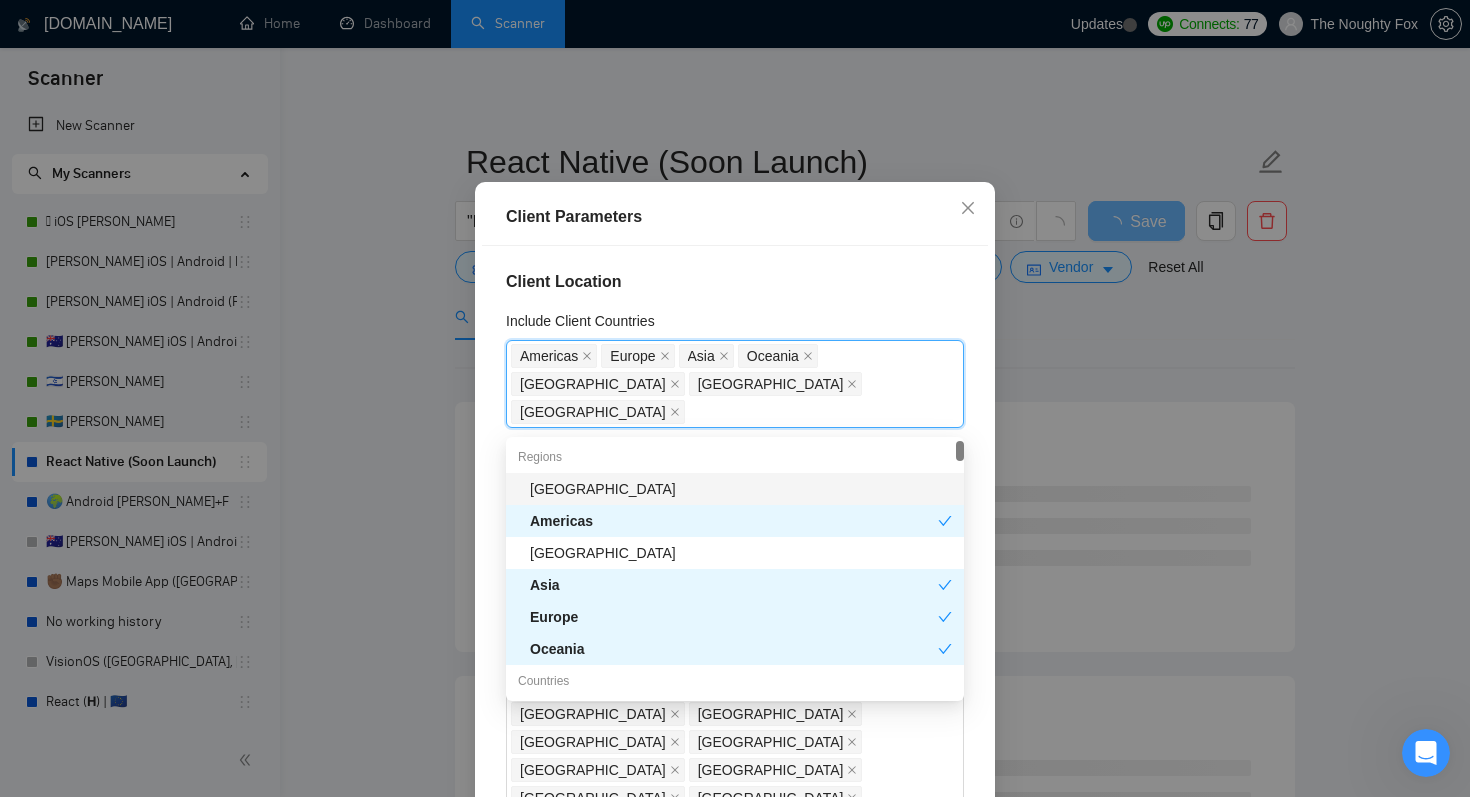 click on "Client Parameters" at bounding box center [735, 217] 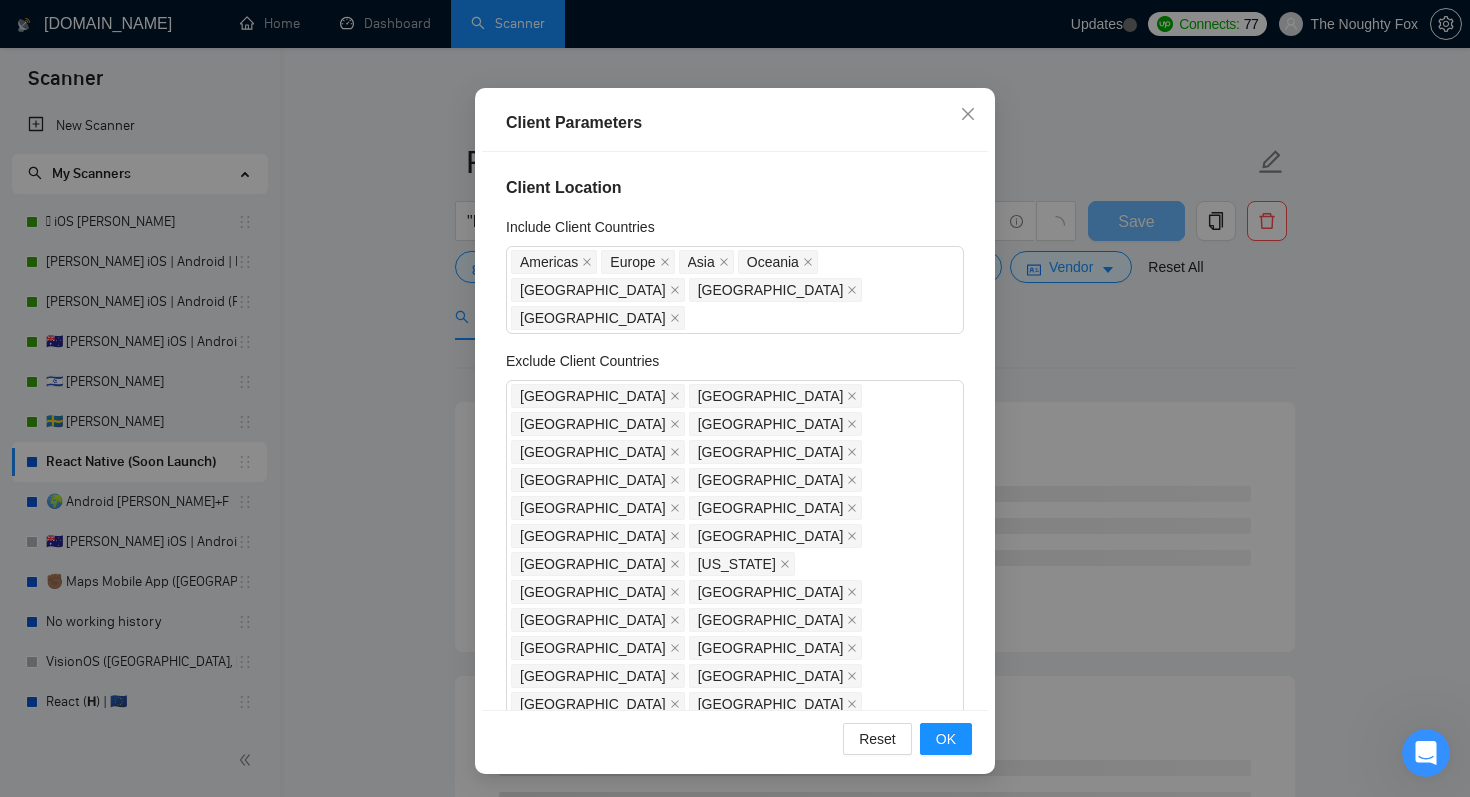 scroll, scrollTop: 128, scrollLeft: 0, axis: vertical 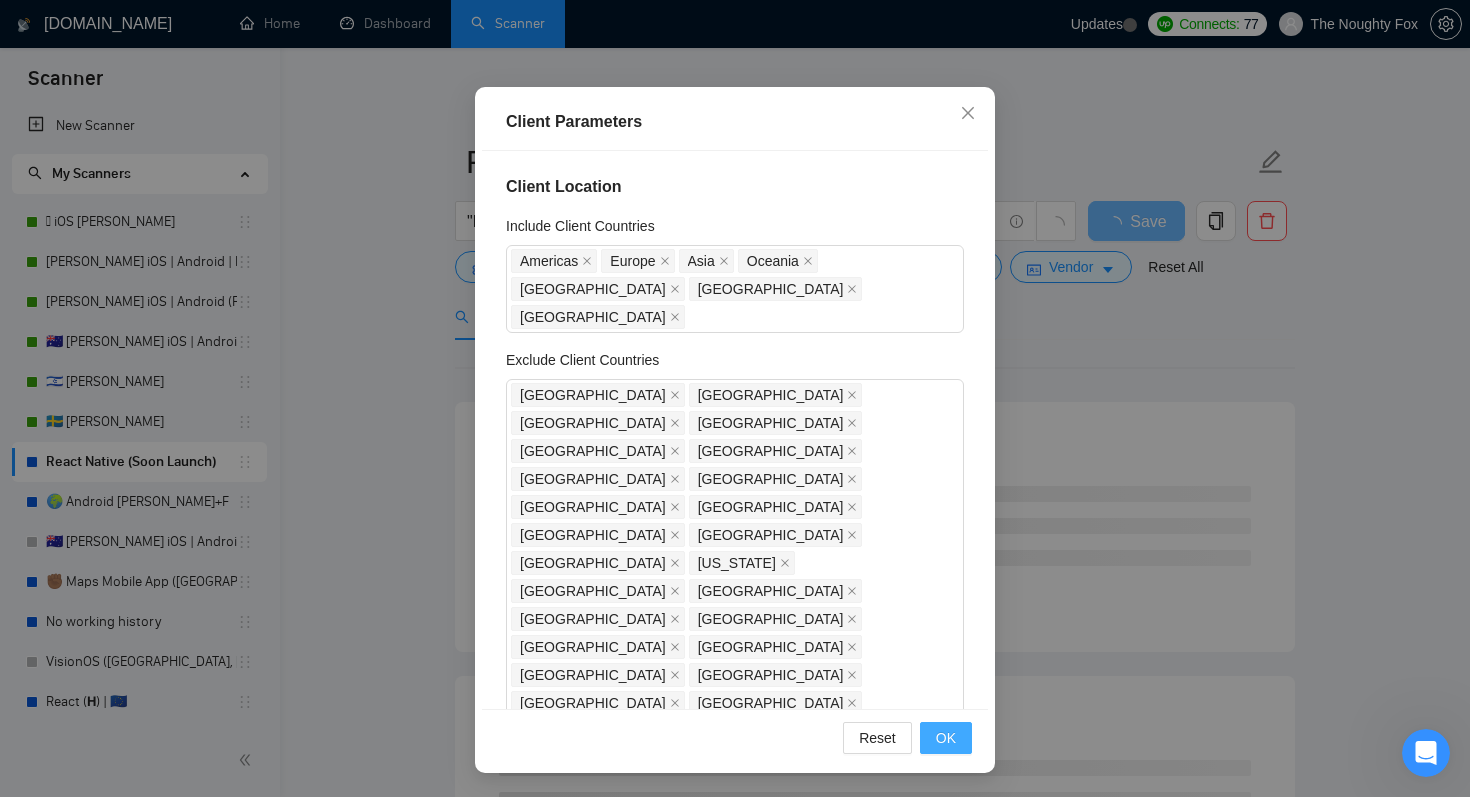 click on "OK" at bounding box center (946, 738) 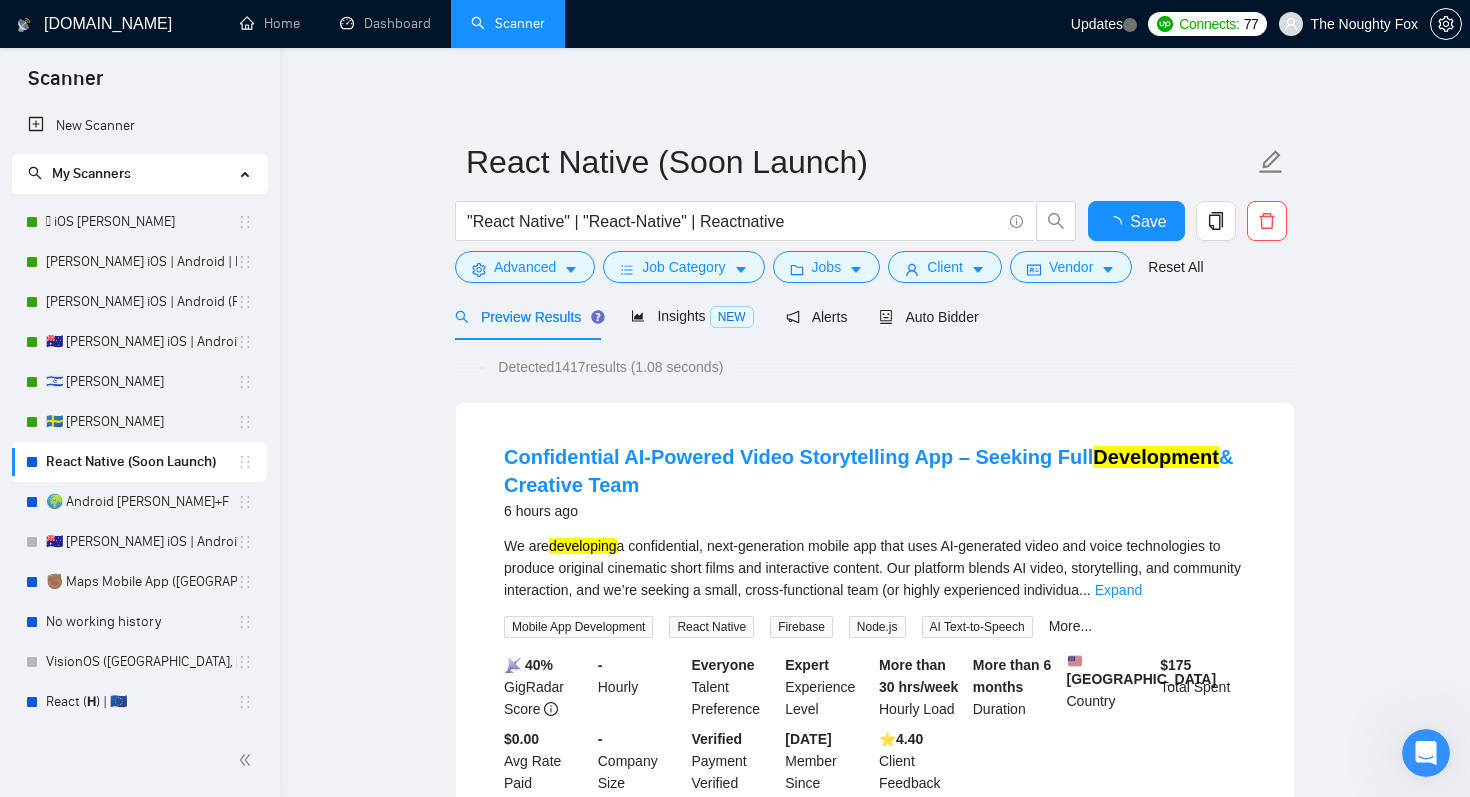 scroll, scrollTop: 33, scrollLeft: 0, axis: vertical 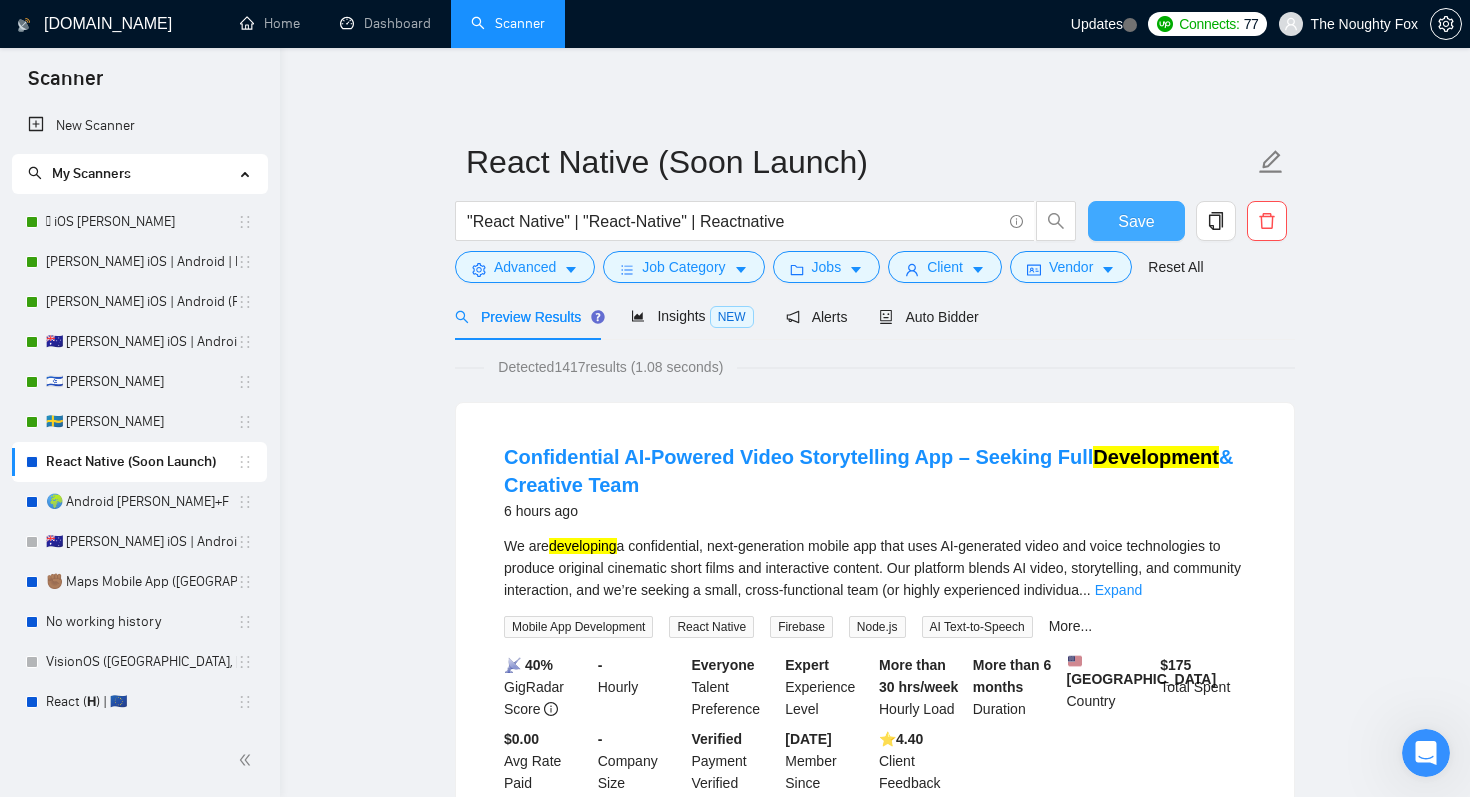 click on "Save" at bounding box center (1136, 221) 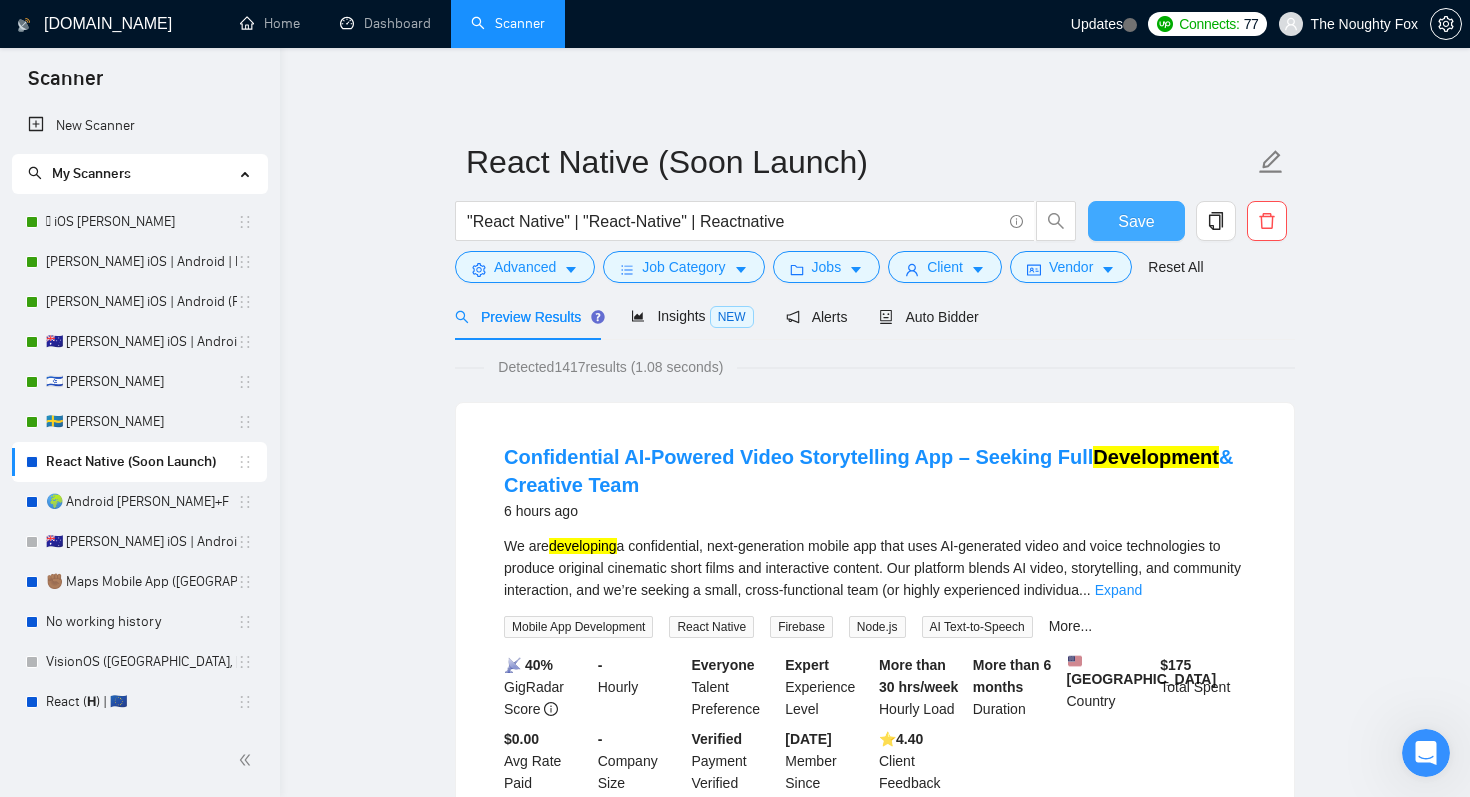 click on "Save" at bounding box center [1136, 221] 